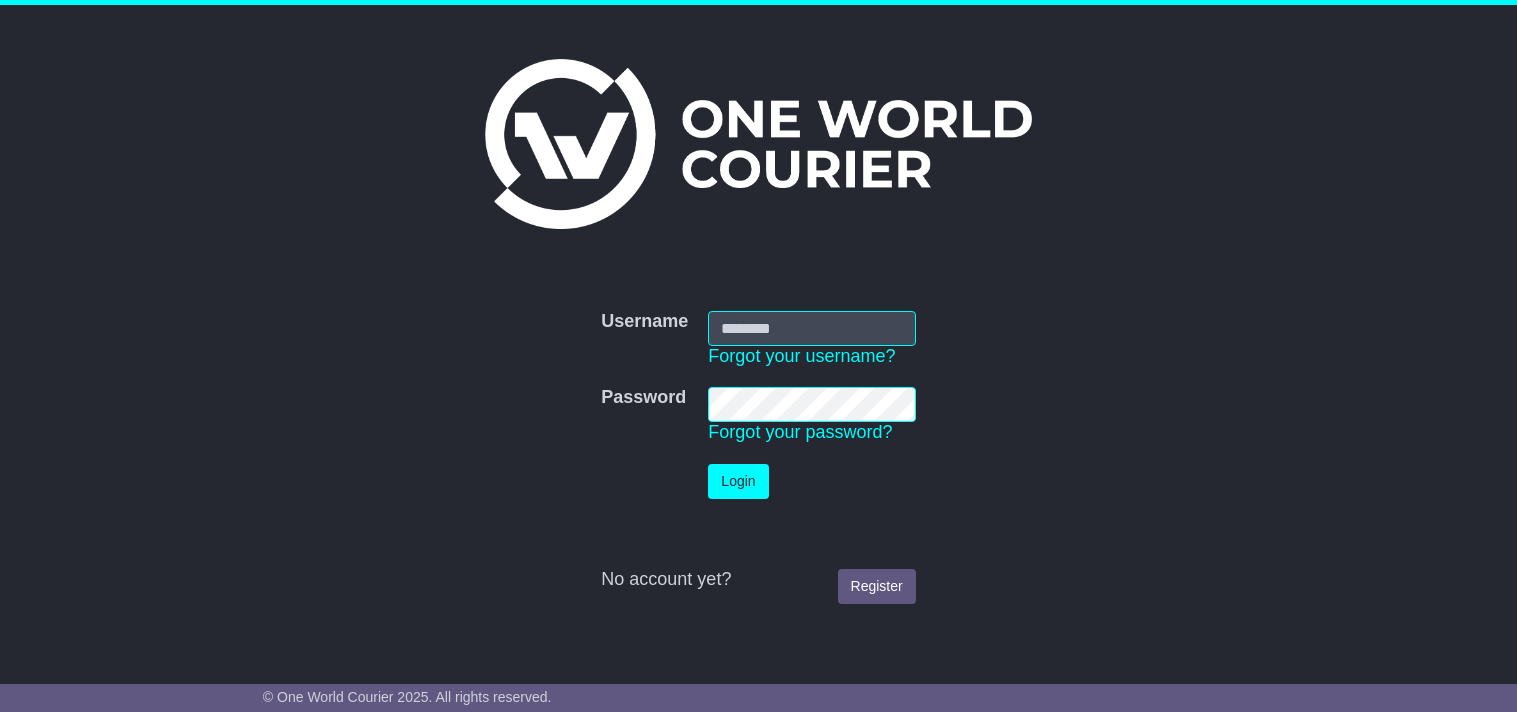 scroll, scrollTop: 0, scrollLeft: 0, axis: both 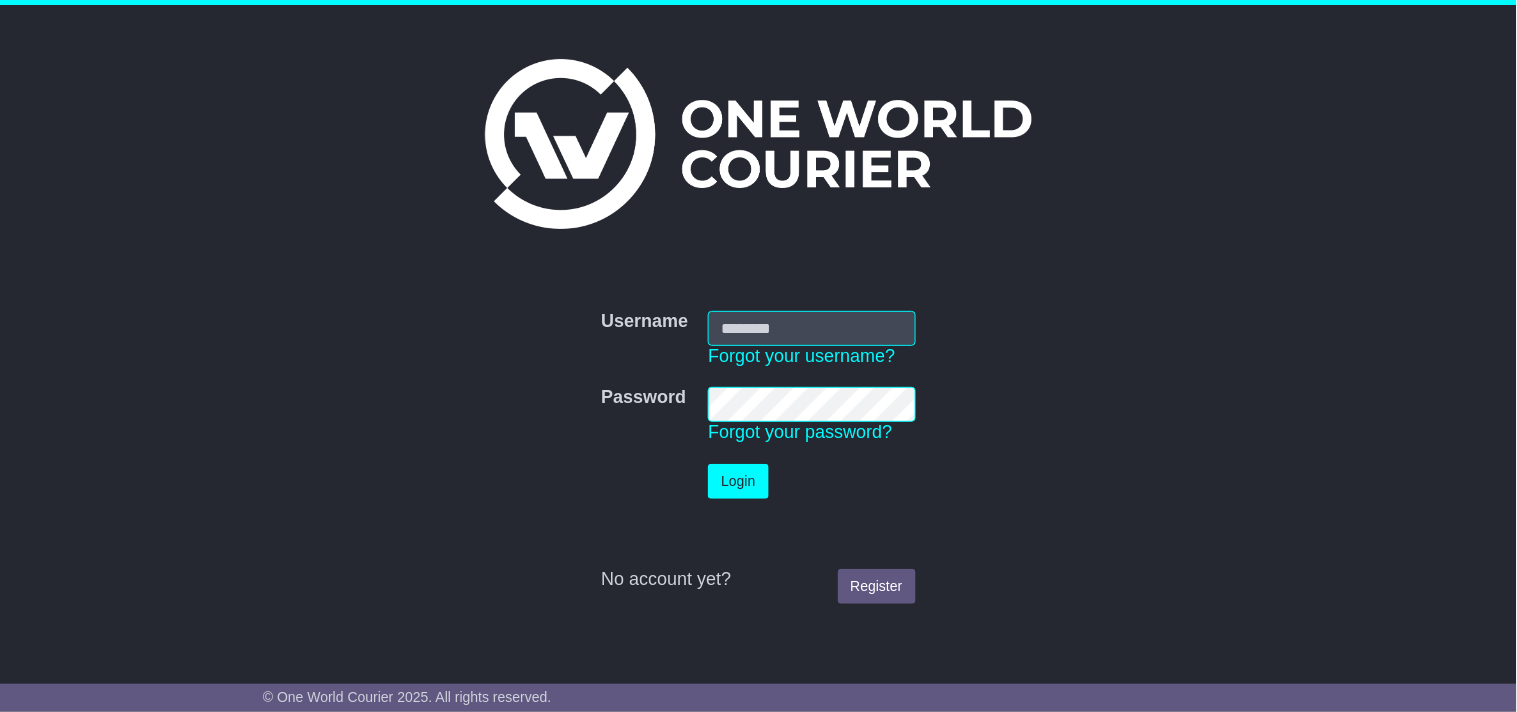 type on "**********" 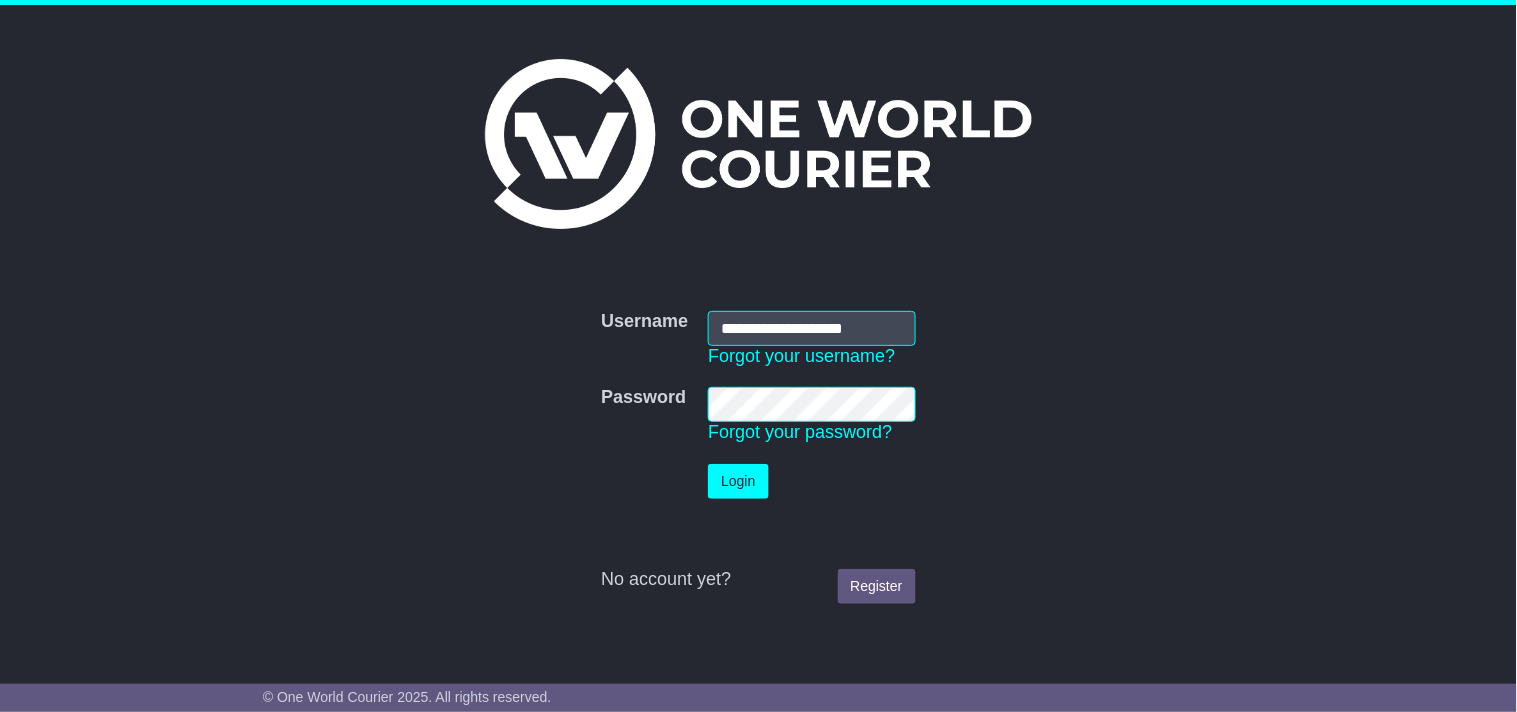 drag, startPoint x: 777, startPoint y: 477, endPoint x: 756, endPoint y: 481, distance: 21.377558 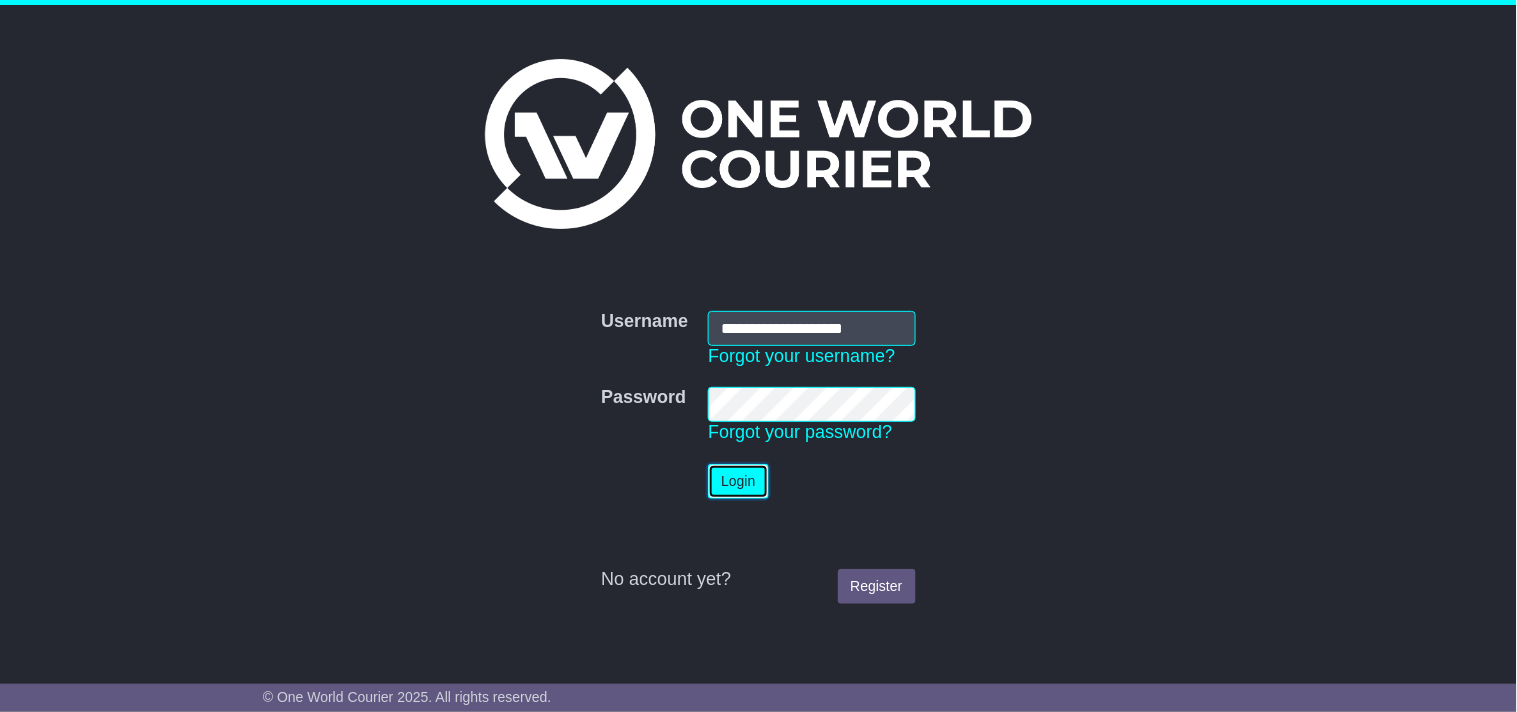 click on "Login" at bounding box center (738, 481) 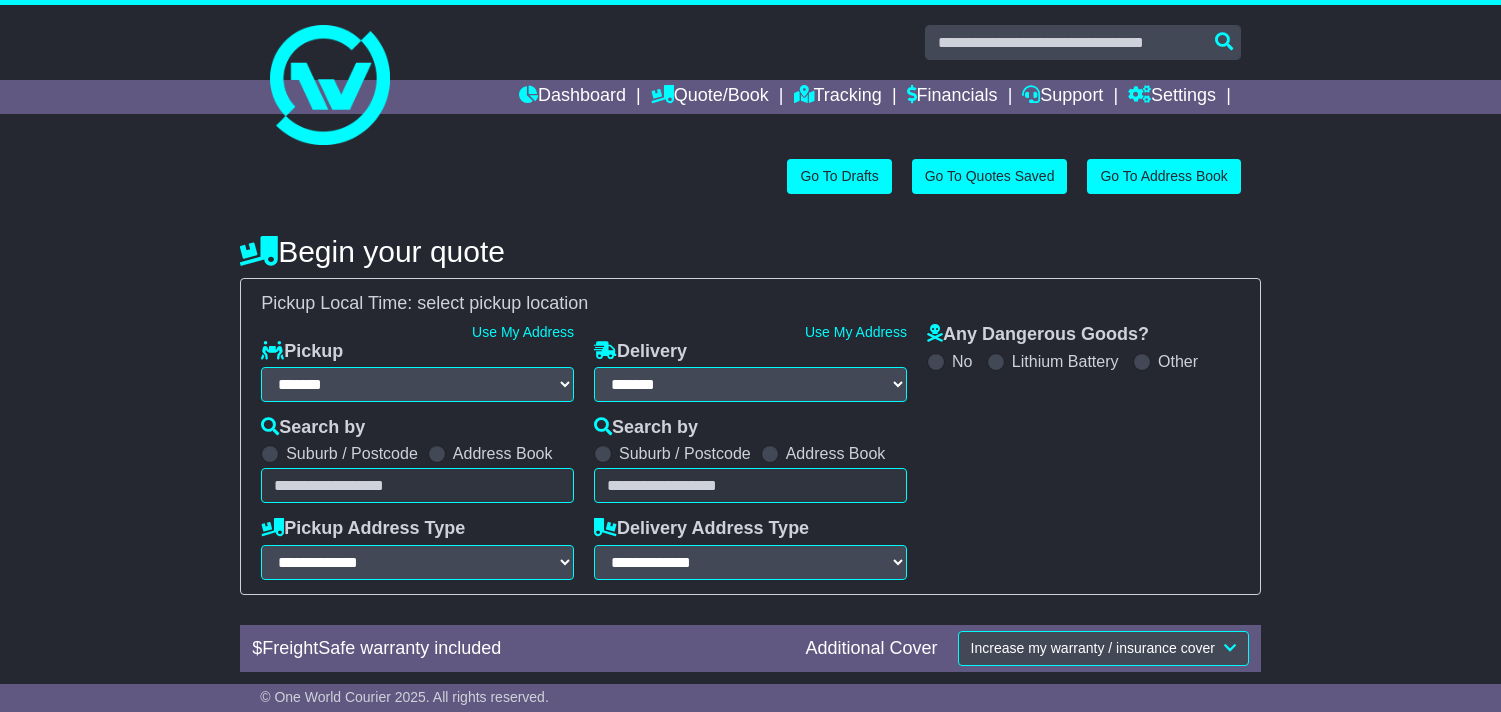 select on "**" 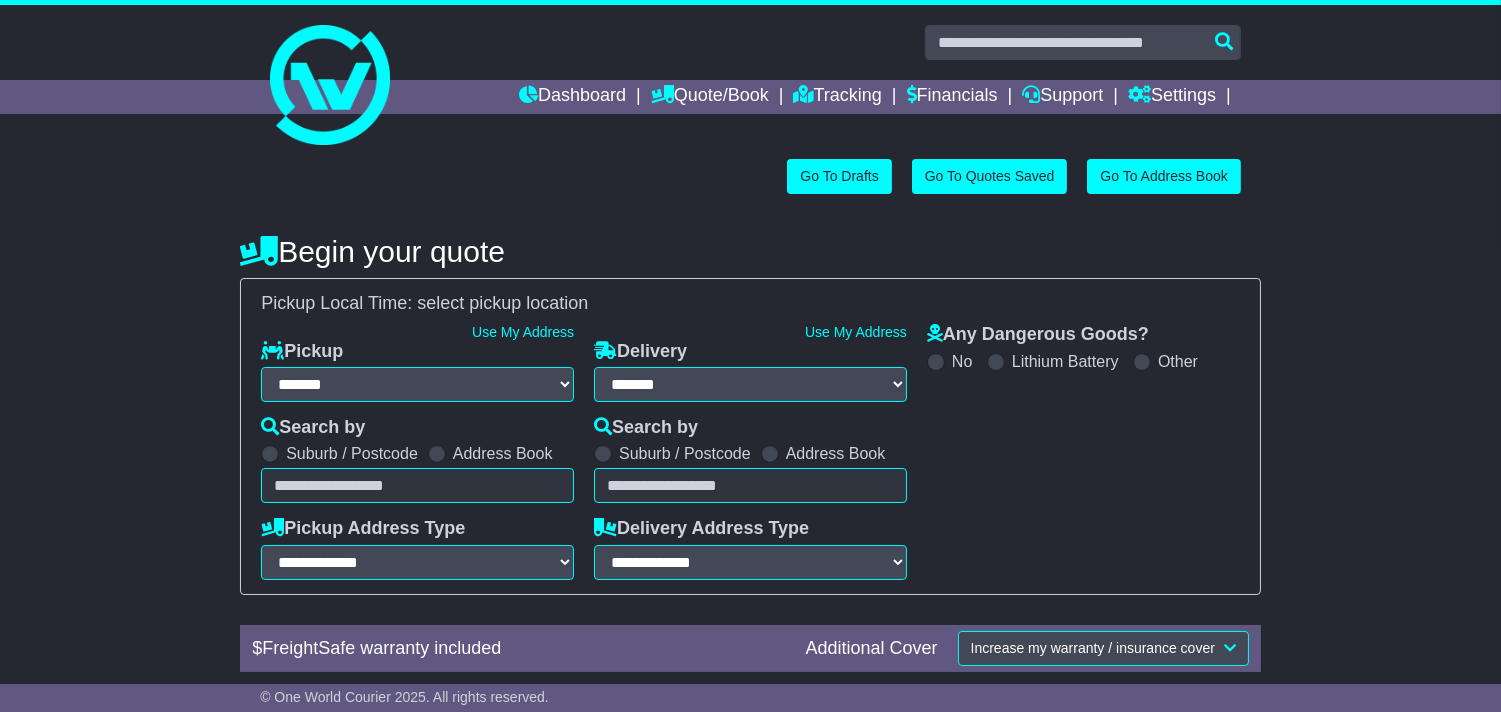 scroll, scrollTop: 0, scrollLeft: 0, axis: both 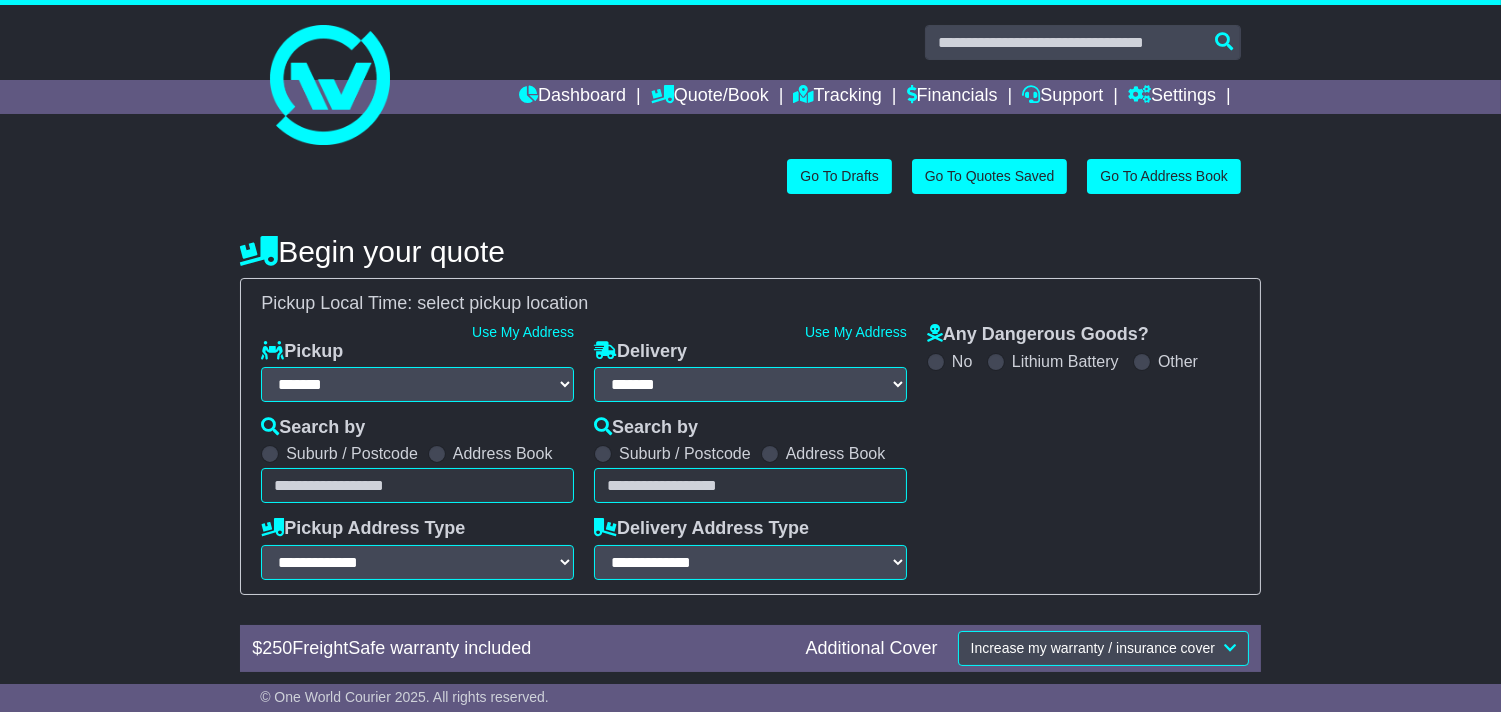 click on "select pickup location" at bounding box center [502, 303] 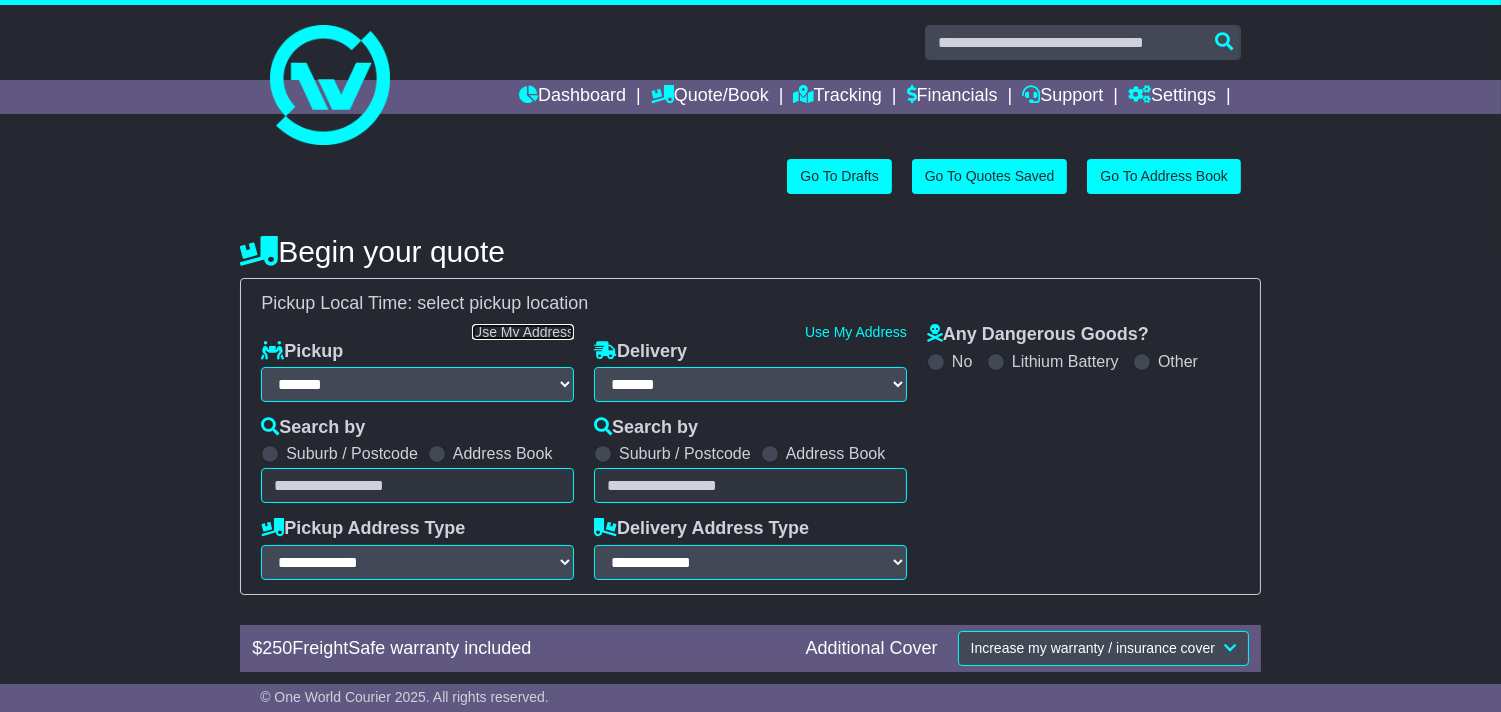 click on "Use My Address" at bounding box center [523, 332] 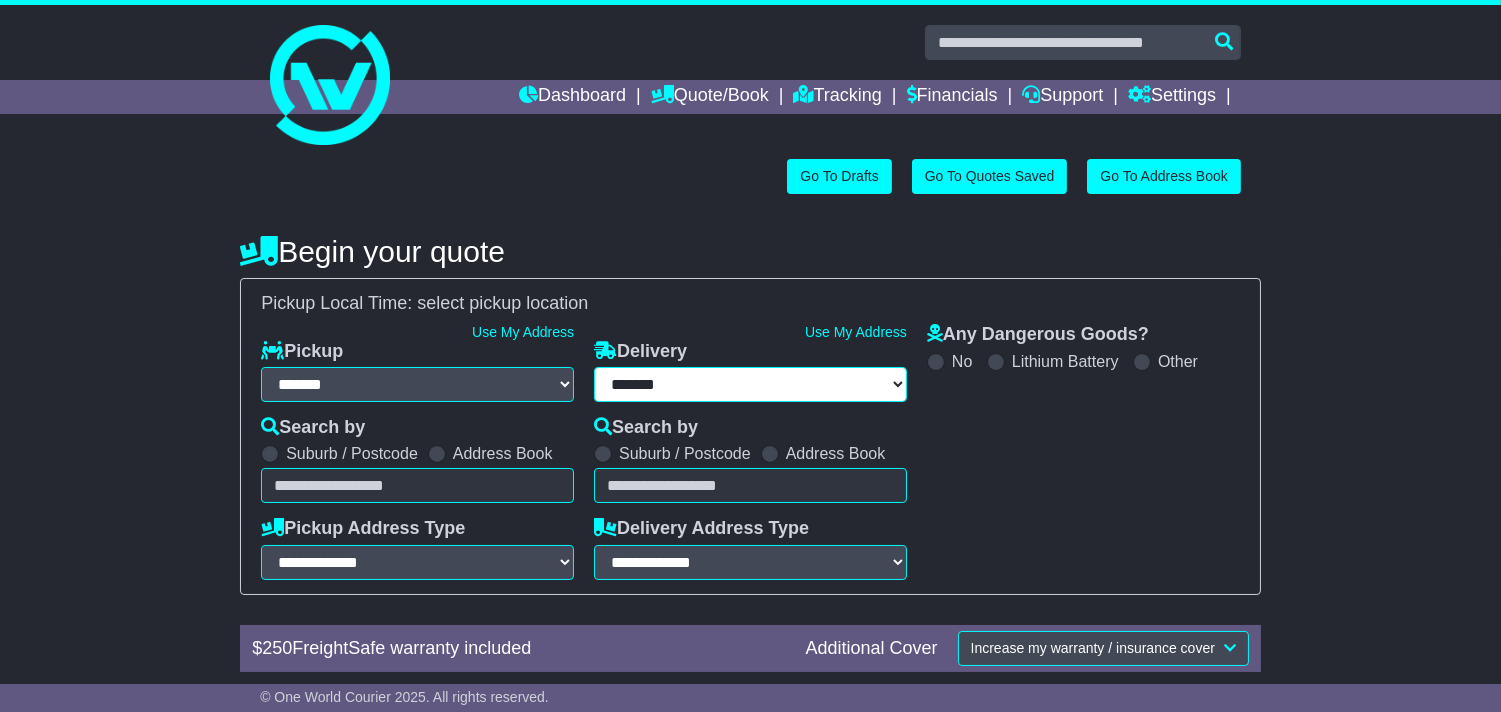 type on "**********" 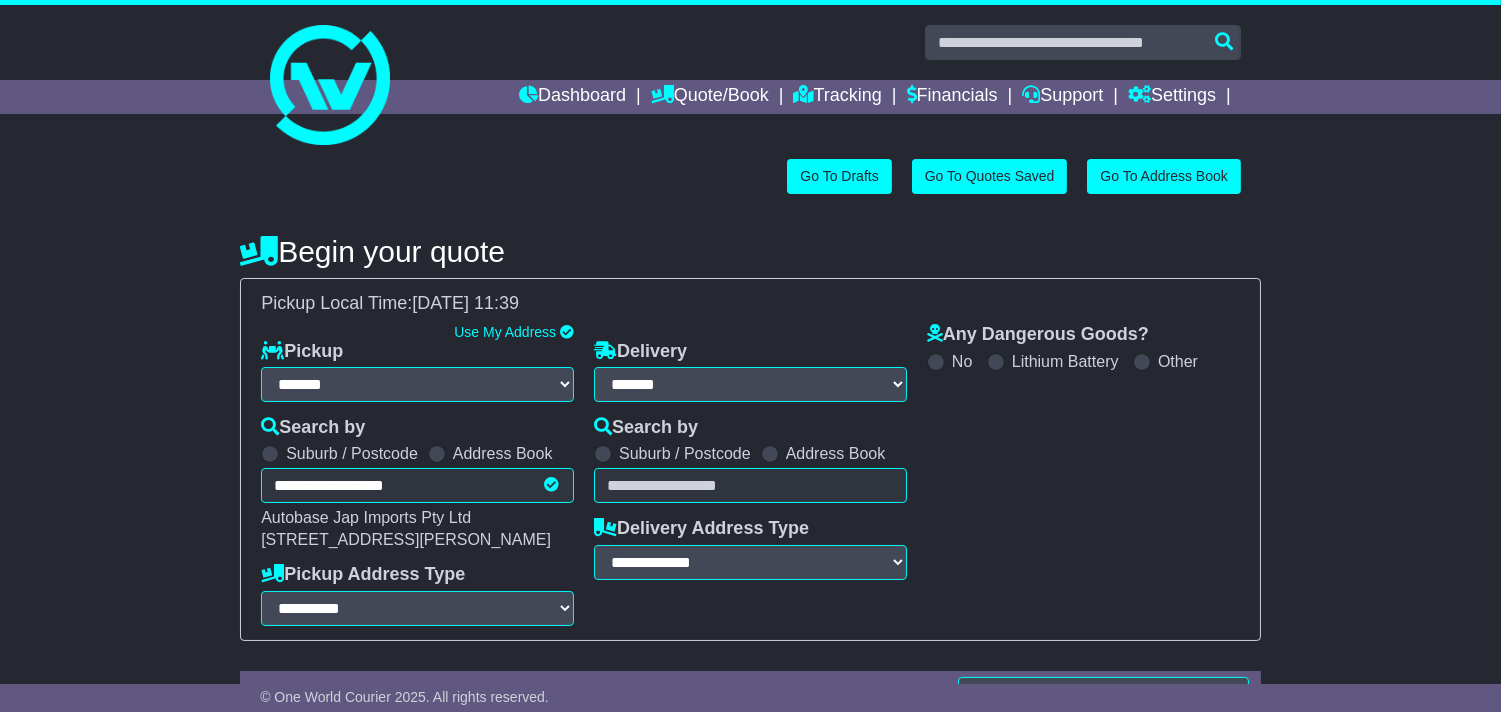click on "**********" at bounding box center [750, 475] 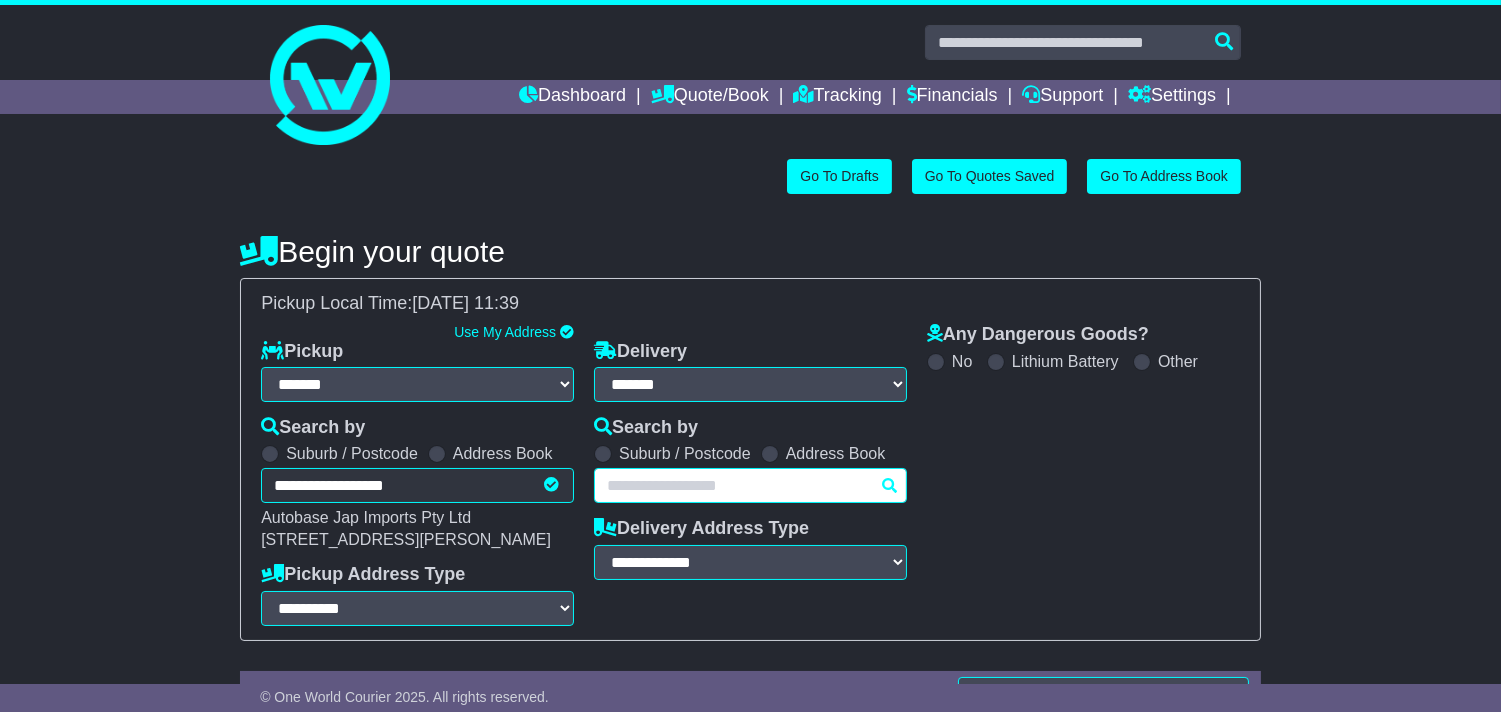 type on "*" 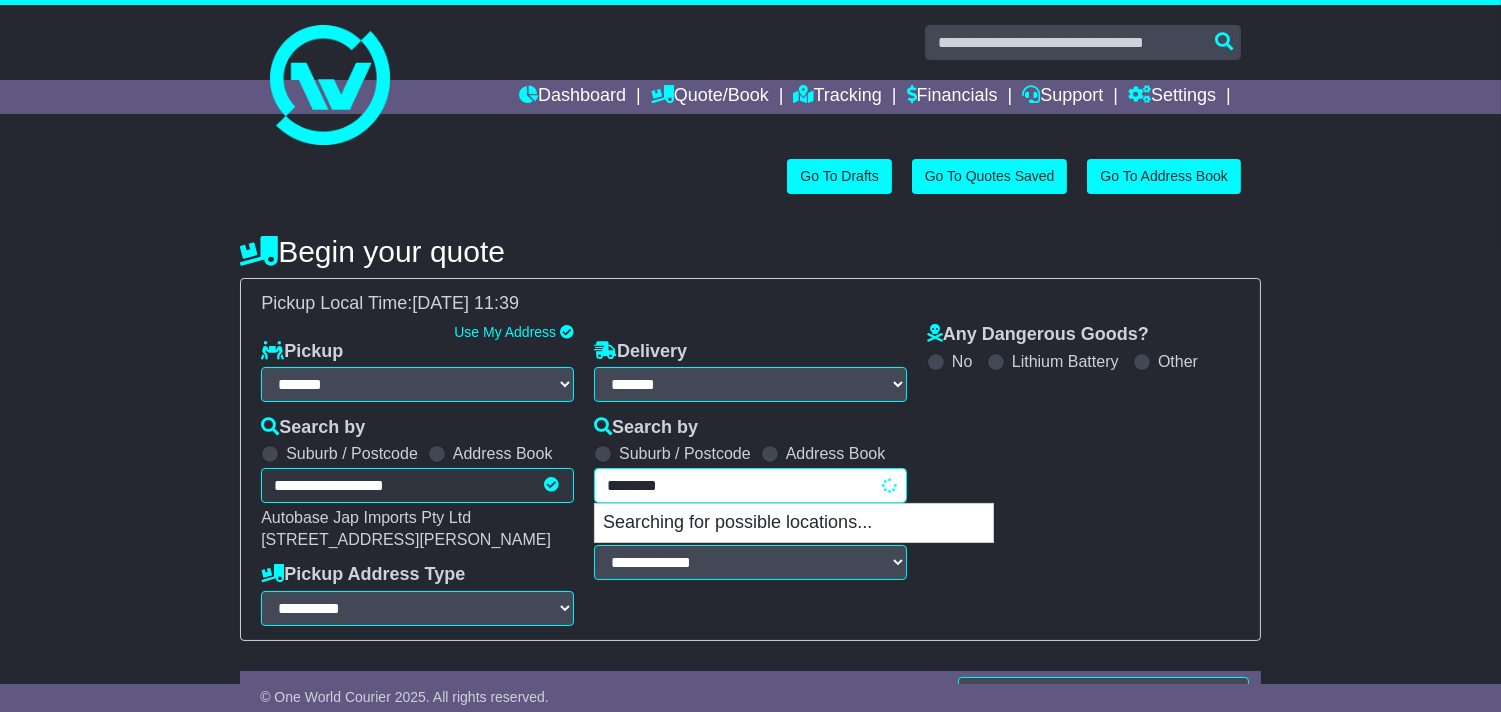 type on "*********" 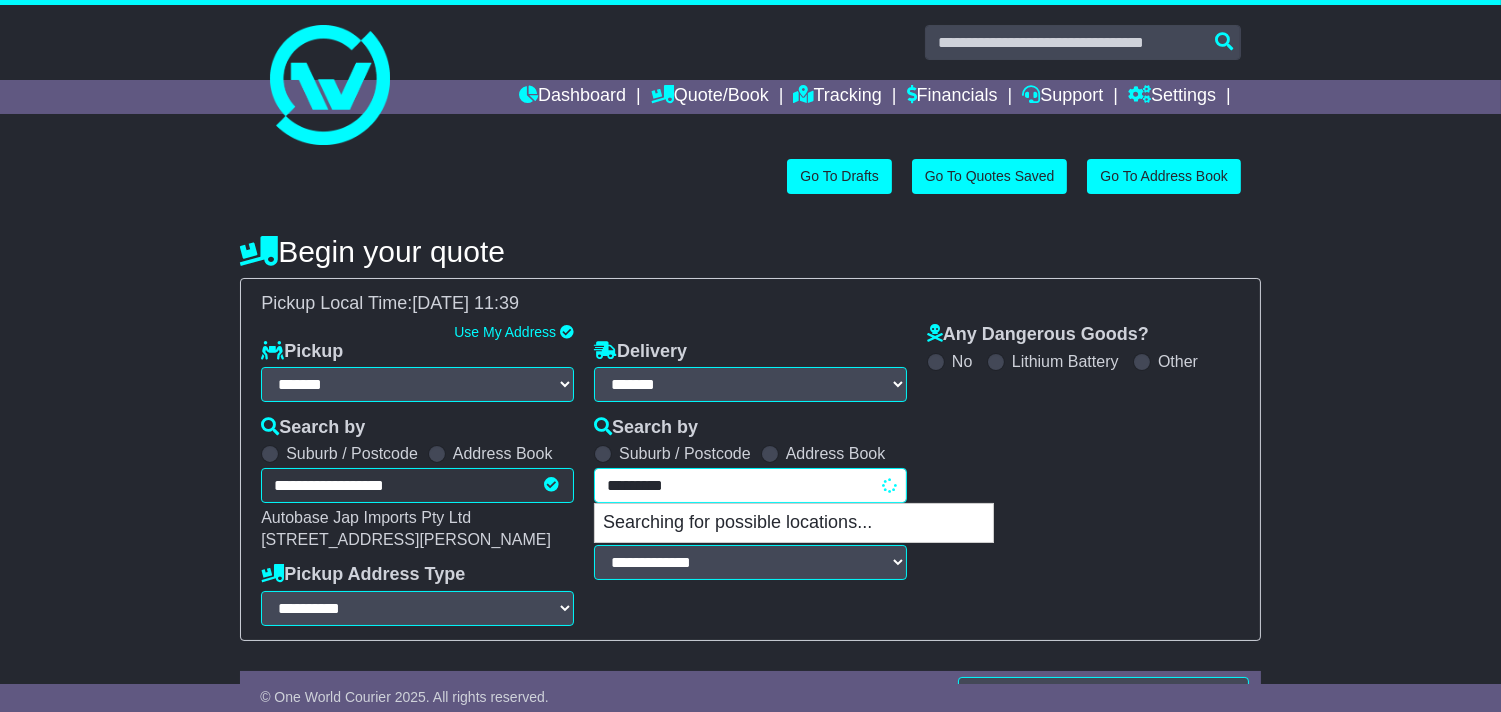 type on "**********" 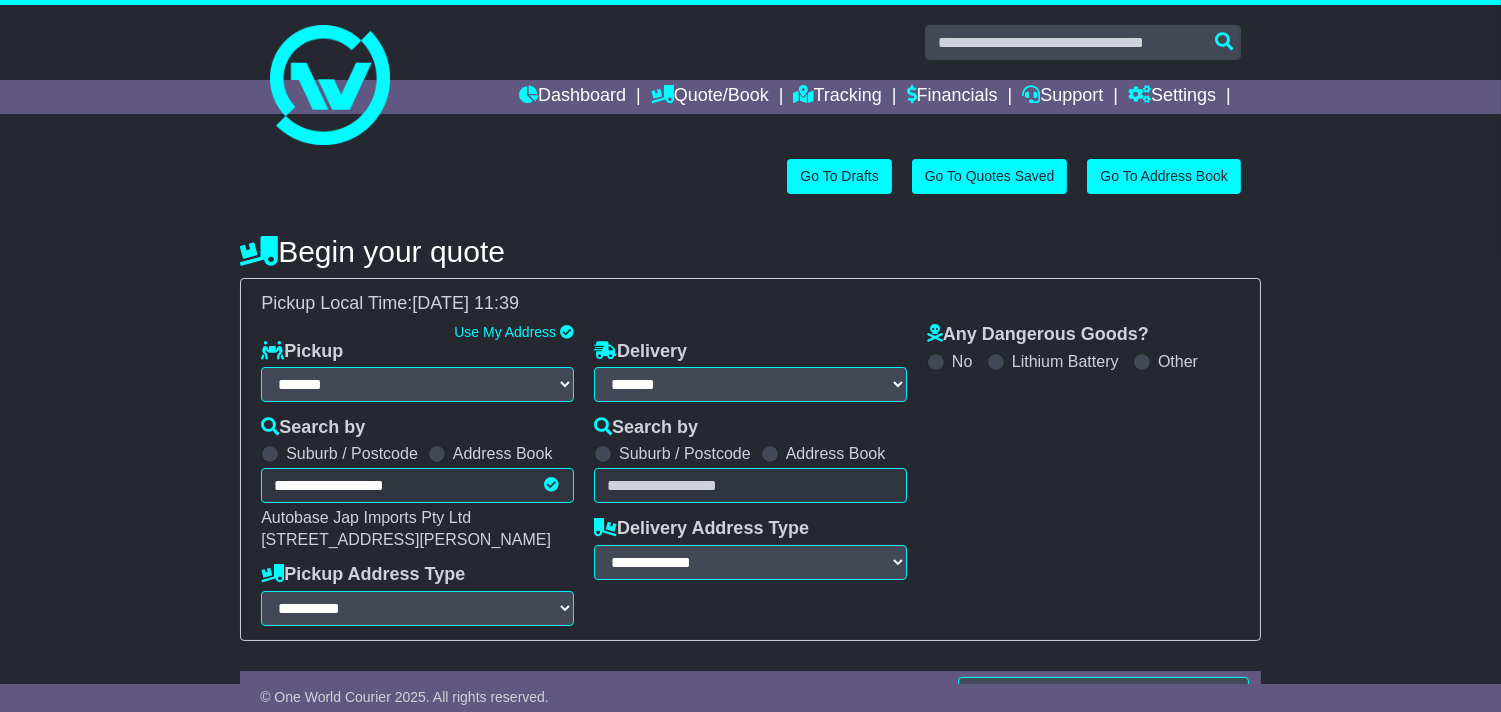 type on "**********" 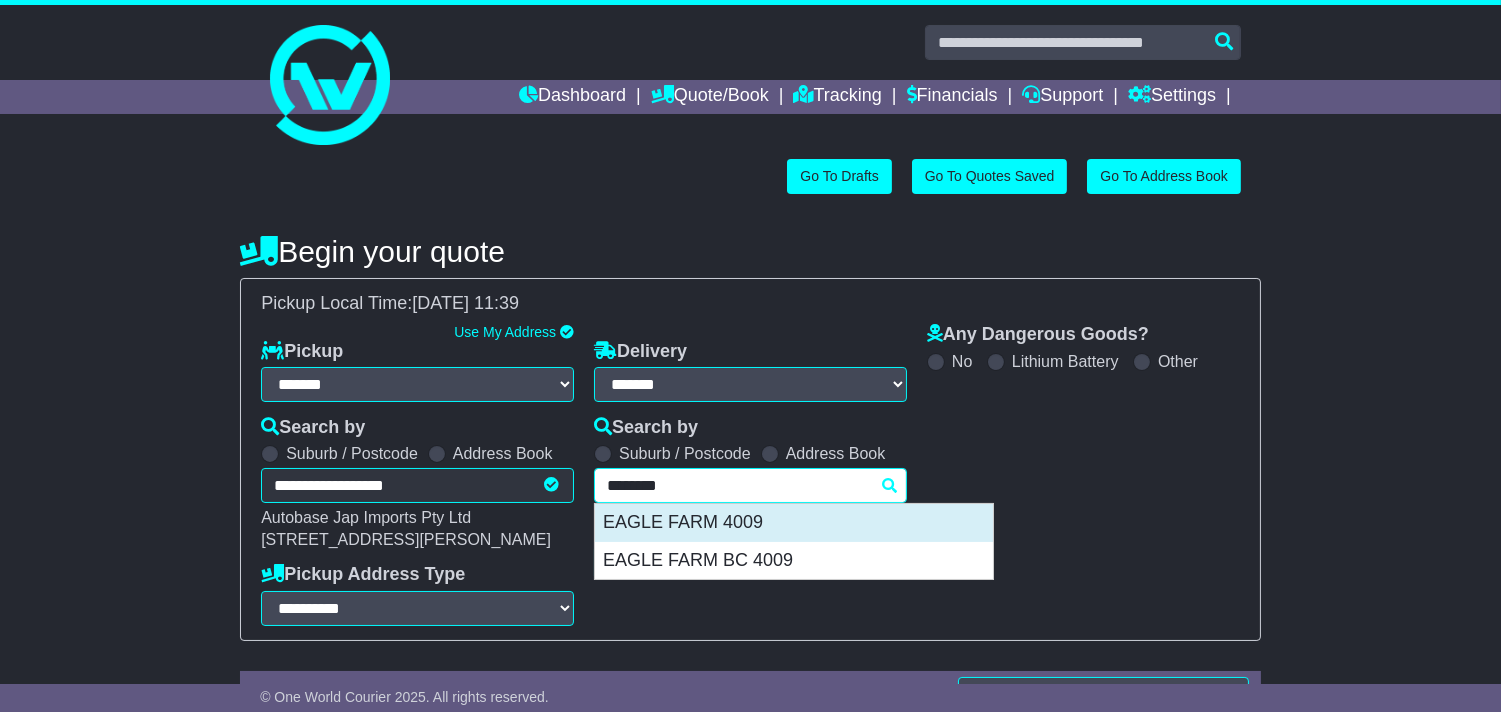 click on "EAGLE FARM 4009" at bounding box center [794, 523] 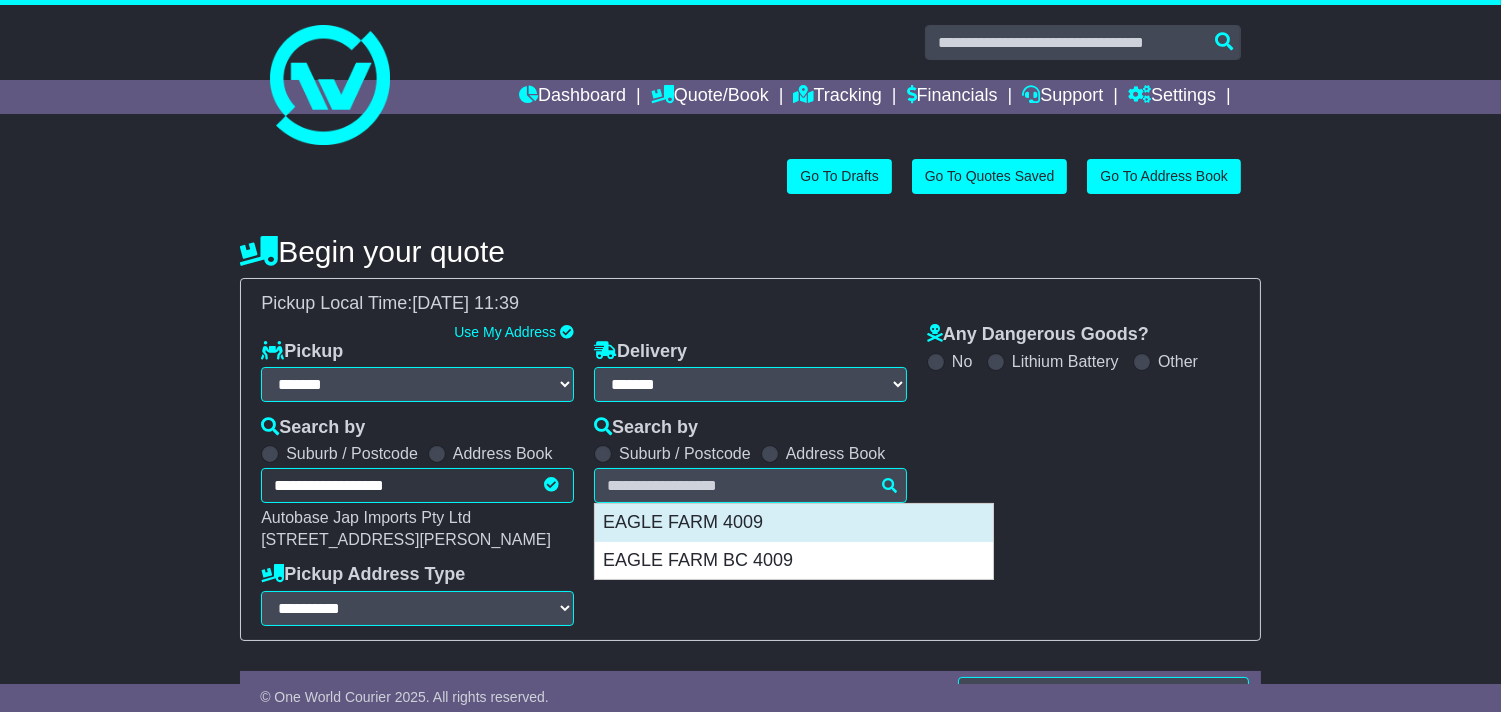 type on "**********" 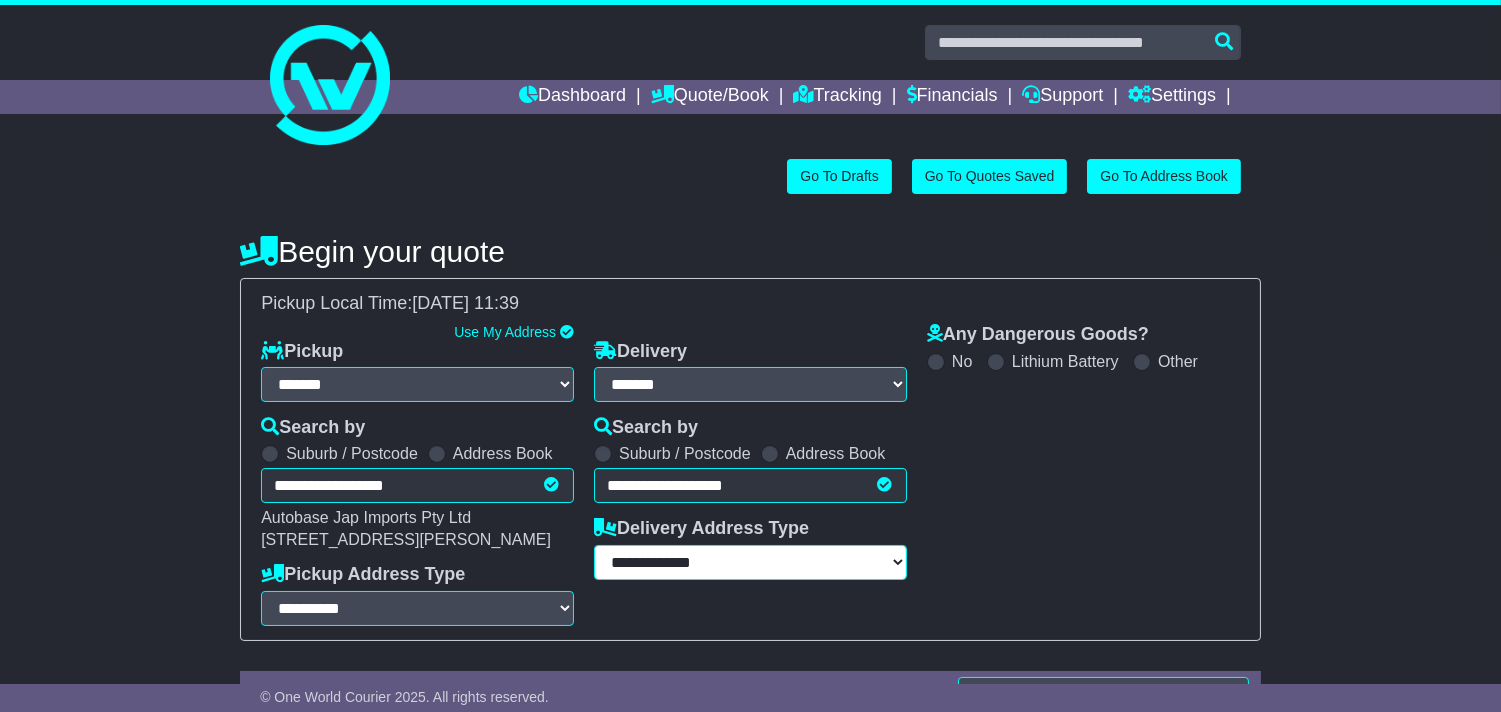 click on "**********" at bounding box center (750, 562) 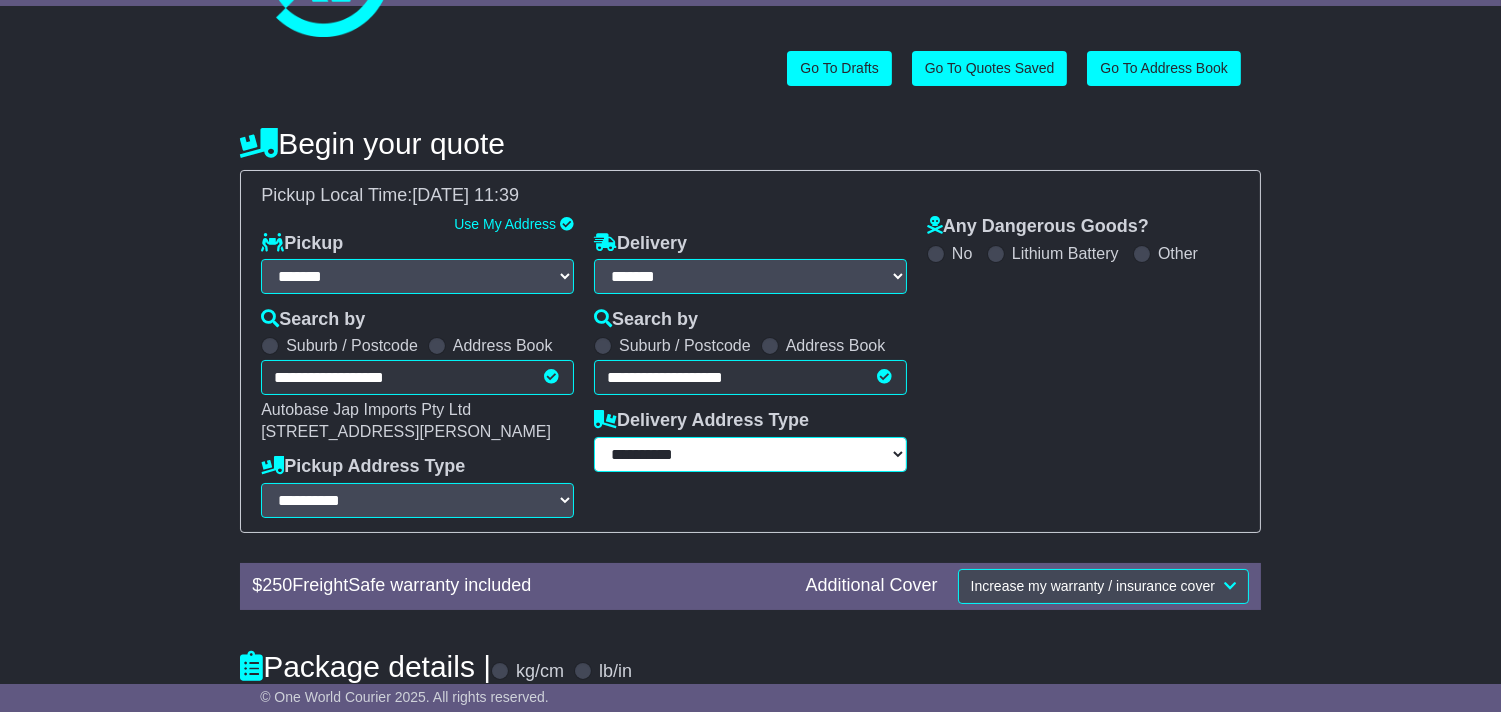 scroll, scrollTop: 333, scrollLeft: 0, axis: vertical 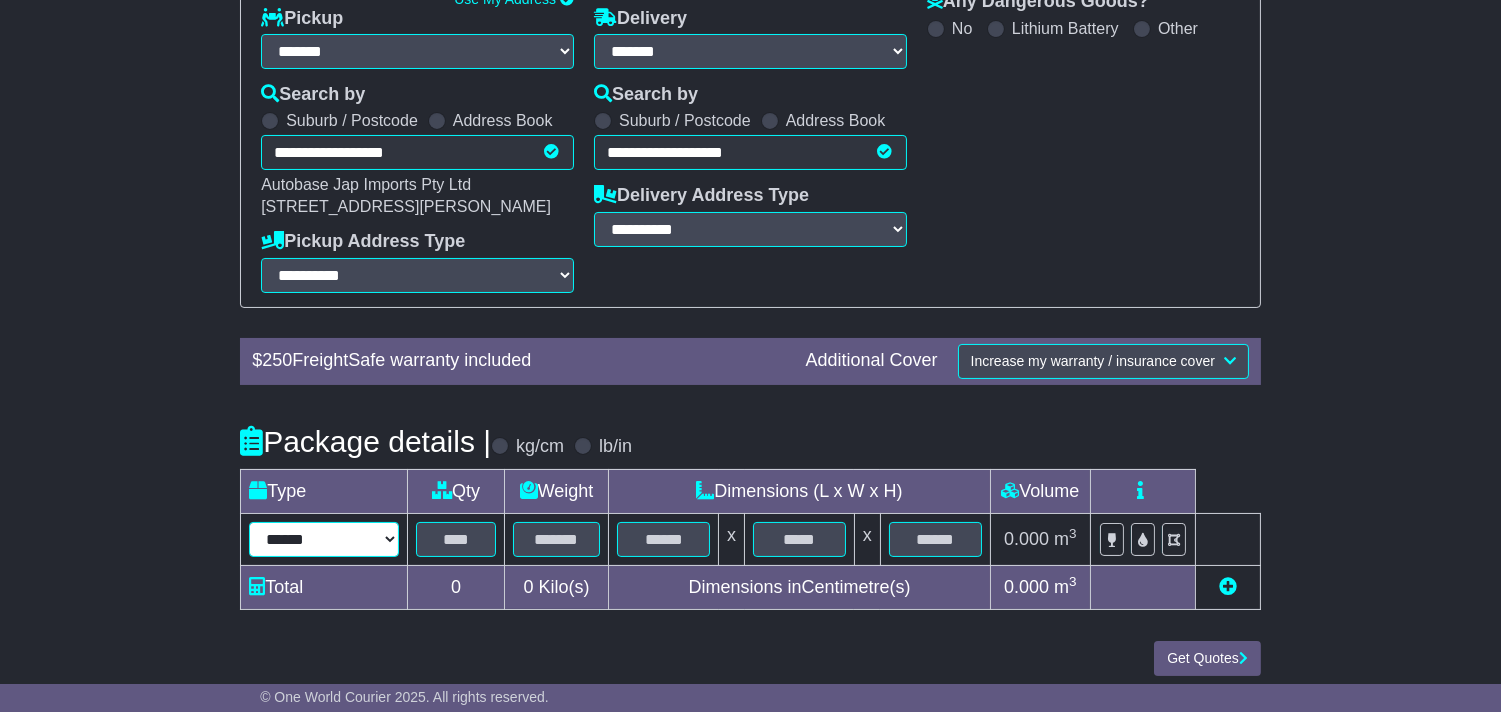 click on "****** ****** *** ******** ***** **** **** ****** *** *******" at bounding box center [324, 539] 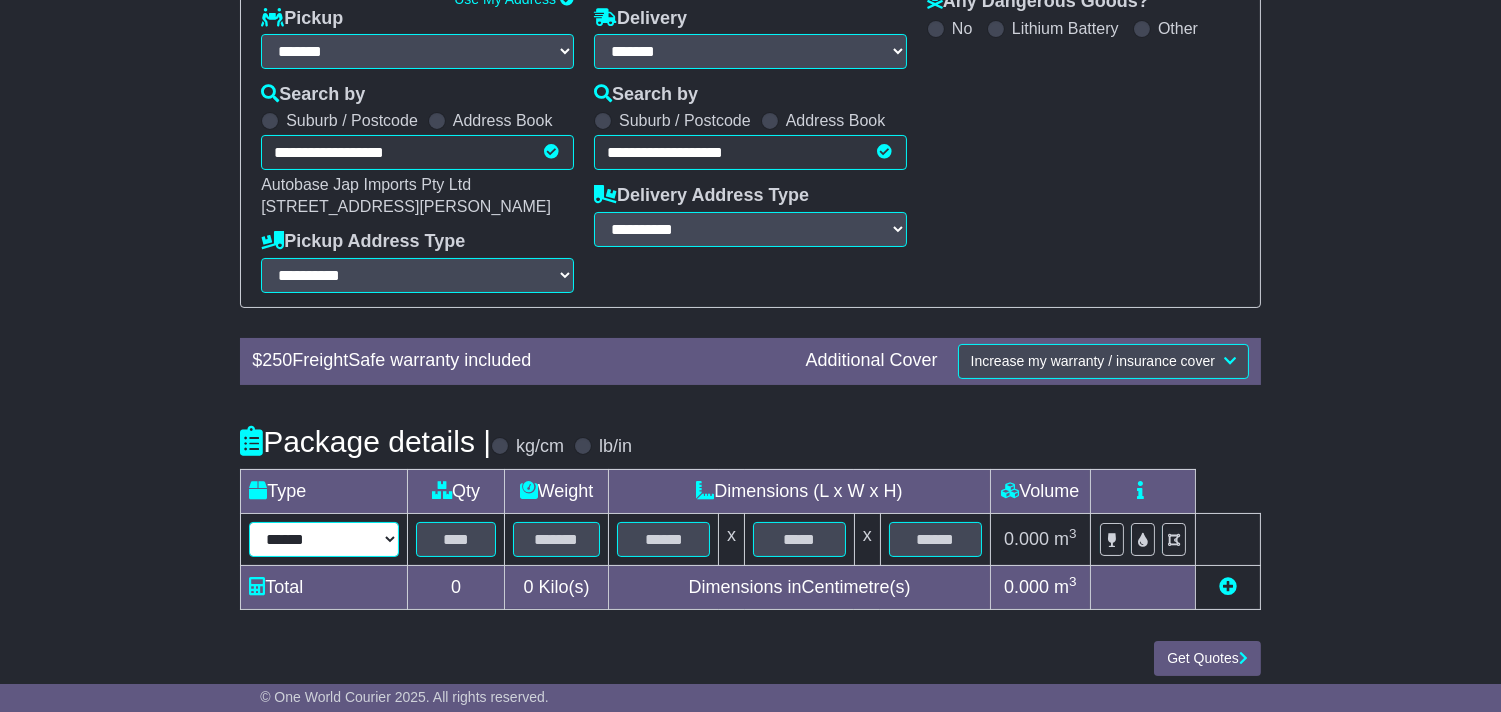select on "****" 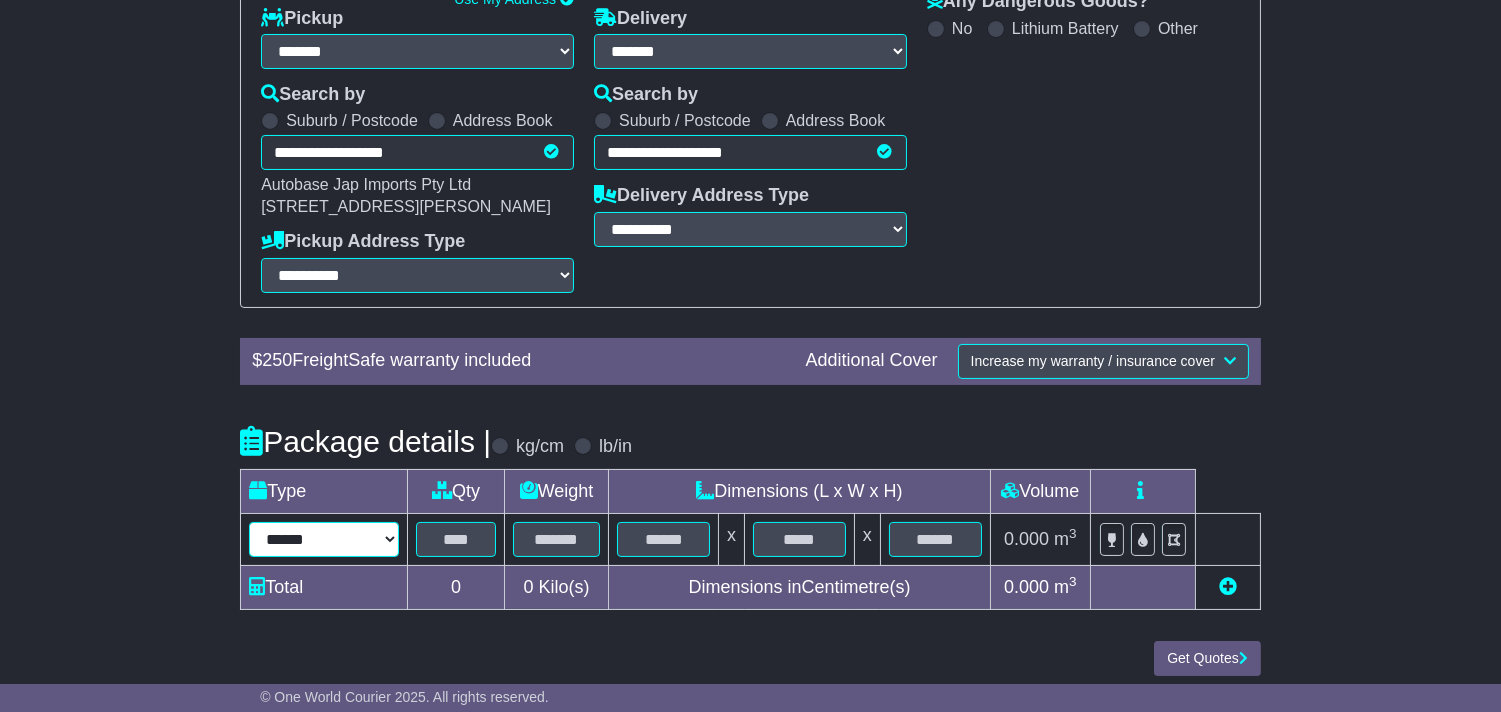 click on "****** ****** *** ******** ***** **** **** ****** *** *******" at bounding box center (324, 539) 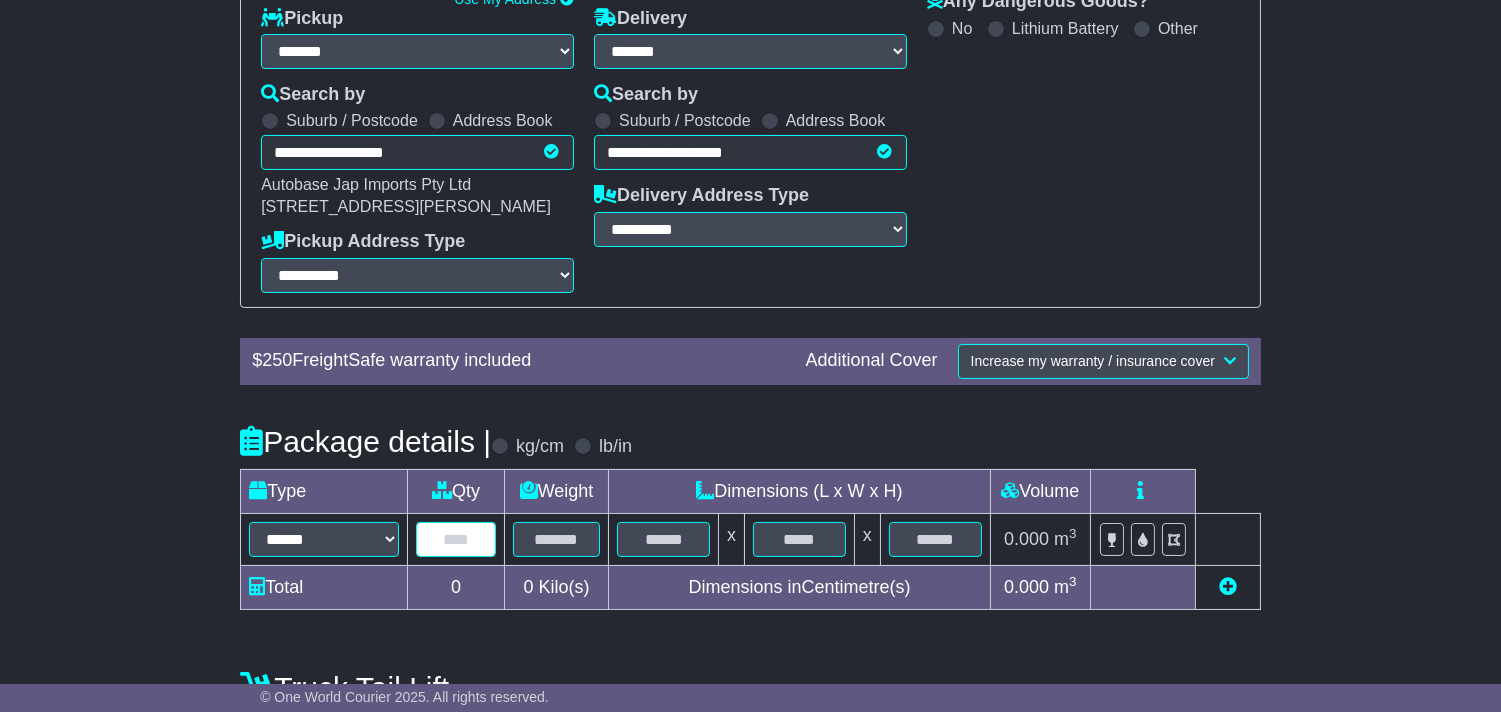 click at bounding box center [456, 539] 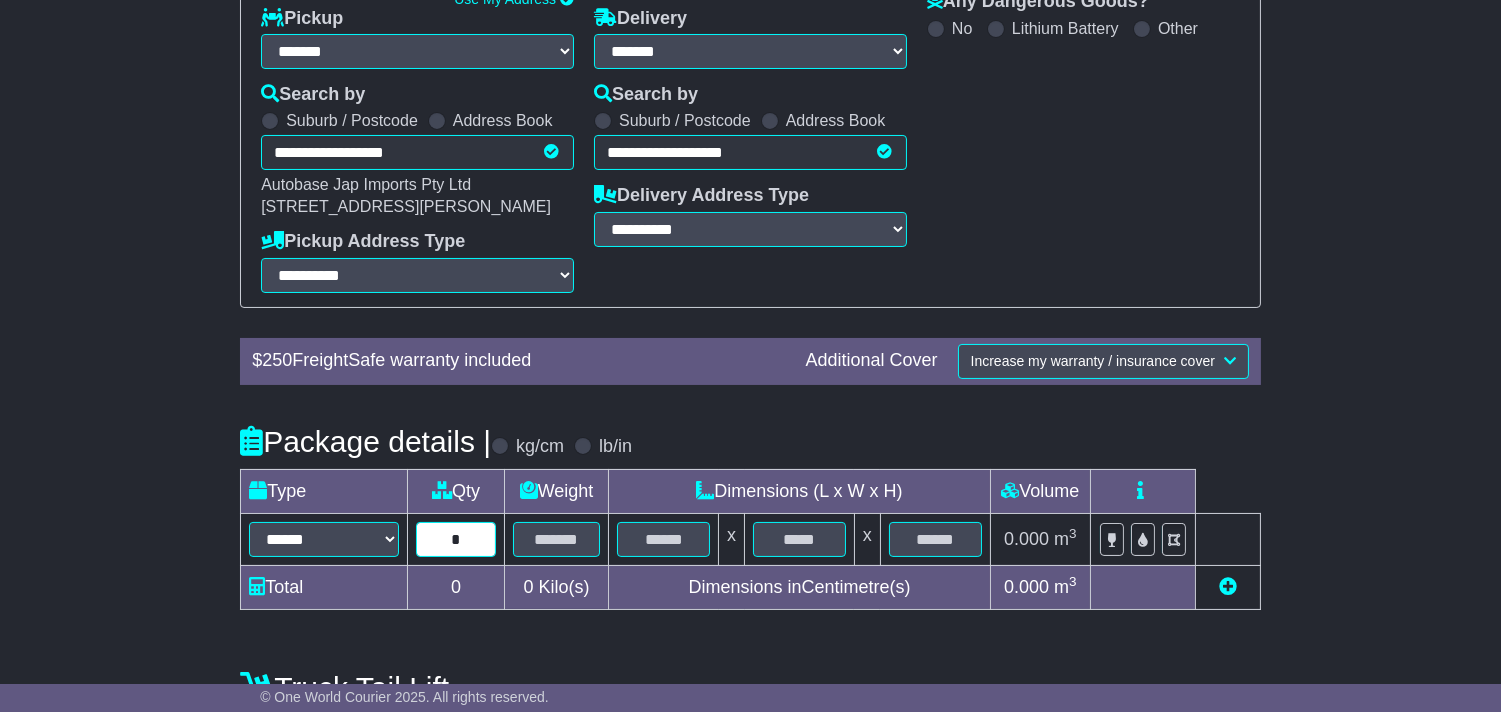 type on "*" 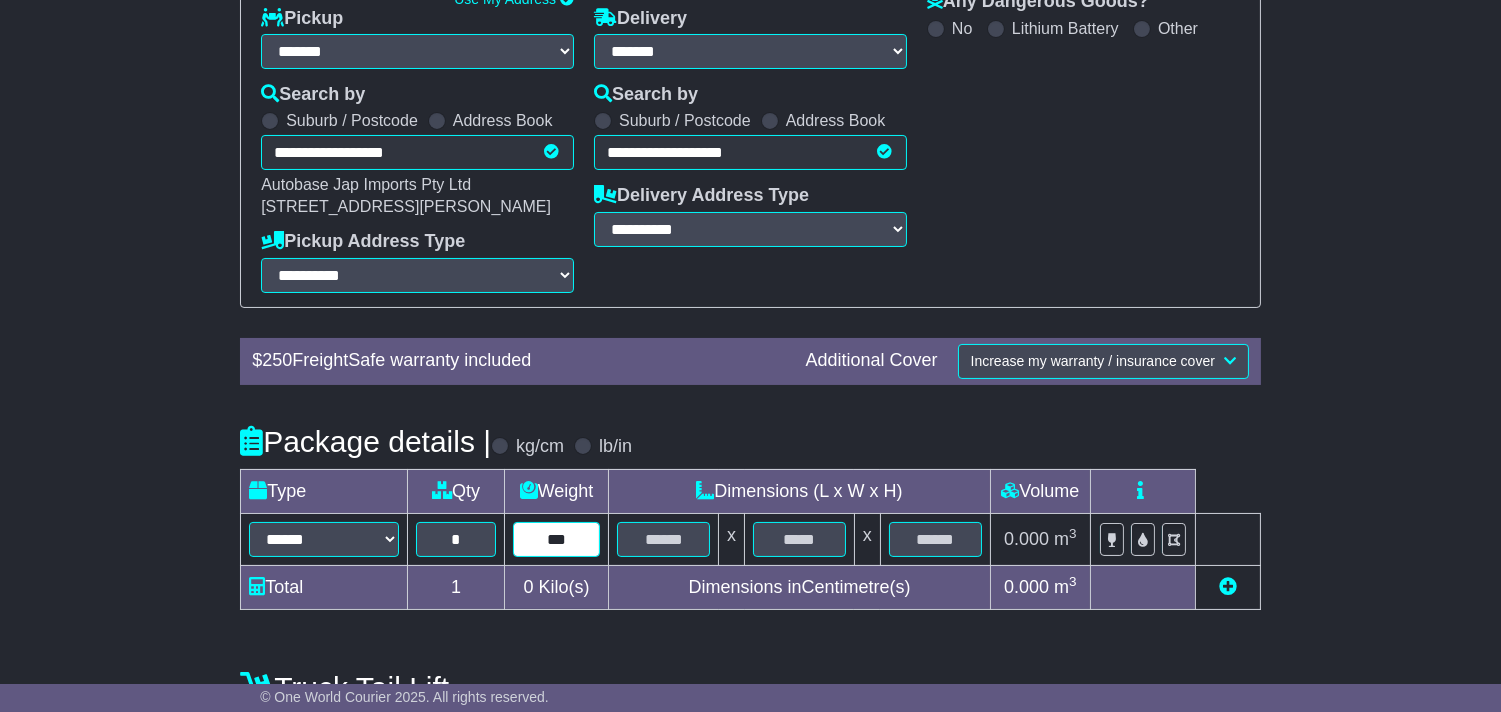 type on "***" 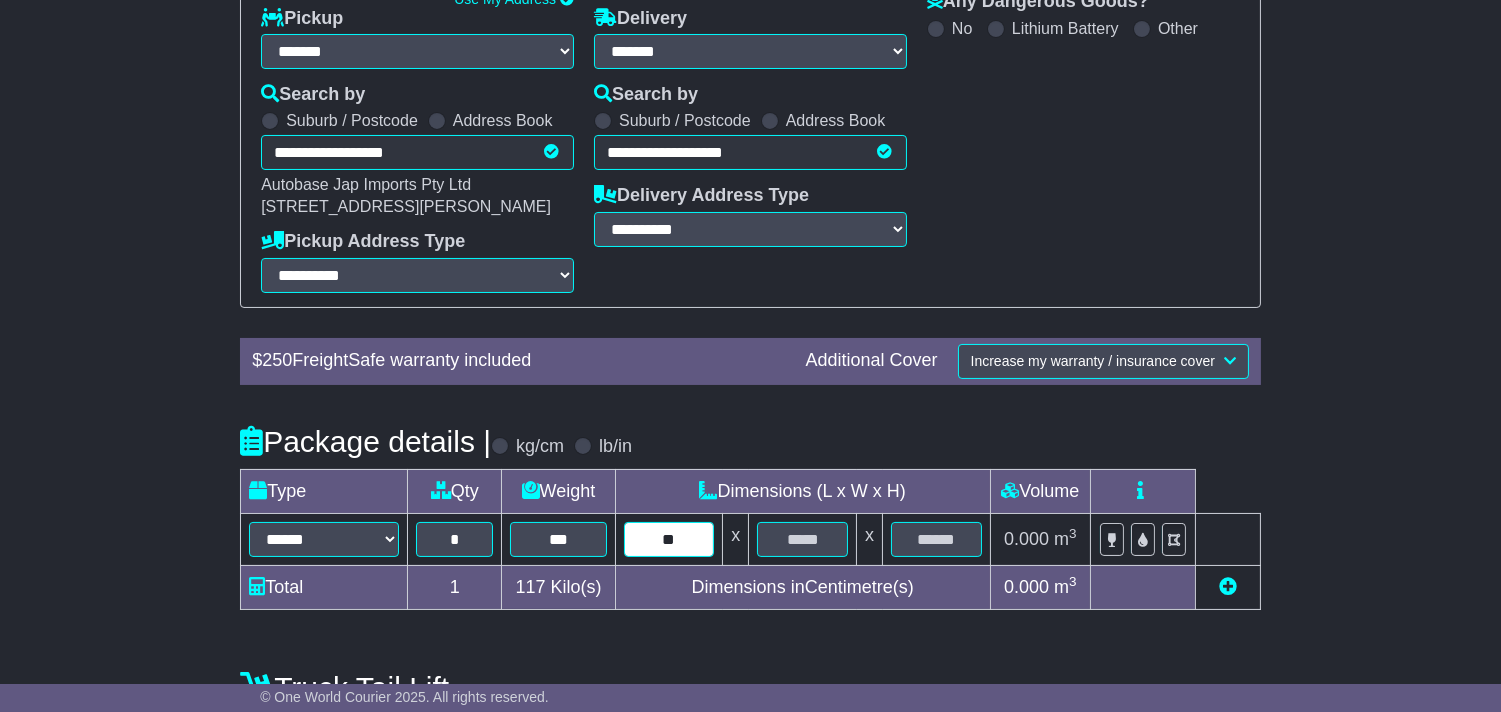 type on "**" 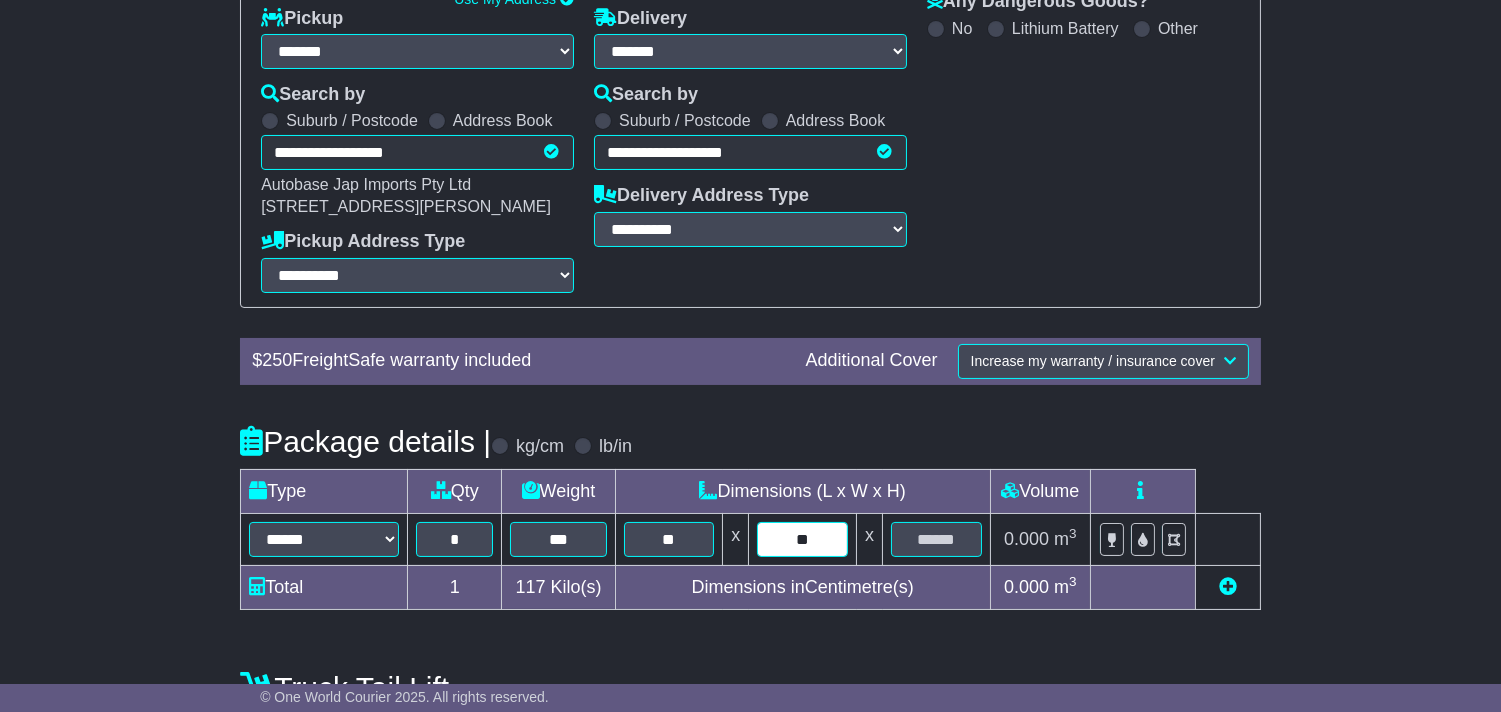 type on "**" 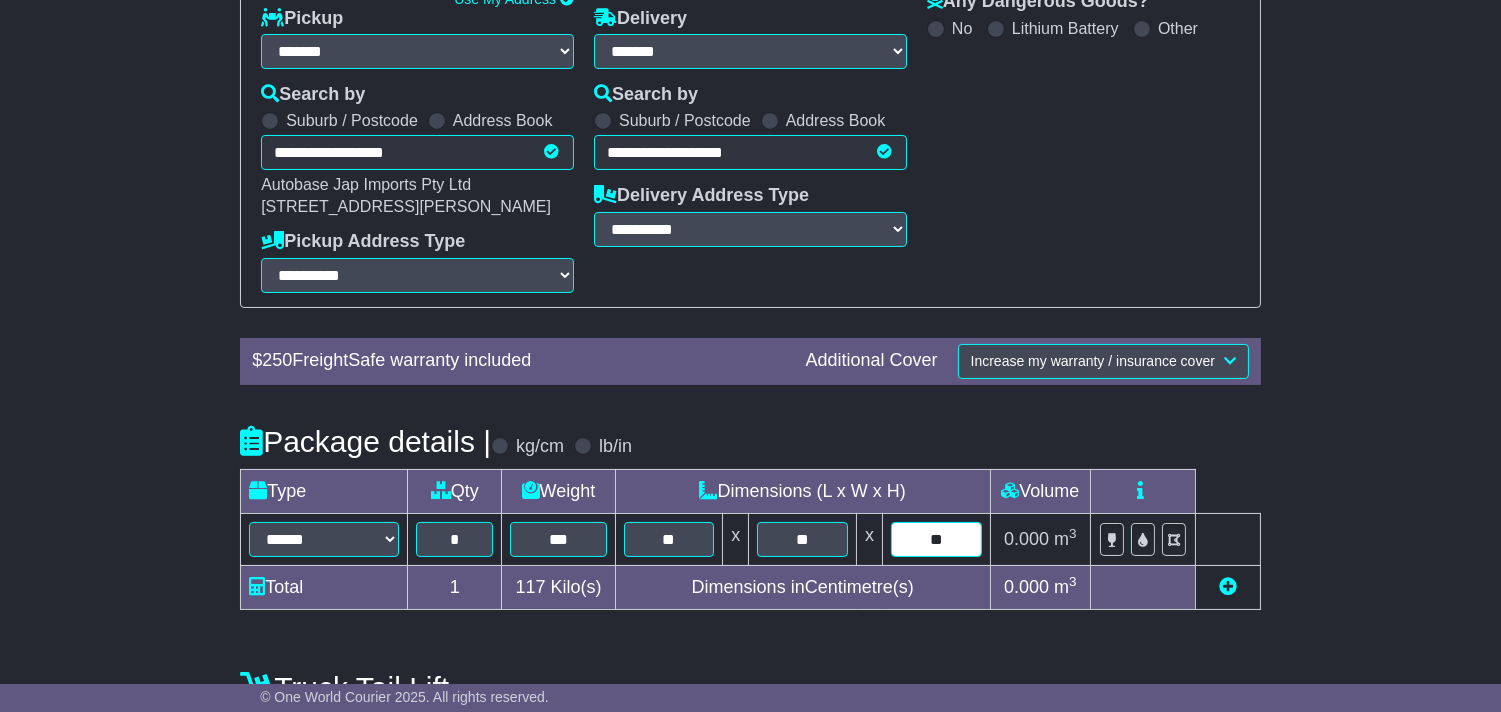 type on "**" 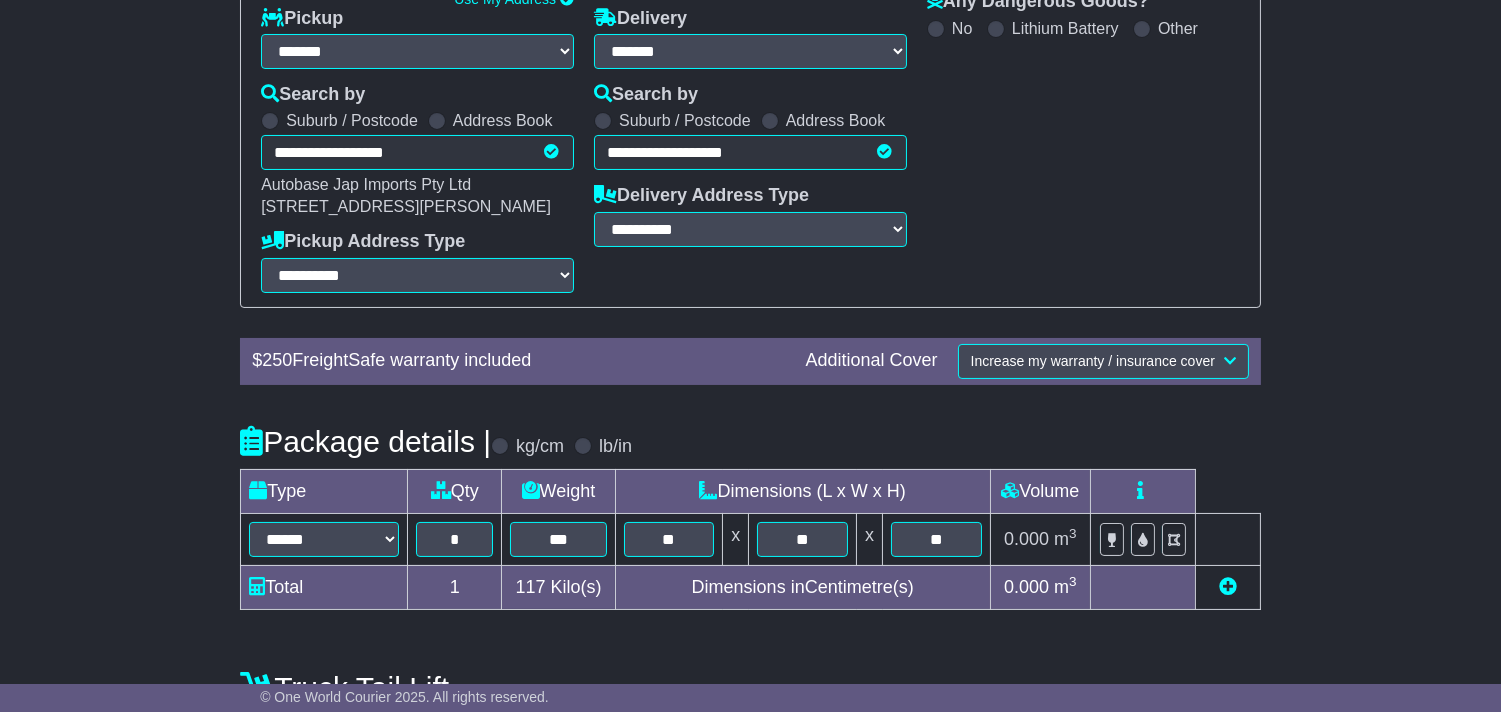 click at bounding box center [1228, 586] 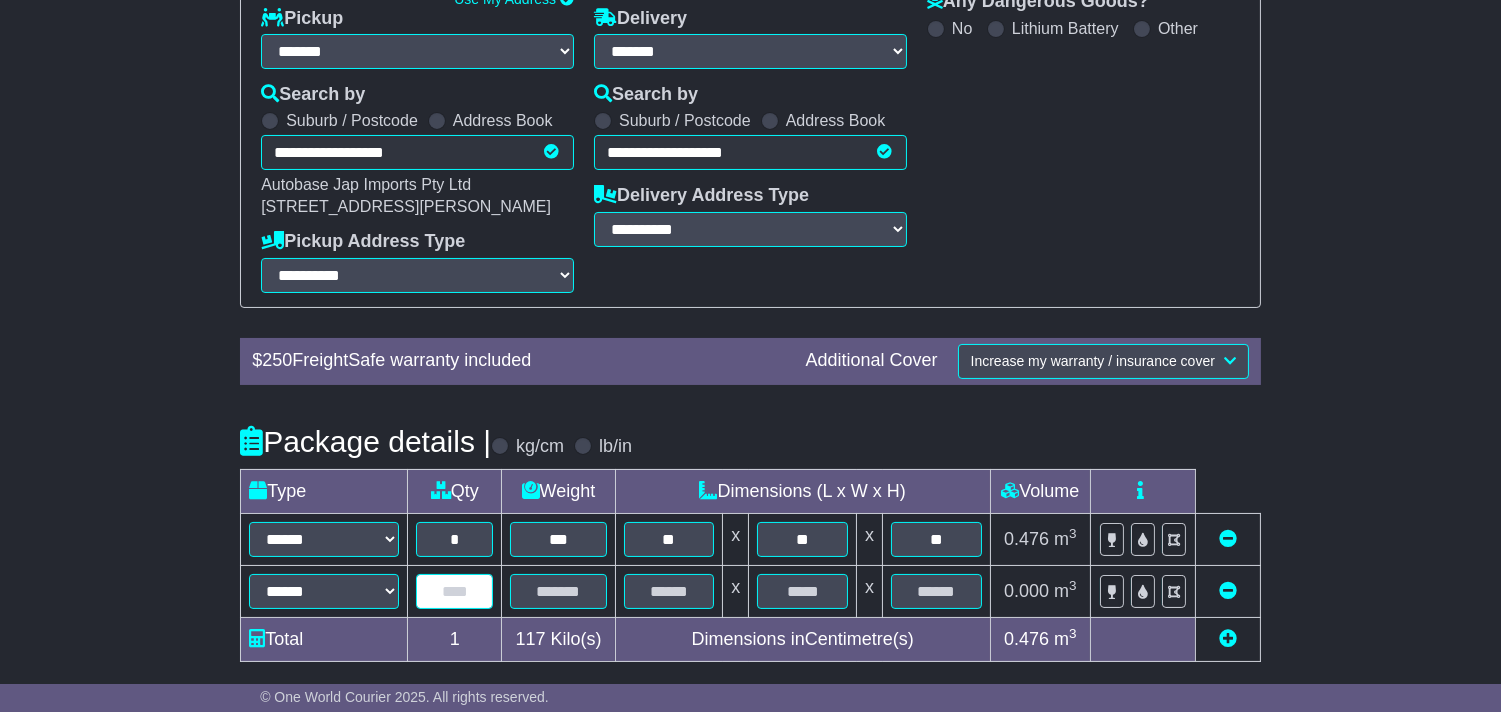 click at bounding box center [454, 591] 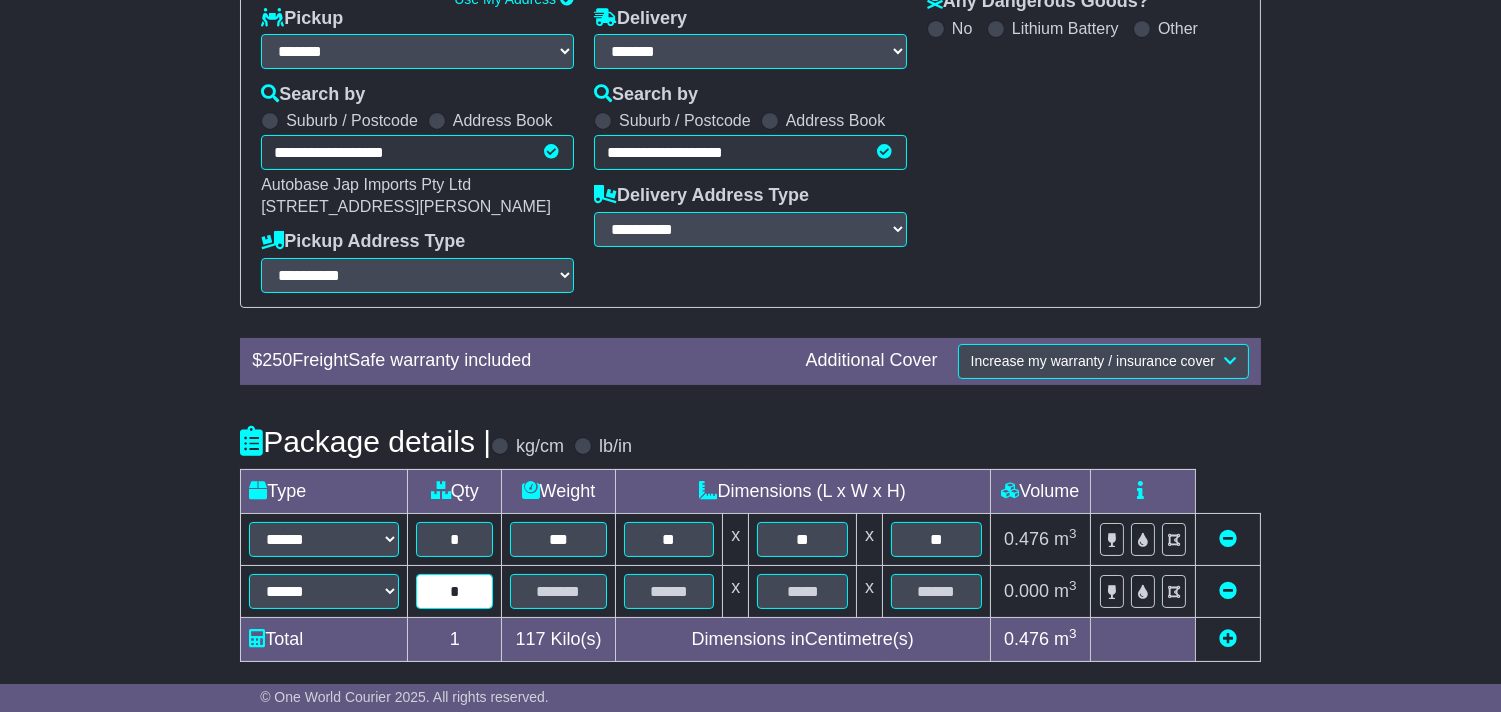 type on "*" 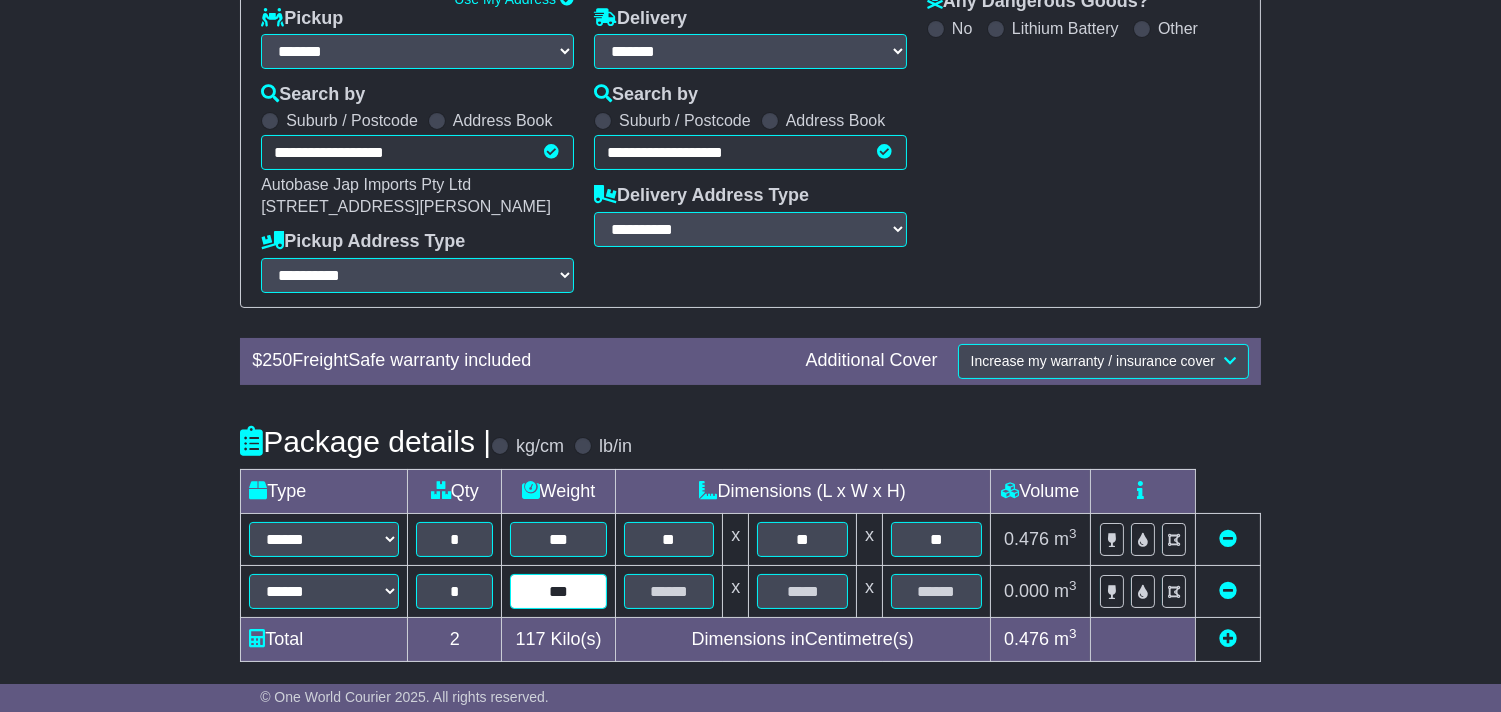 type on "***" 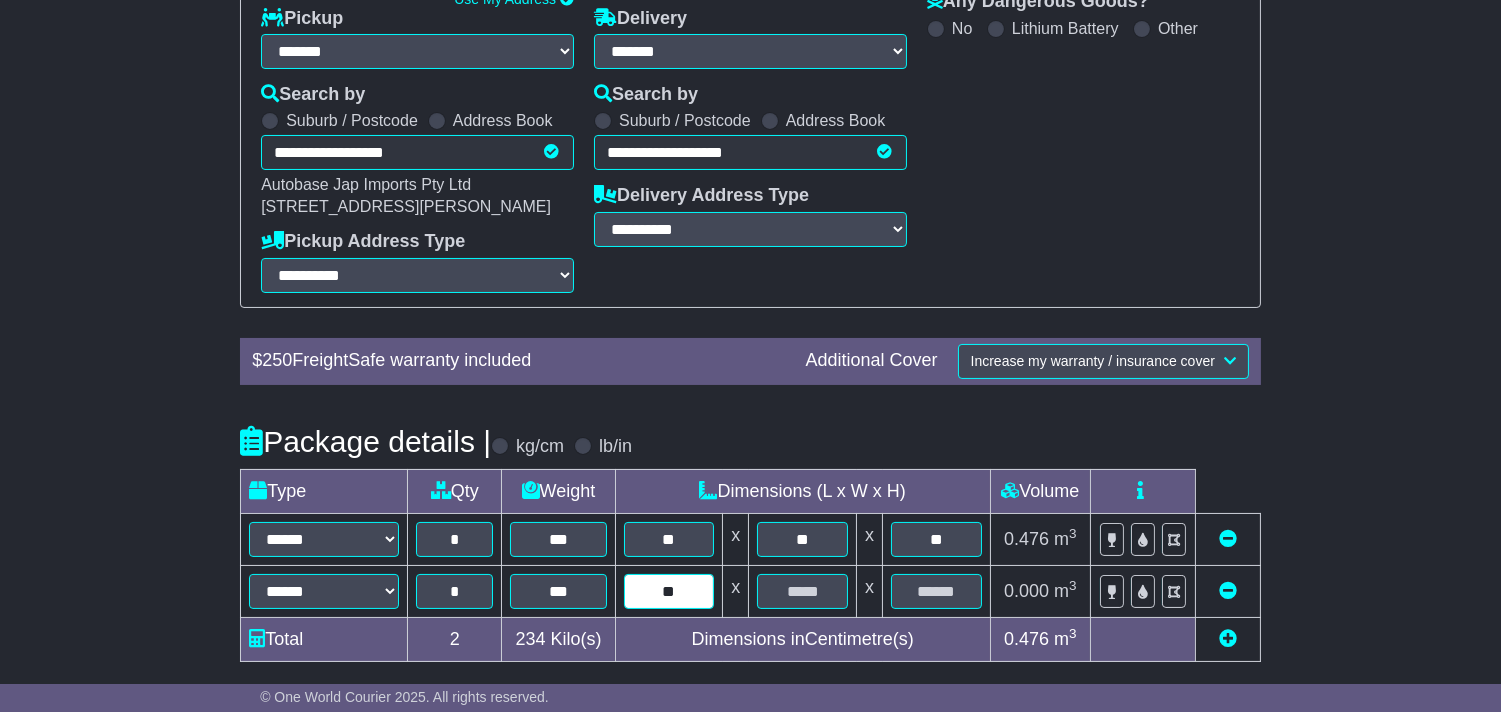 type on "**" 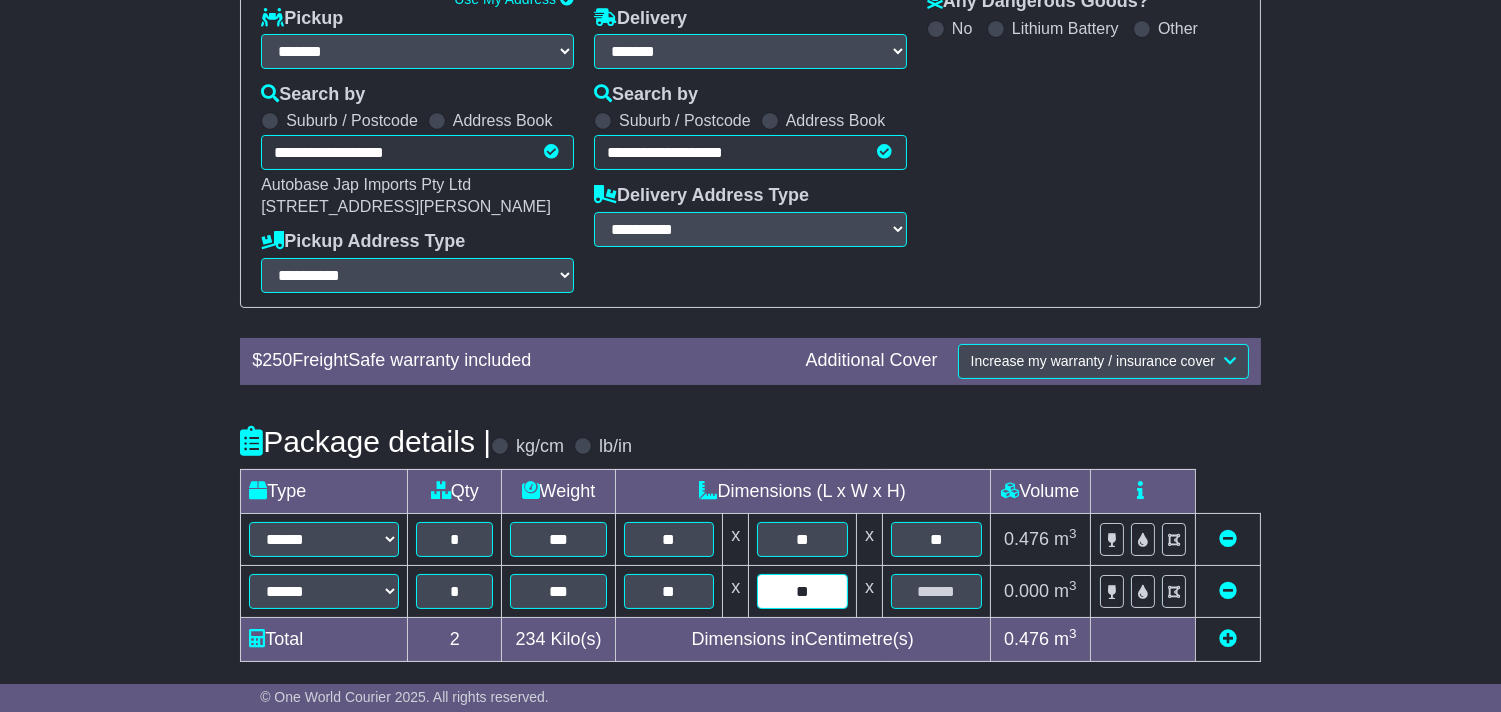 type on "**" 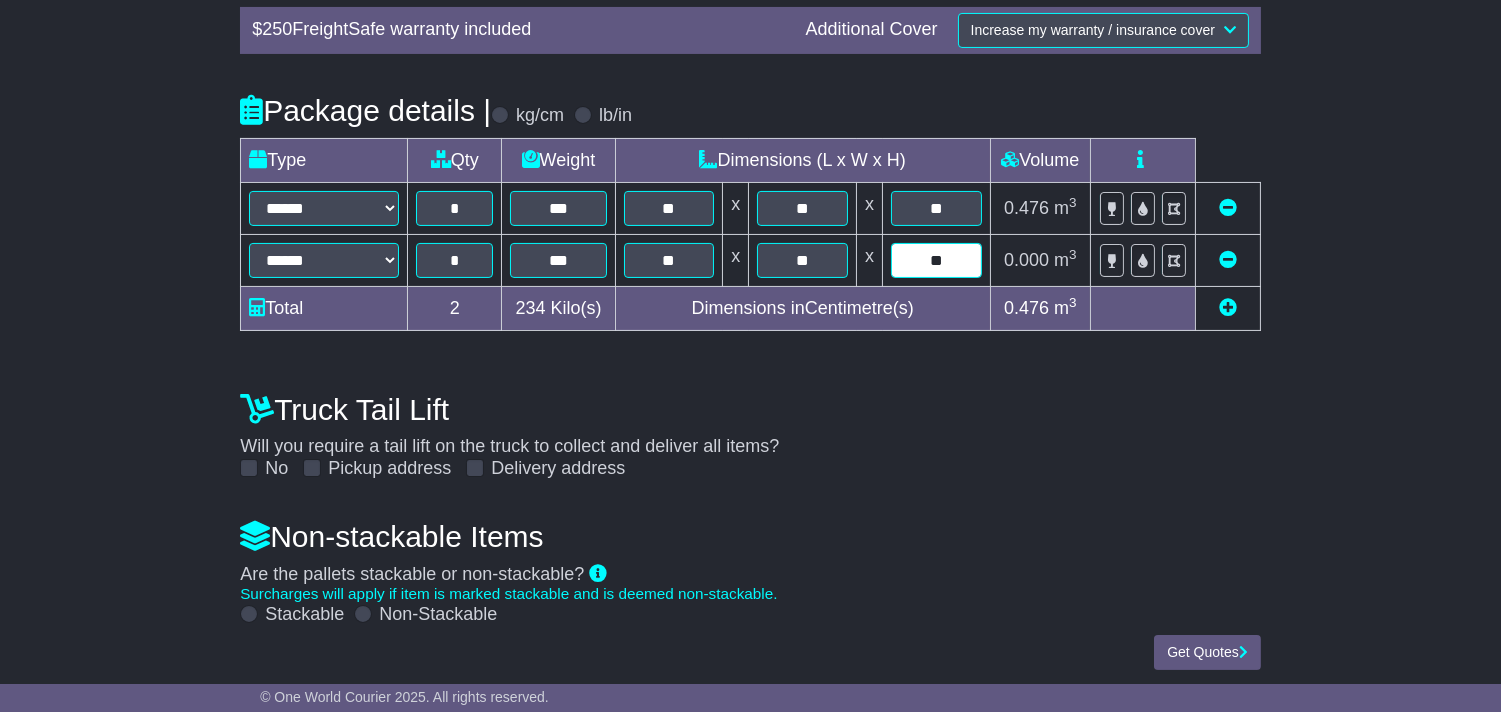 scroll, scrollTop: 673, scrollLeft: 0, axis: vertical 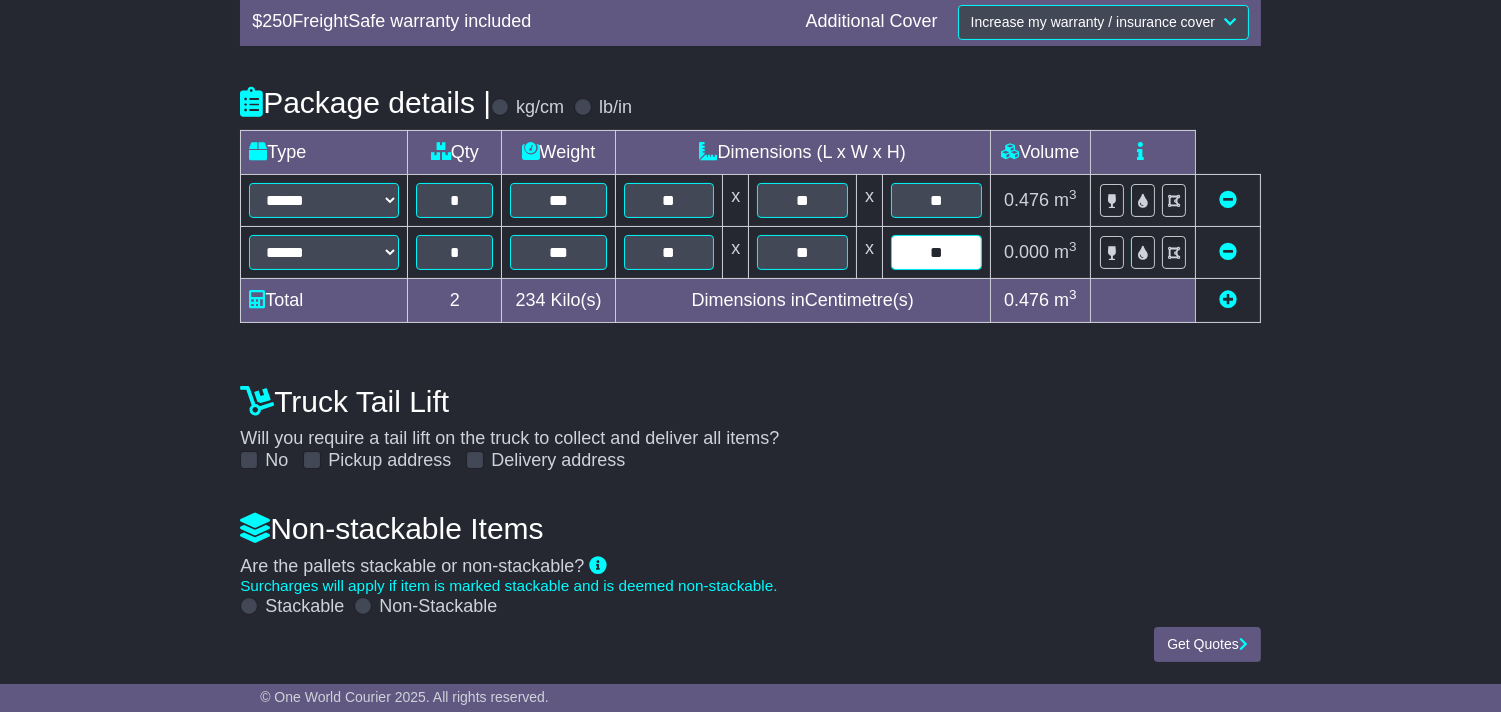 type on "**" 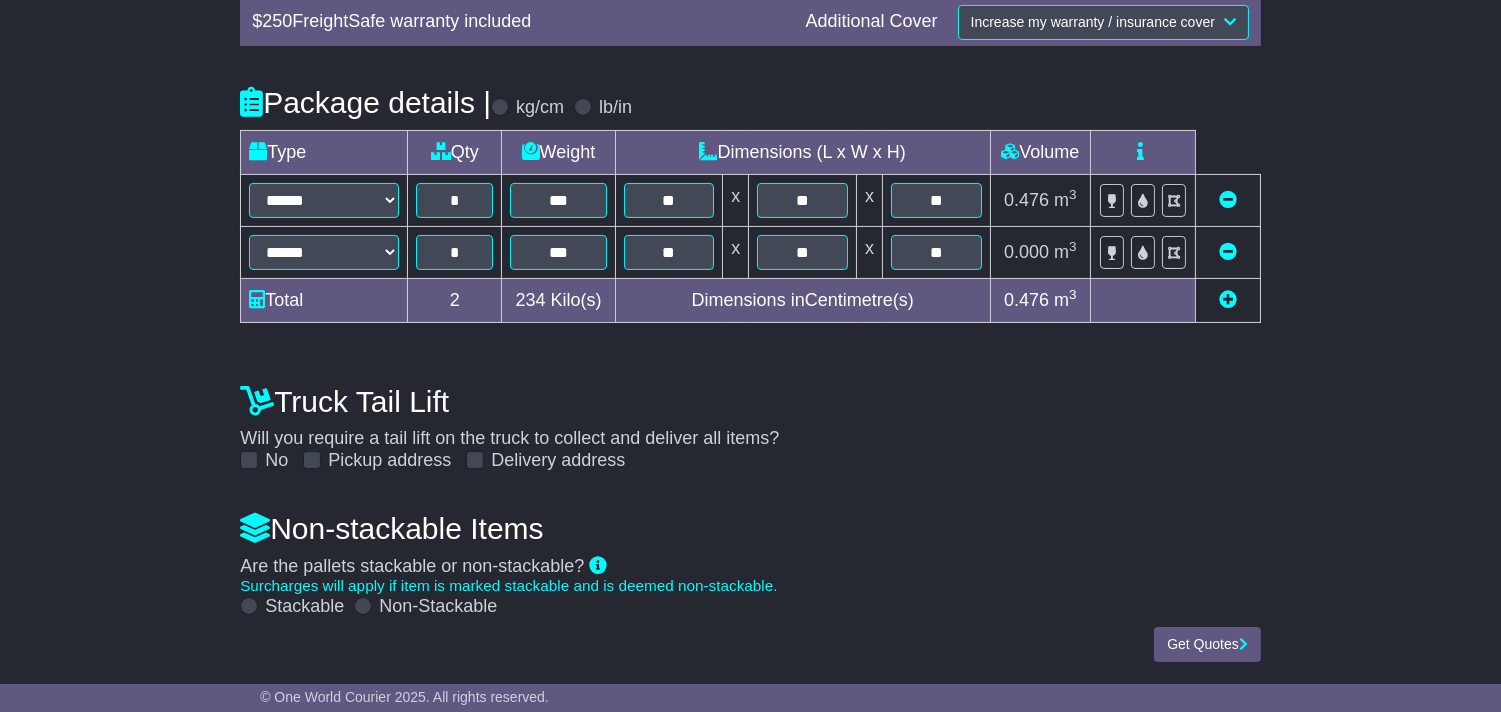 click at bounding box center (1228, 299) 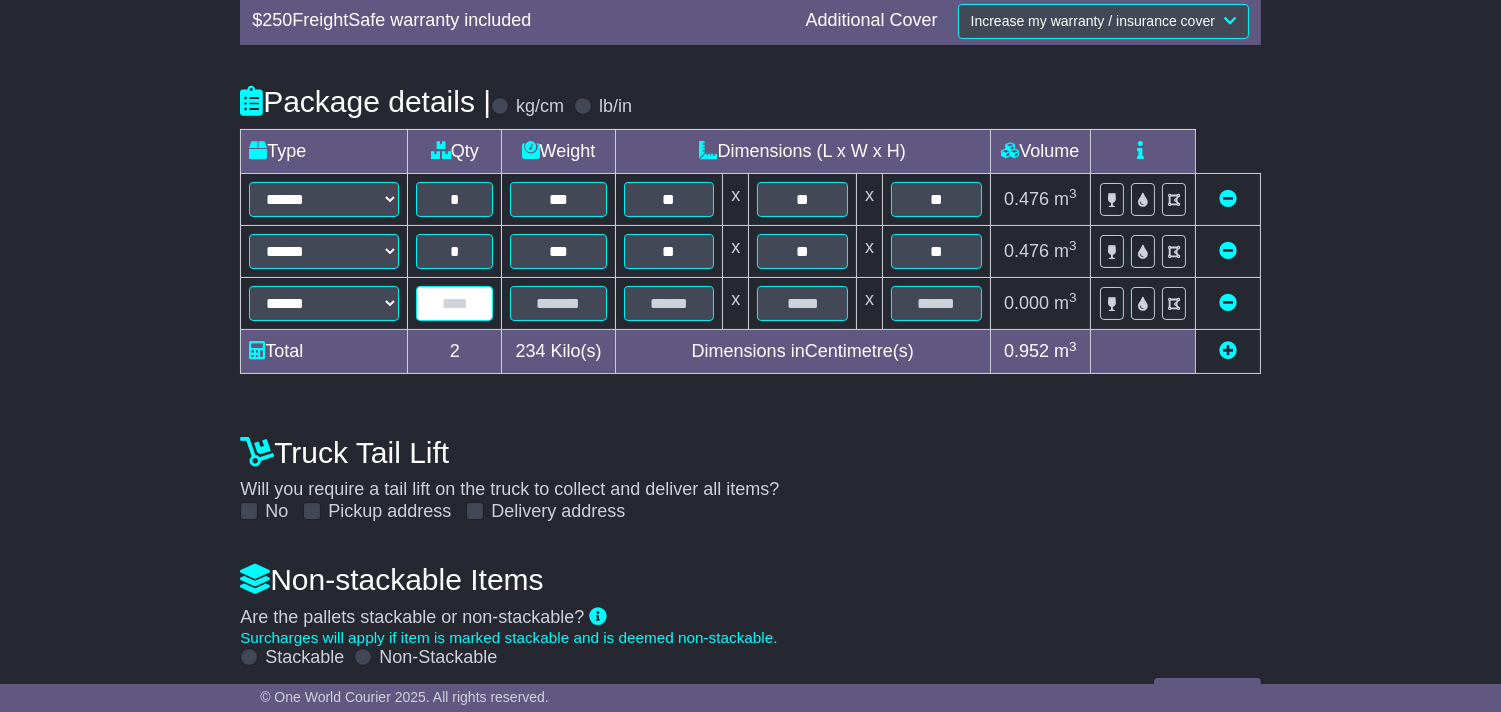 drag, startPoint x: 428, startPoint y: 320, endPoint x: 443, endPoint y: 314, distance: 16.155495 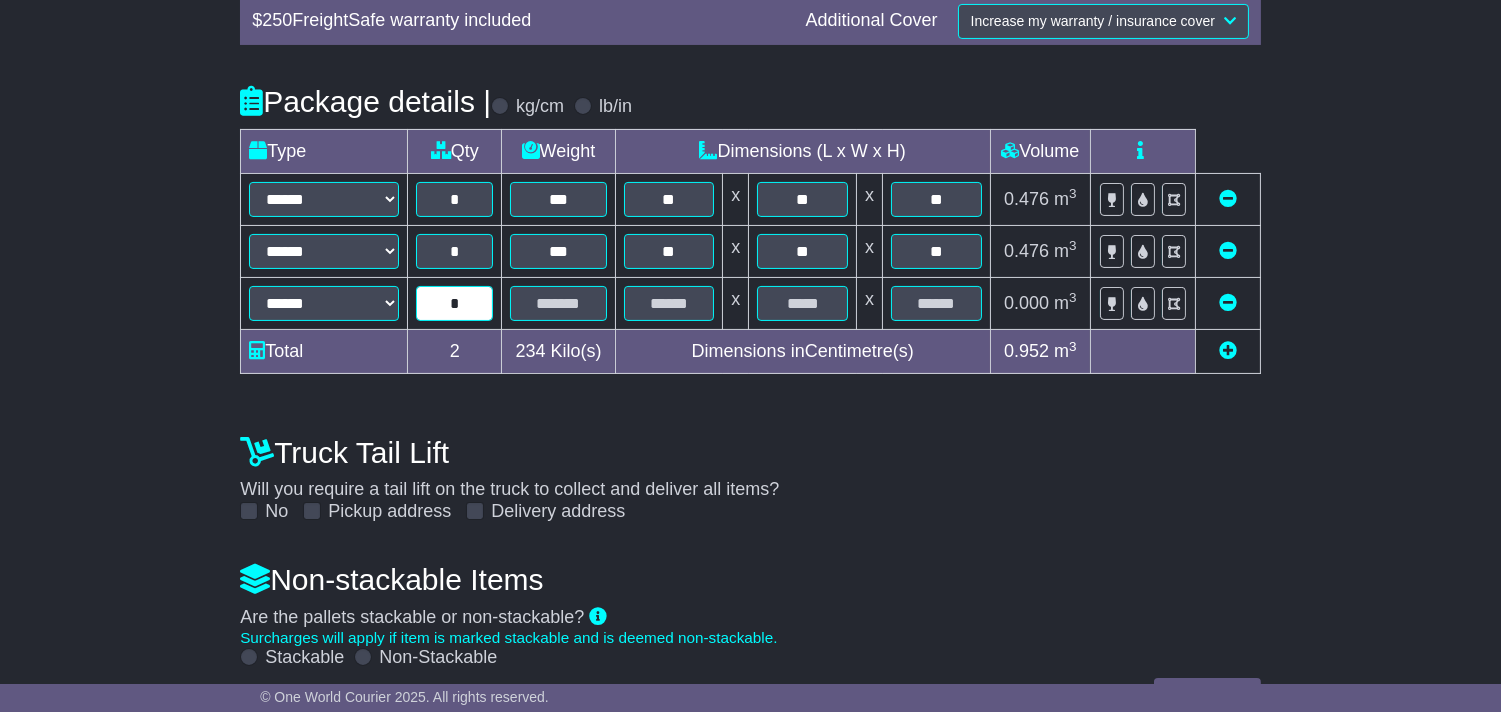 type on "*" 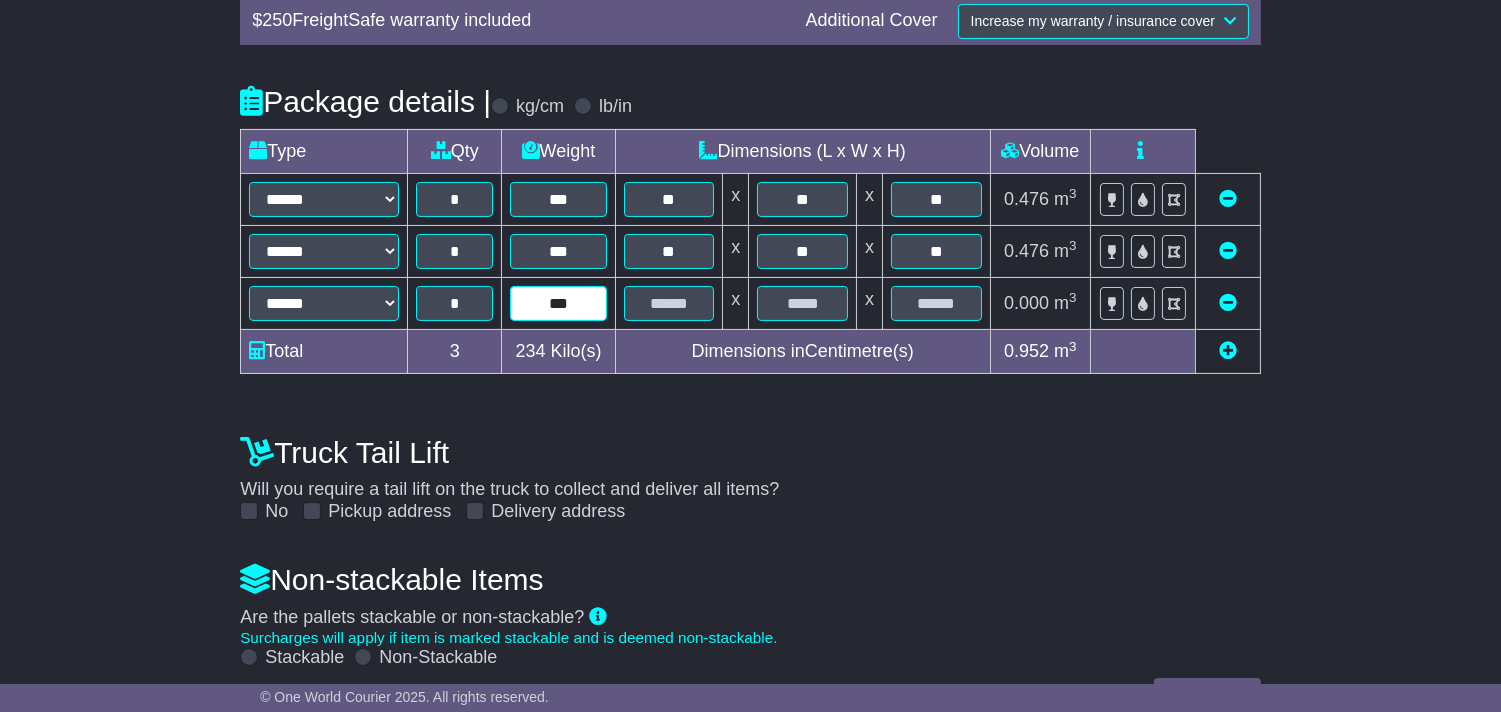 type on "***" 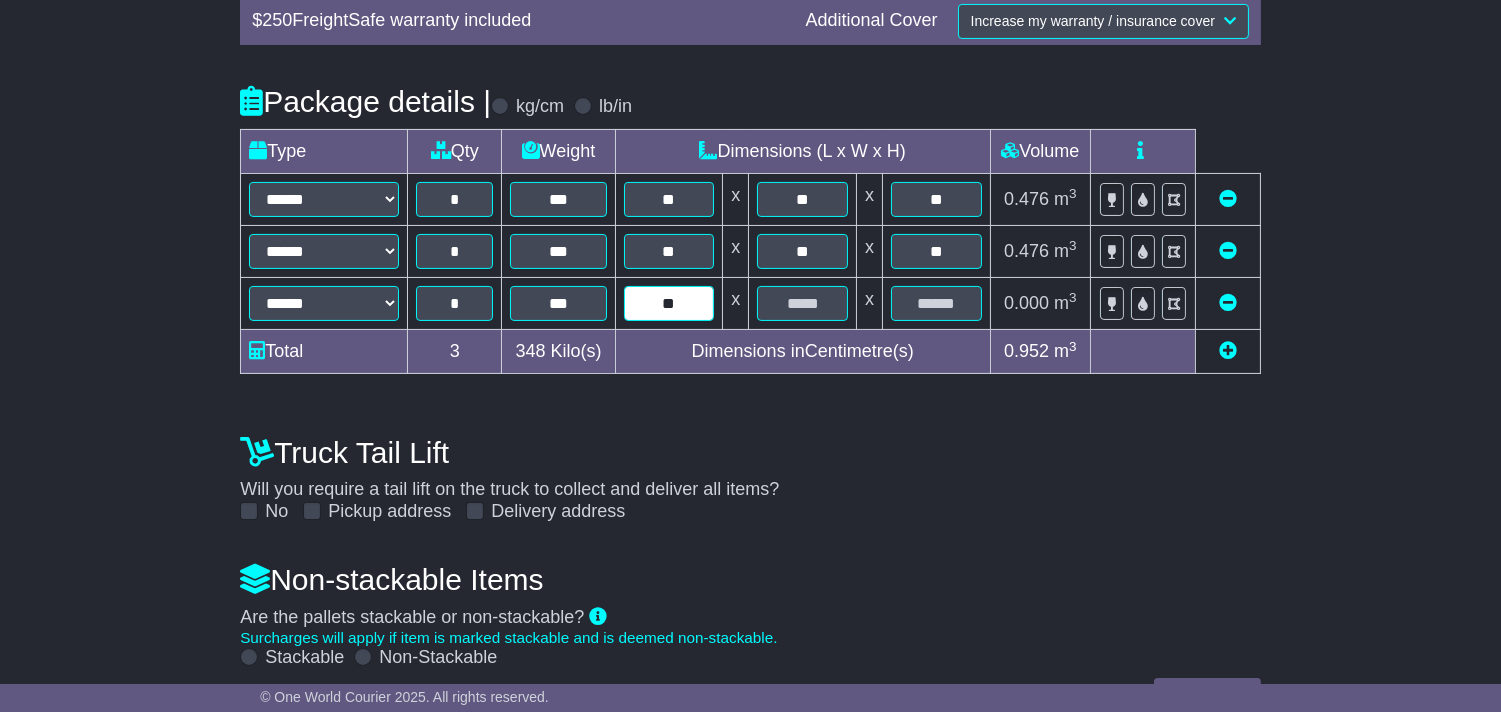 type on "**" 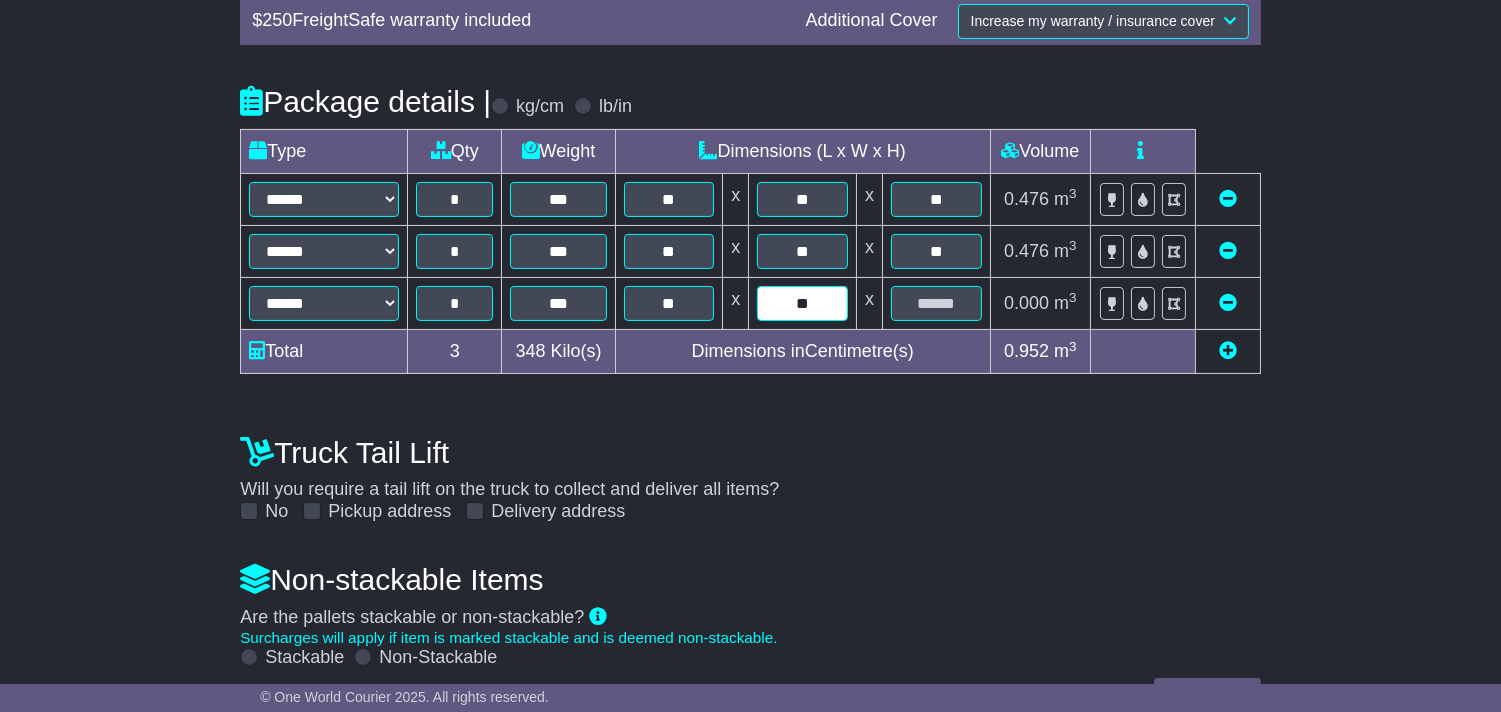 type on "**" 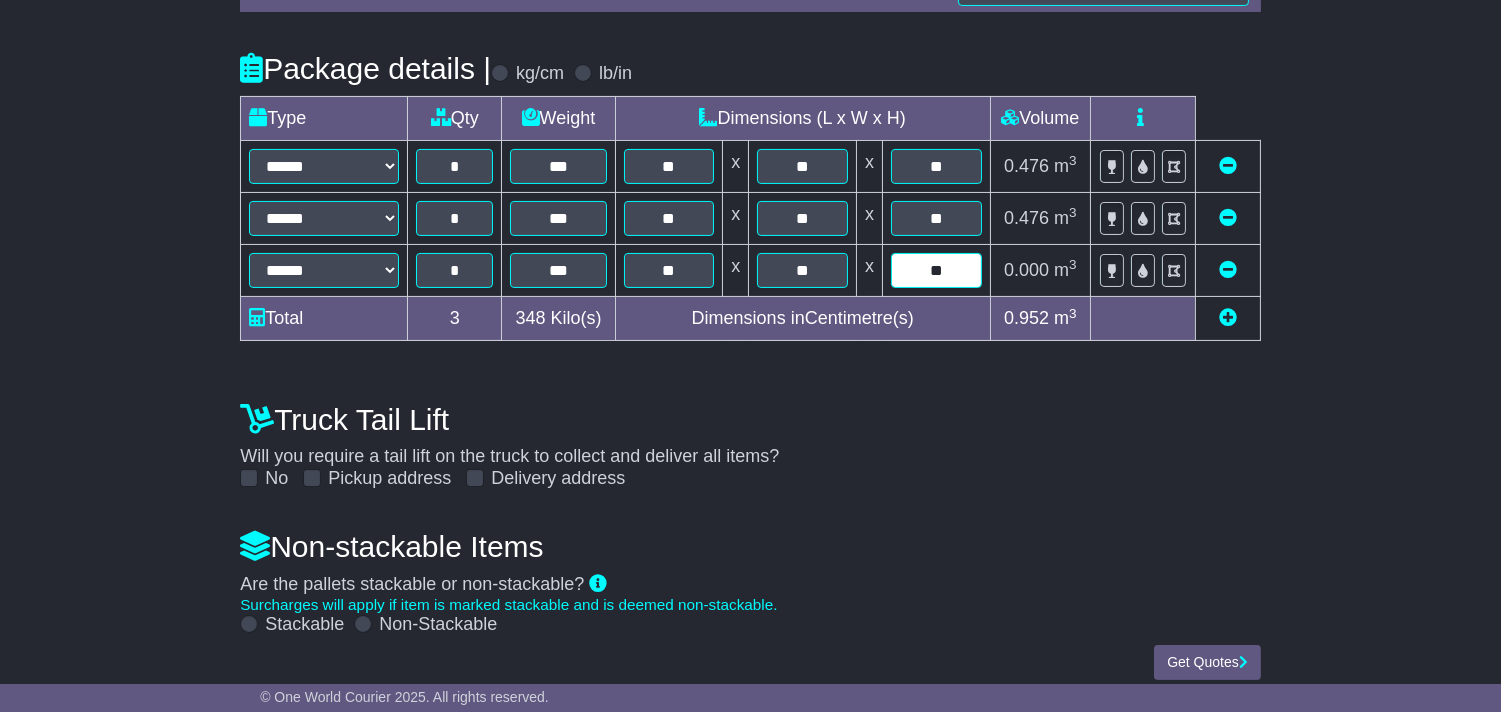 scroll, scrollTop: 725, scrollLeft: 0, axis: vertical 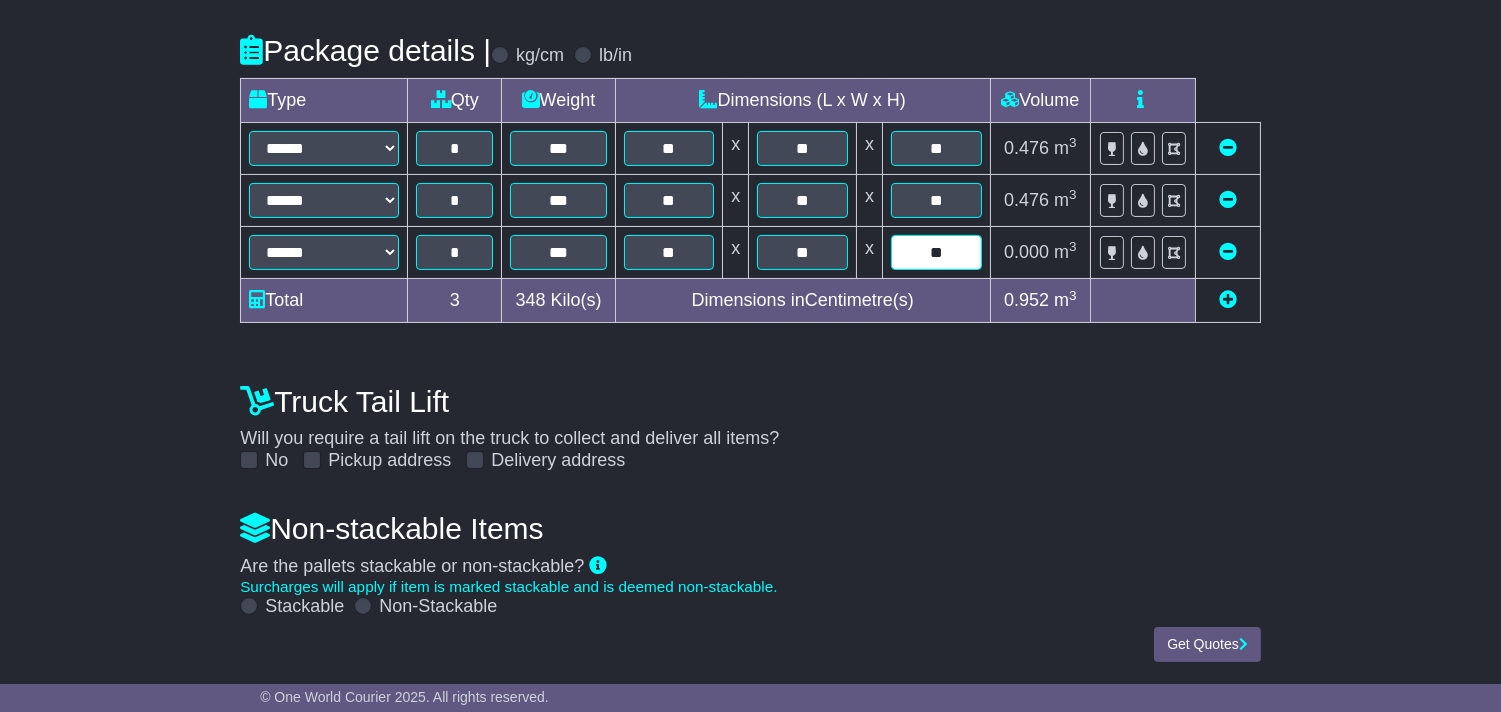 type on "**" 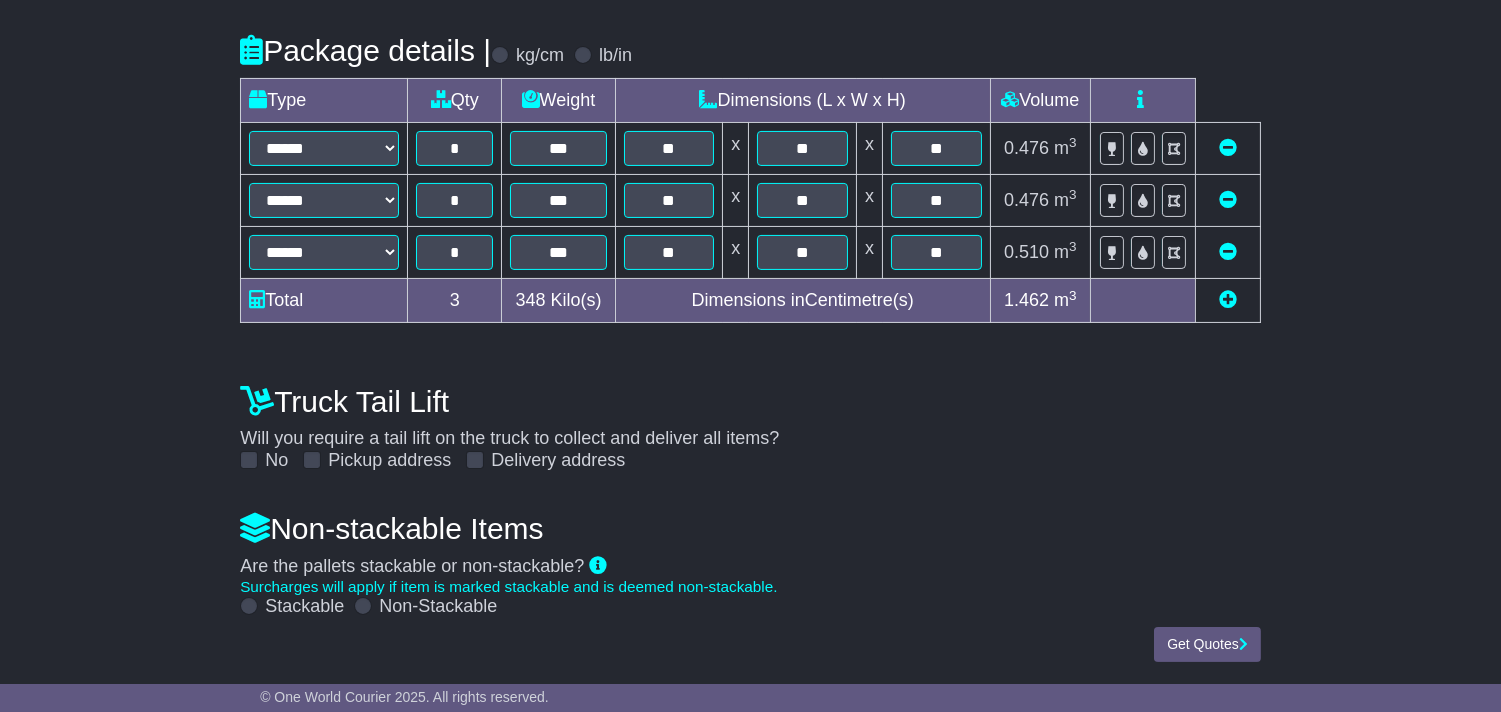 click on "Delivery address" at bounding box center [558, 461] 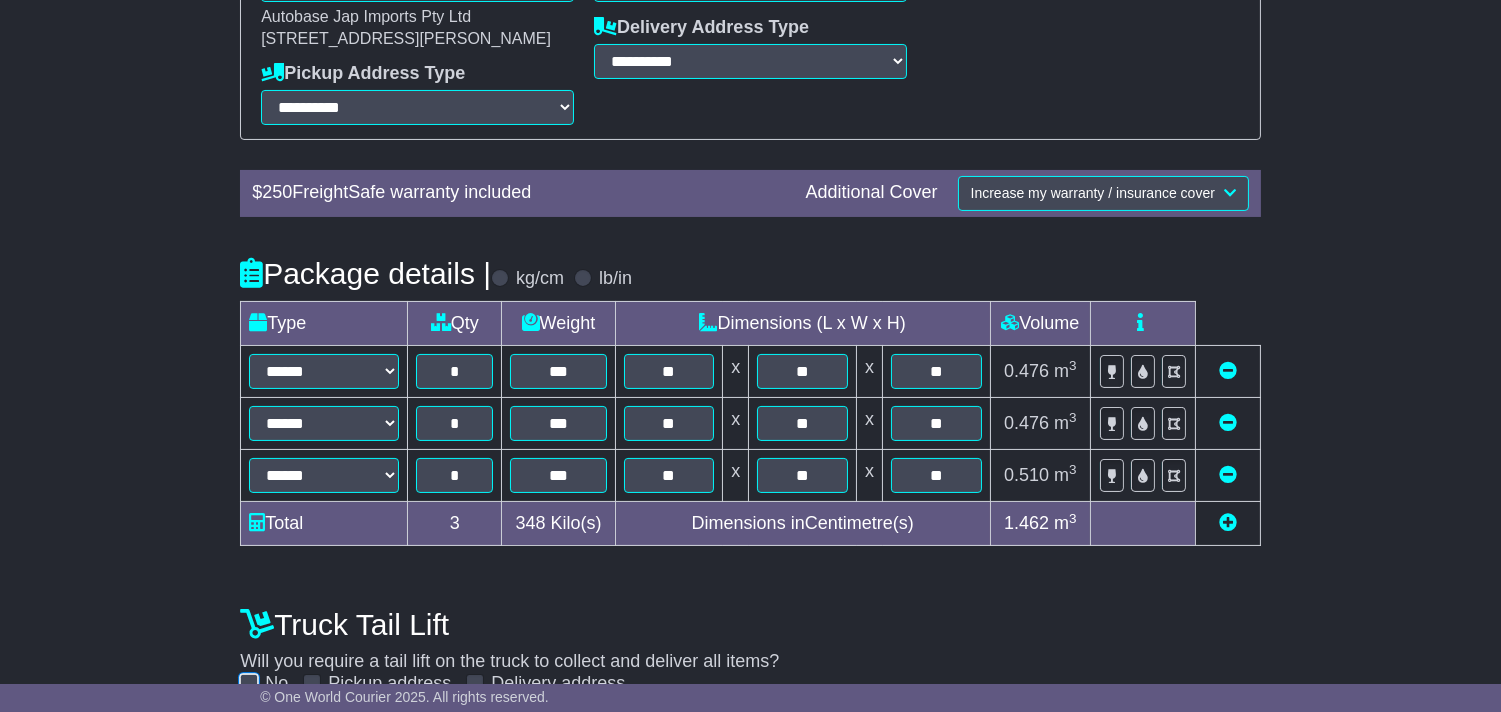 scroll, scrollTop: 170, scrollLeft: 0, axis: vertical 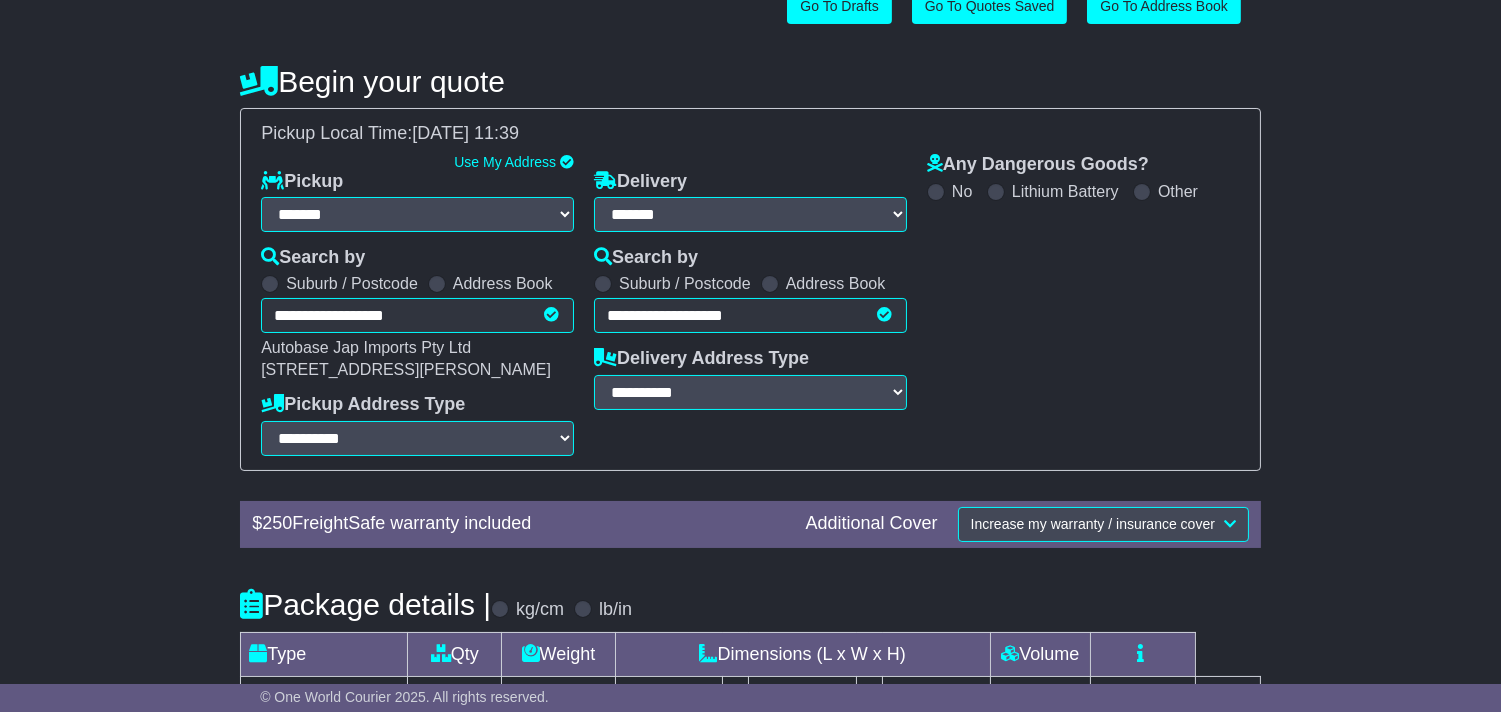 type on "**********" 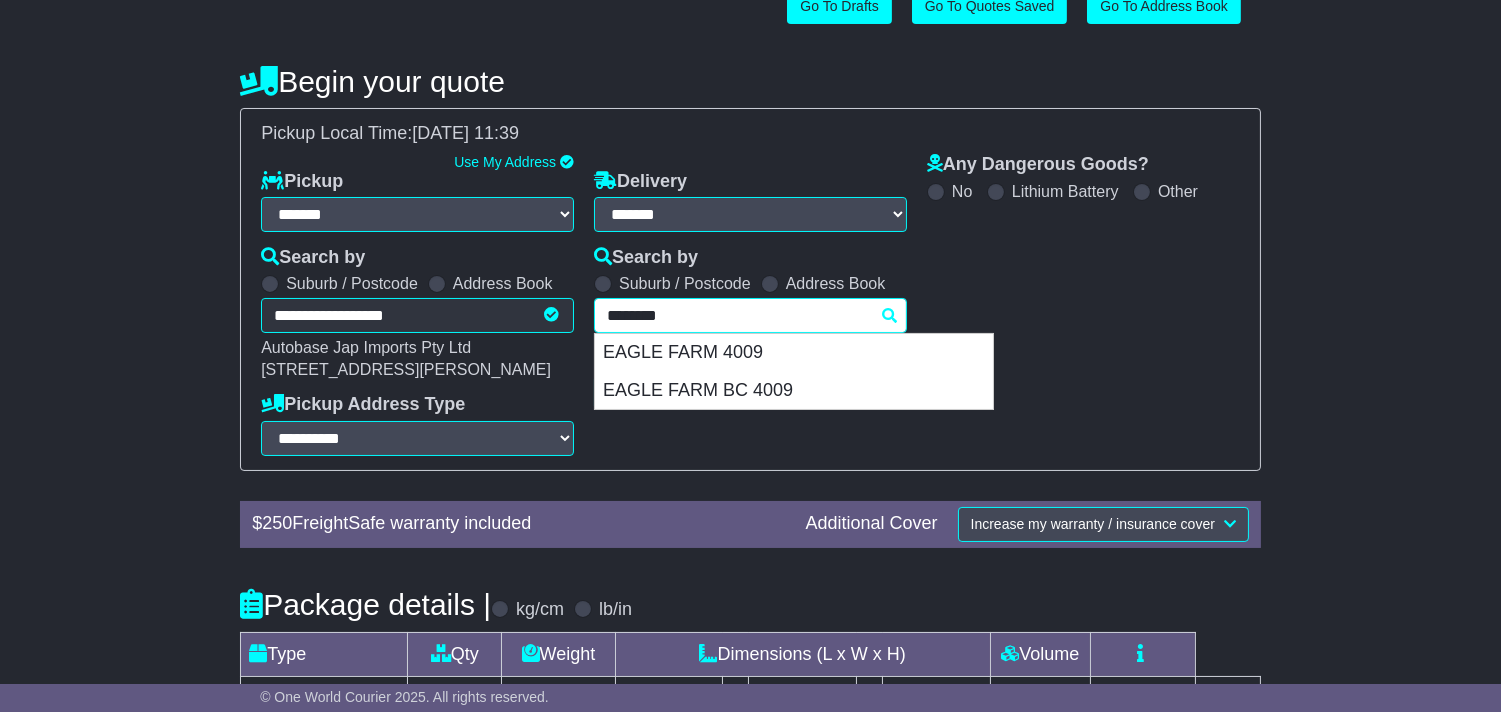 type 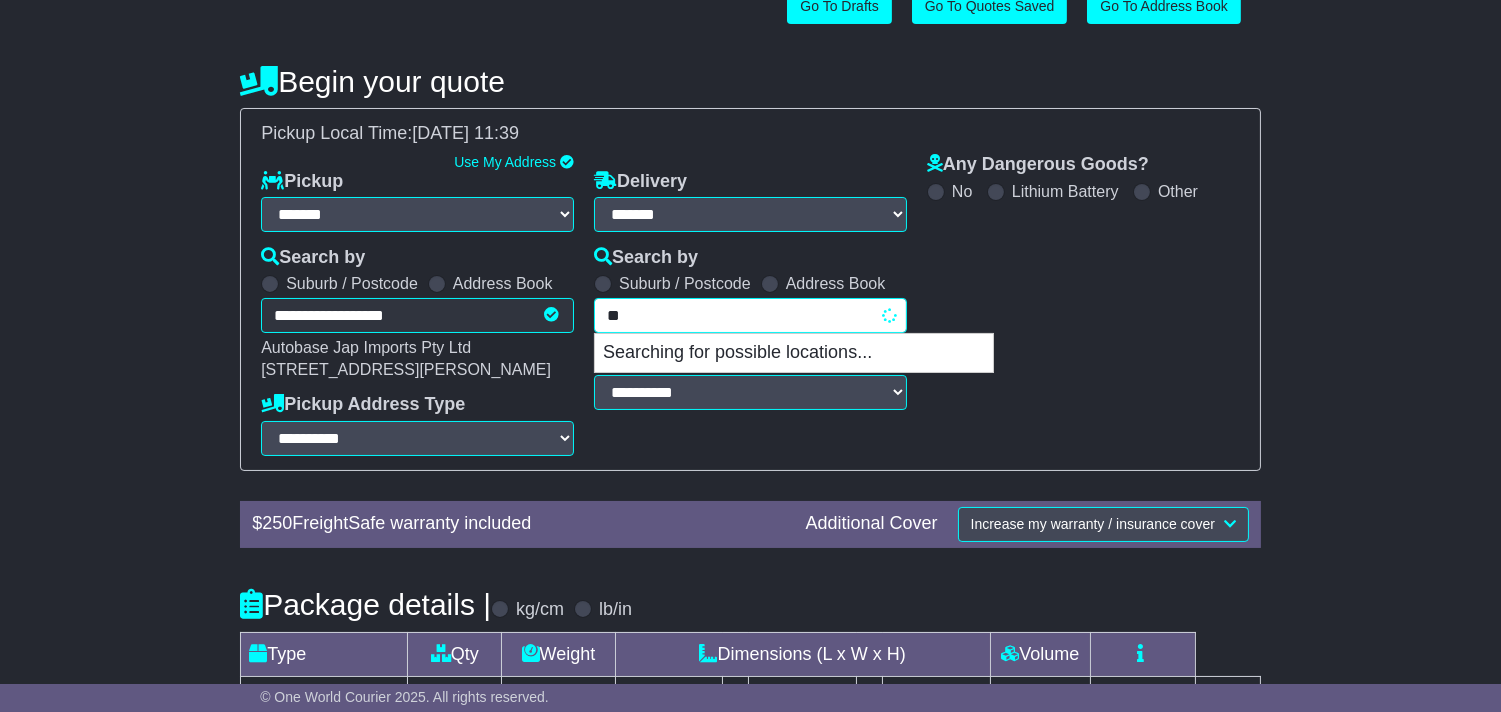 type on "*" 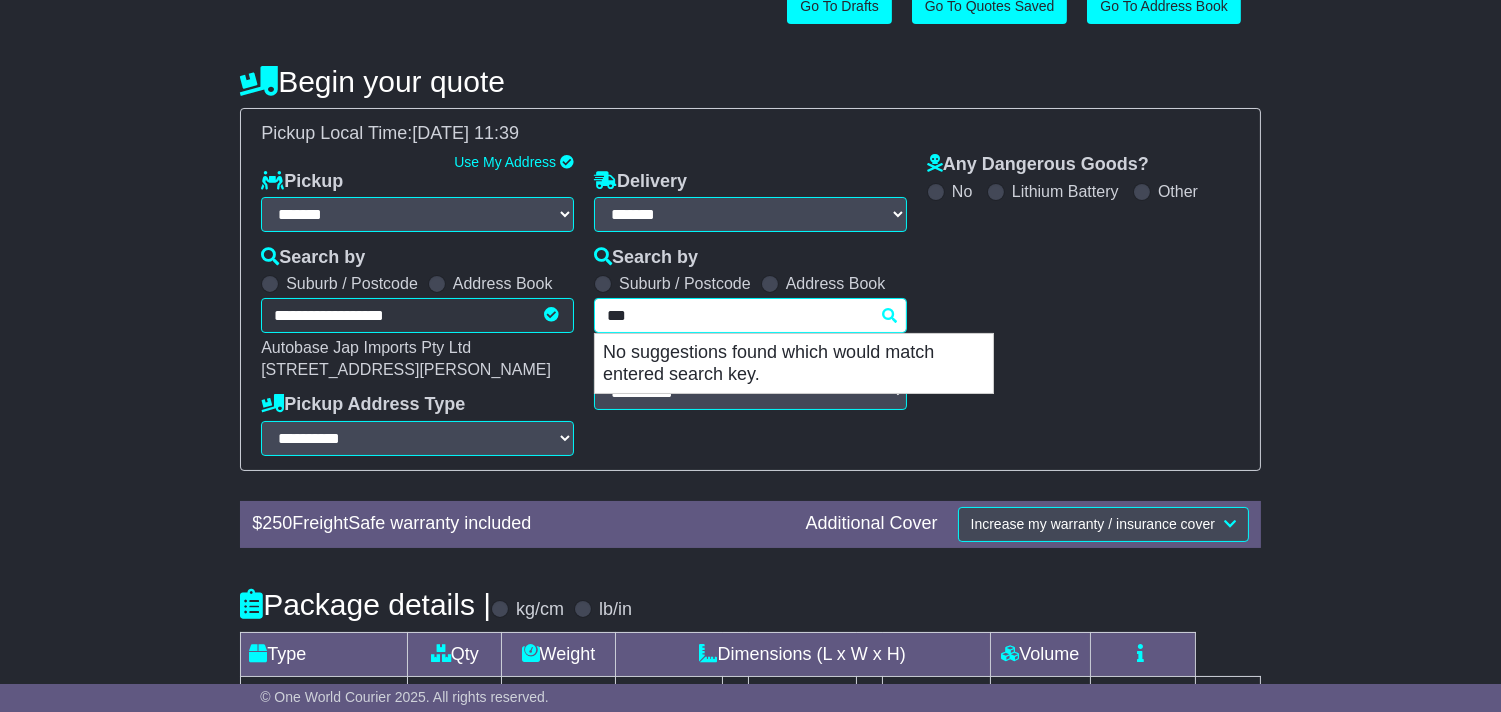 type on "****" 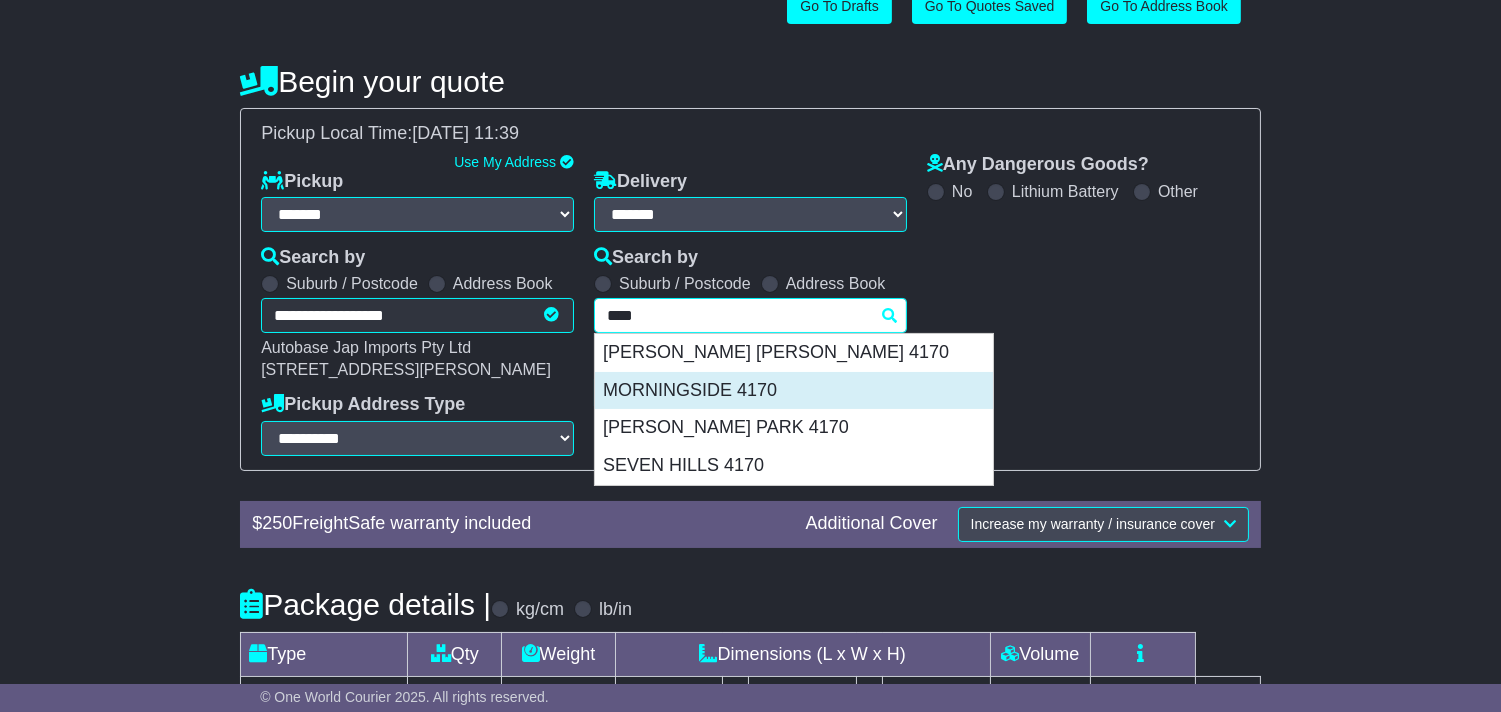 click on "MORNINGSIDE 4170" at bounding box center (794, 391) 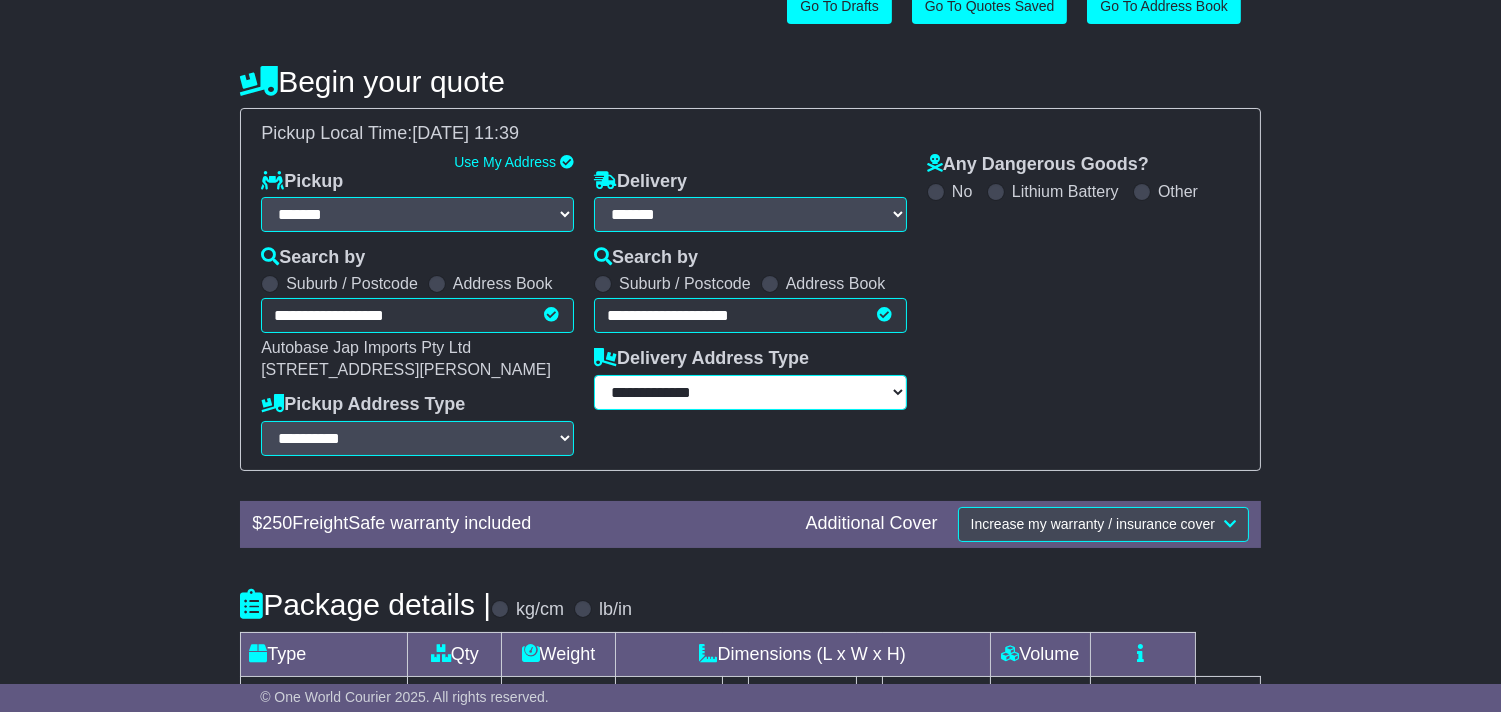 click on "**********" at bounding box center [750, 392] 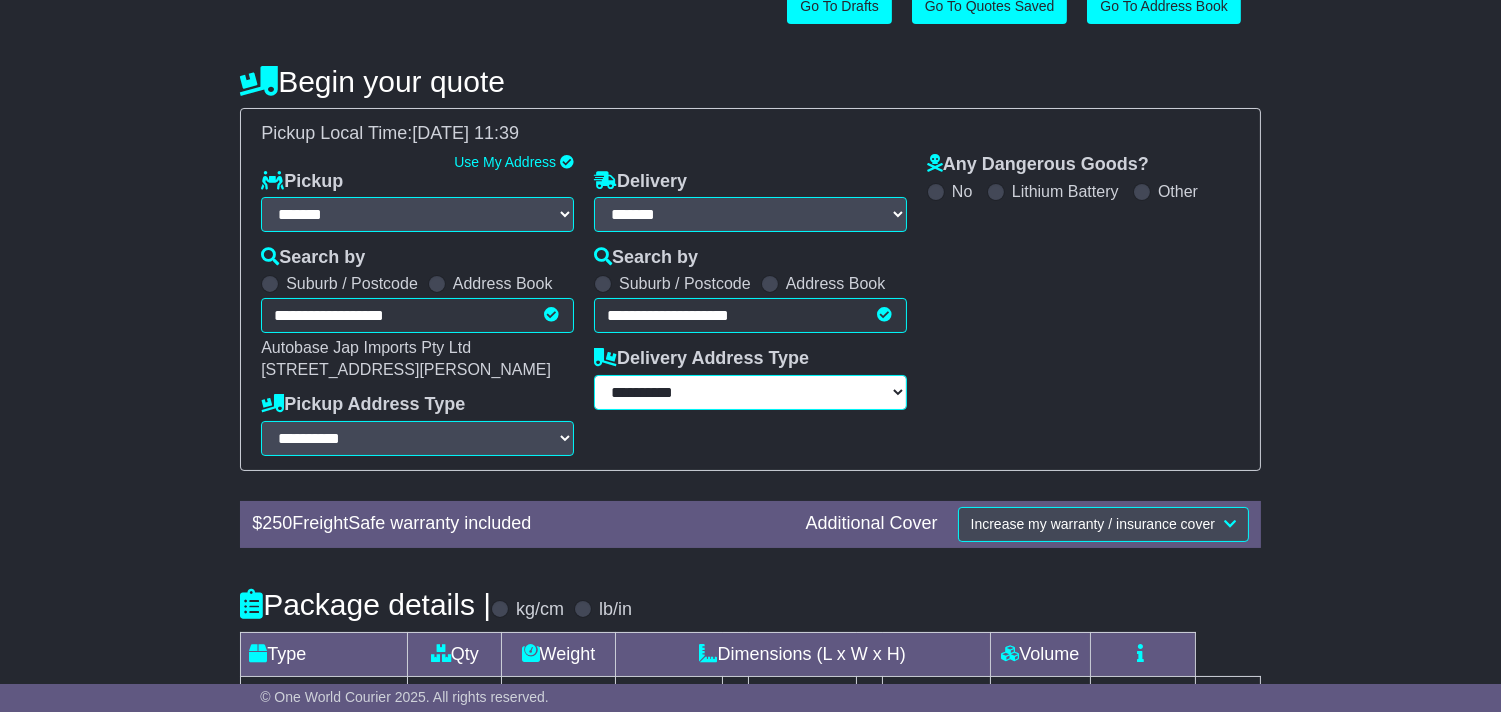 click on "**********" at bounding box center [750, 392] 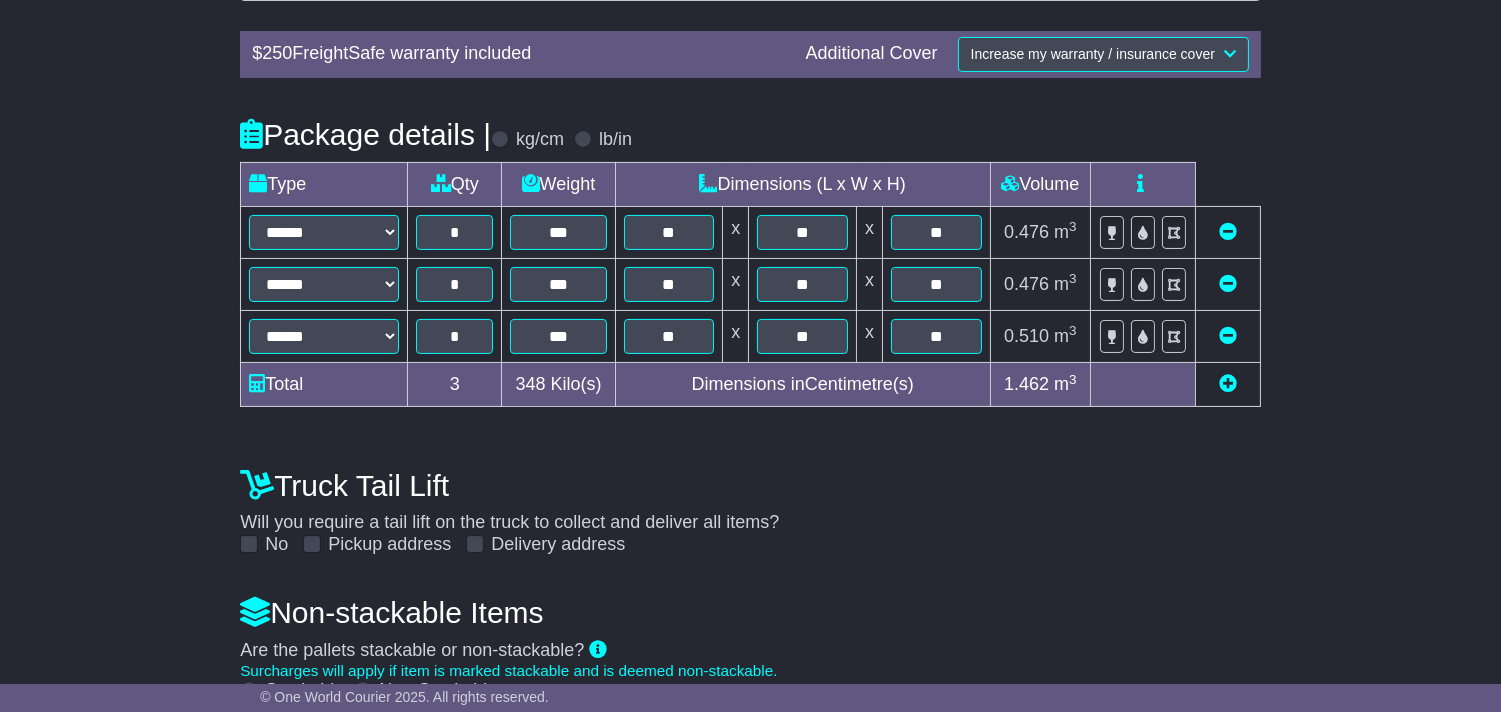 scroll, scrollTop: 725, scrollLeft: 0, axis: vertical 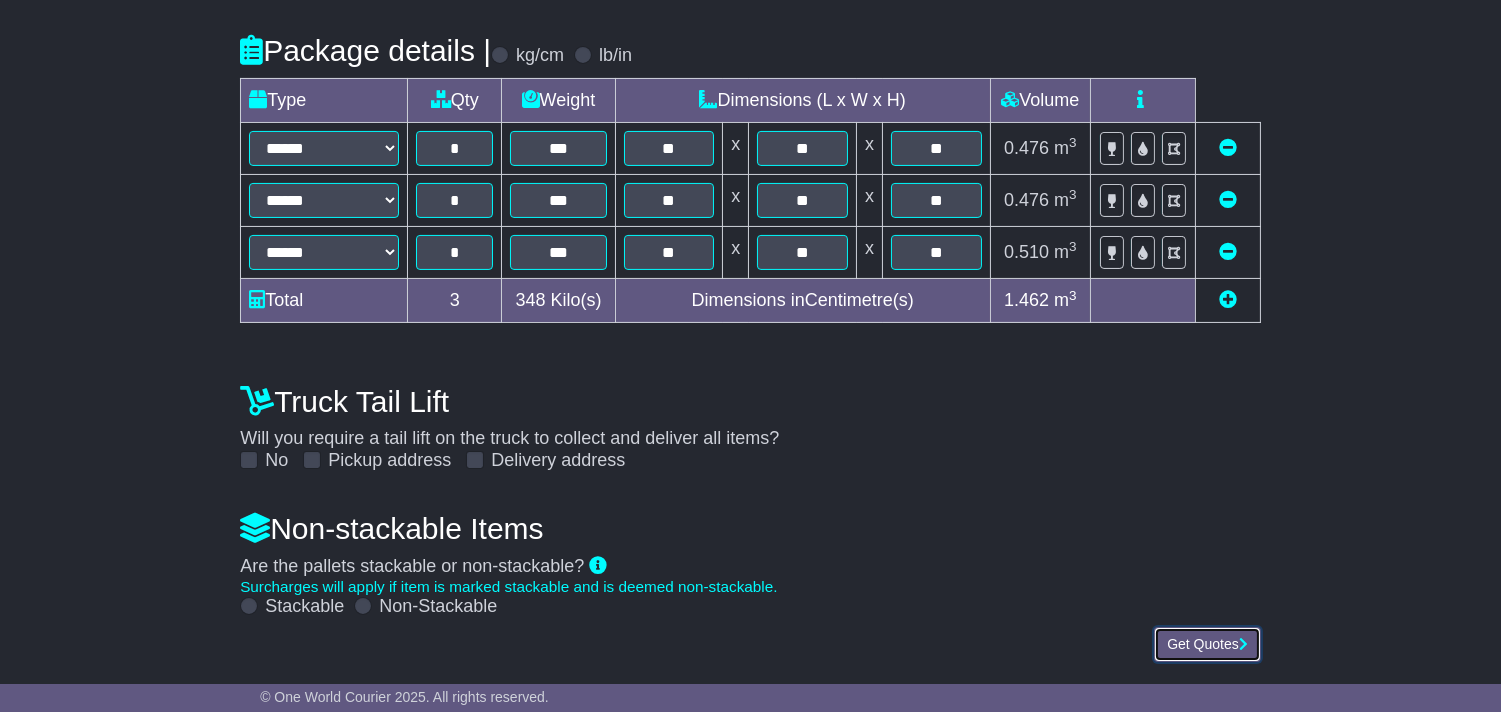 click on "Get Quotes" at bounding box center (1207, 644) 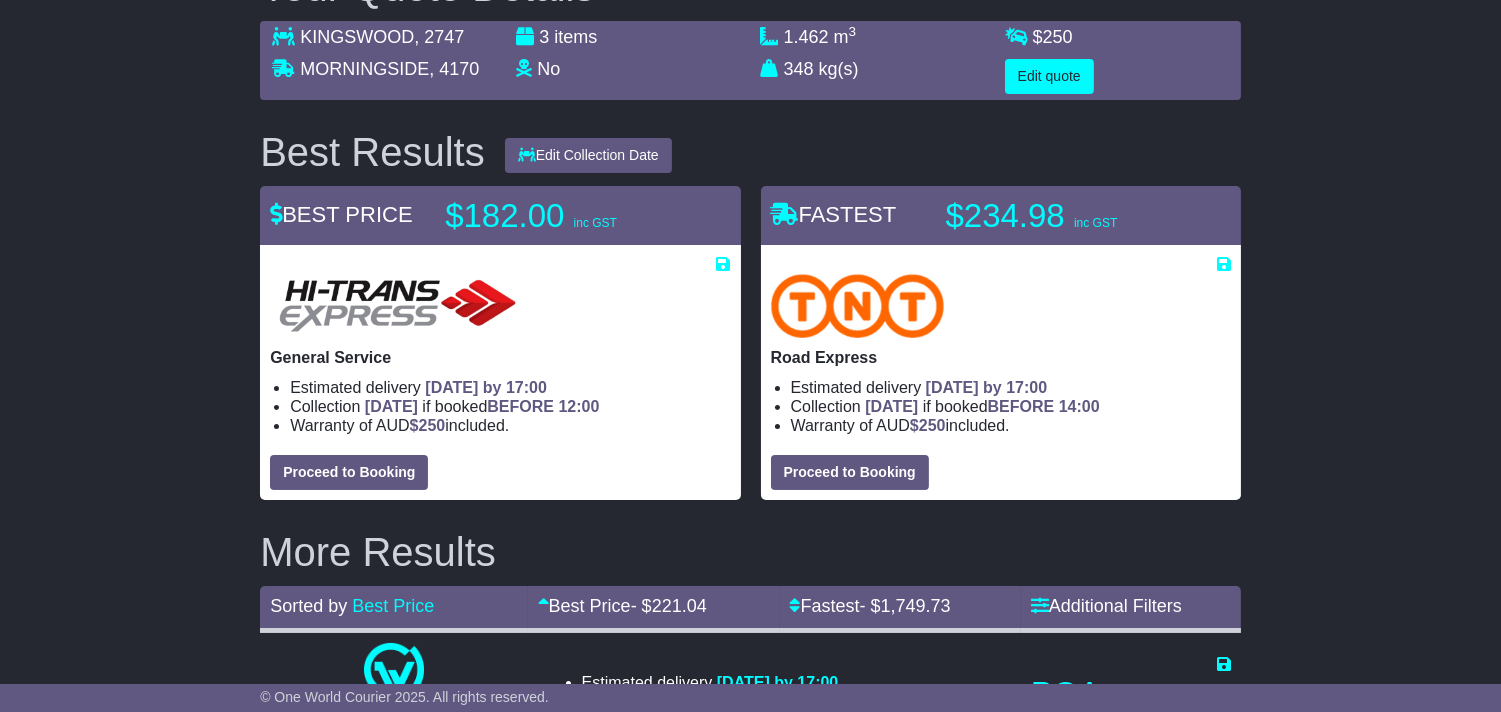 scroll, scrollTop: 222, scrollLeft: 0, axis: vertical 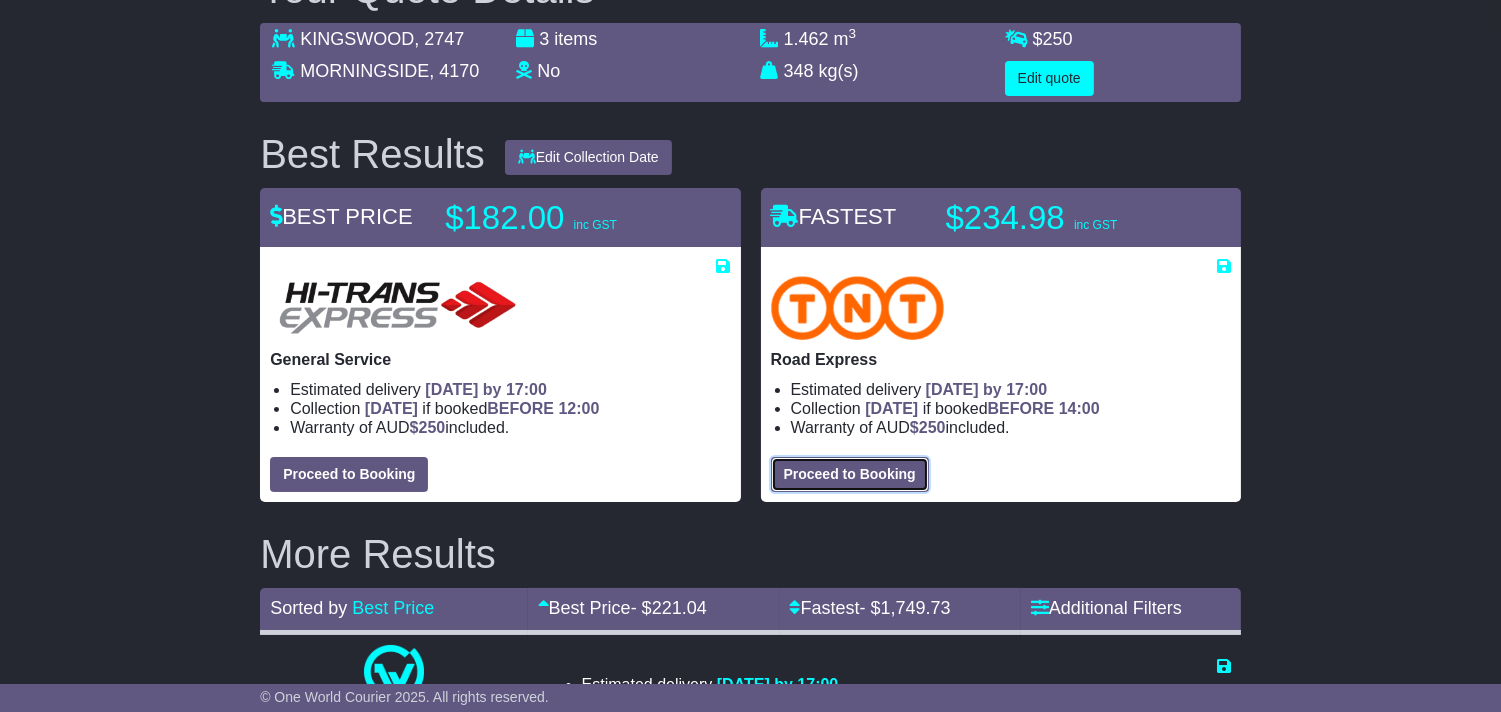click on "Road Express
Estimated delivery
14th Jul 2025 by 17:00
Collection
TODAY
if booked  BEFORE
14:00
Warranty of AUD
$ 250
included.
Proceed to Booking
About this service" at bounding box center [1001, 374] 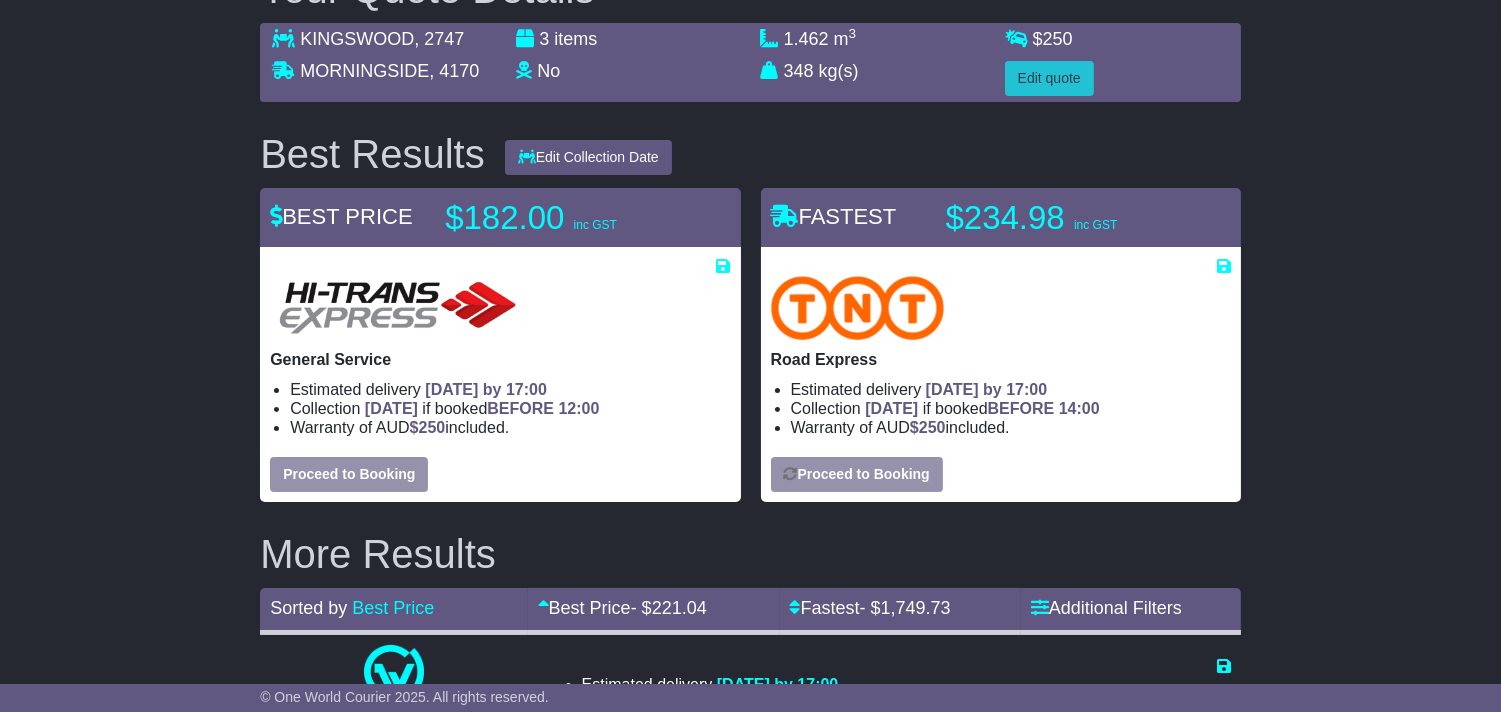 select on "****" 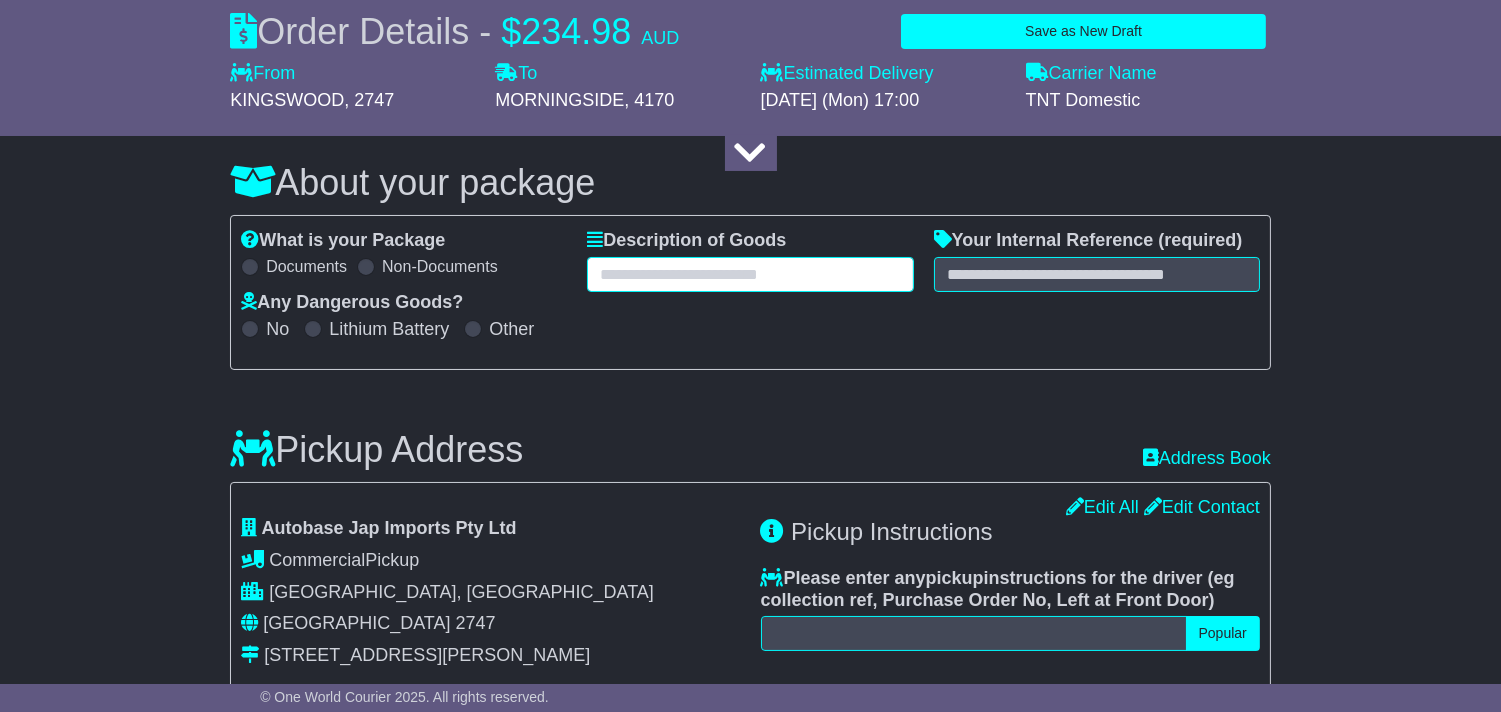 click at bounding box center (750, 274) 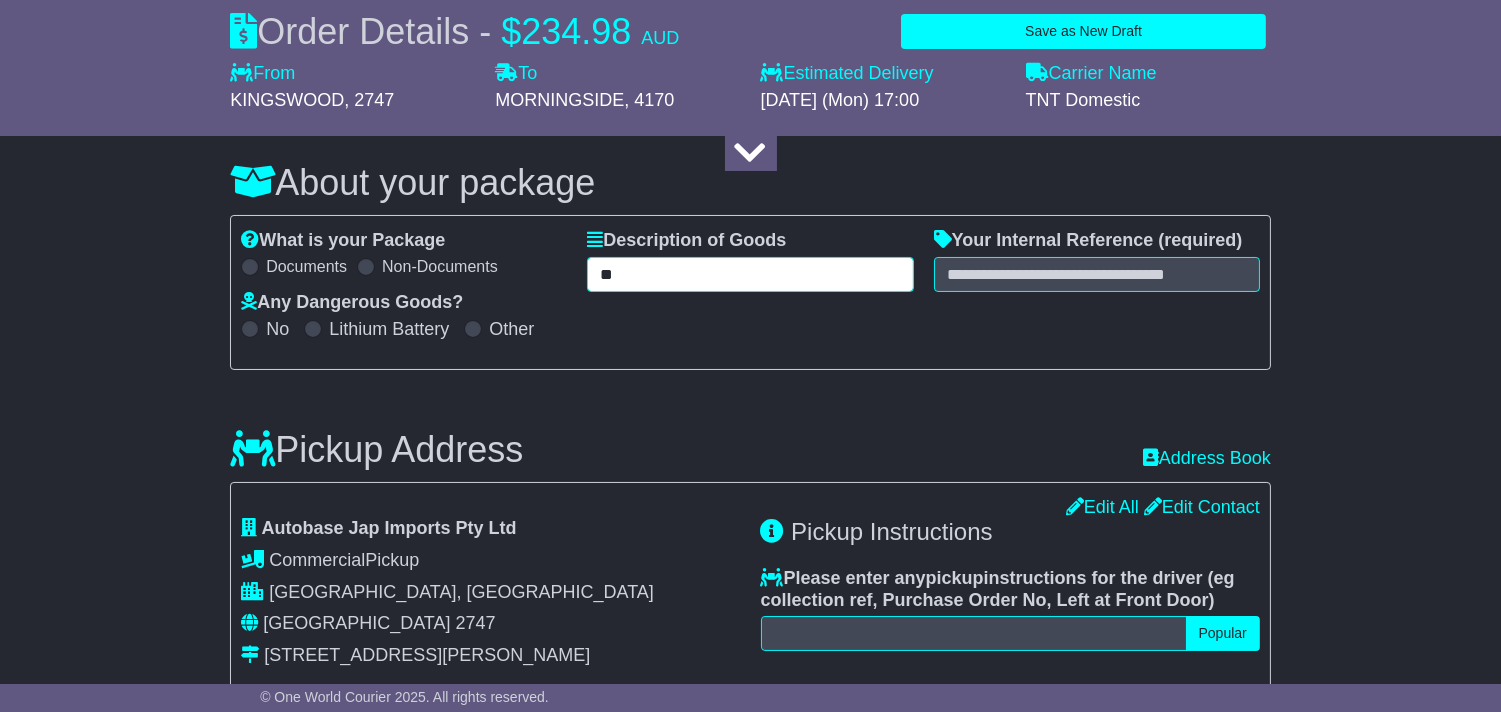 type on "*" 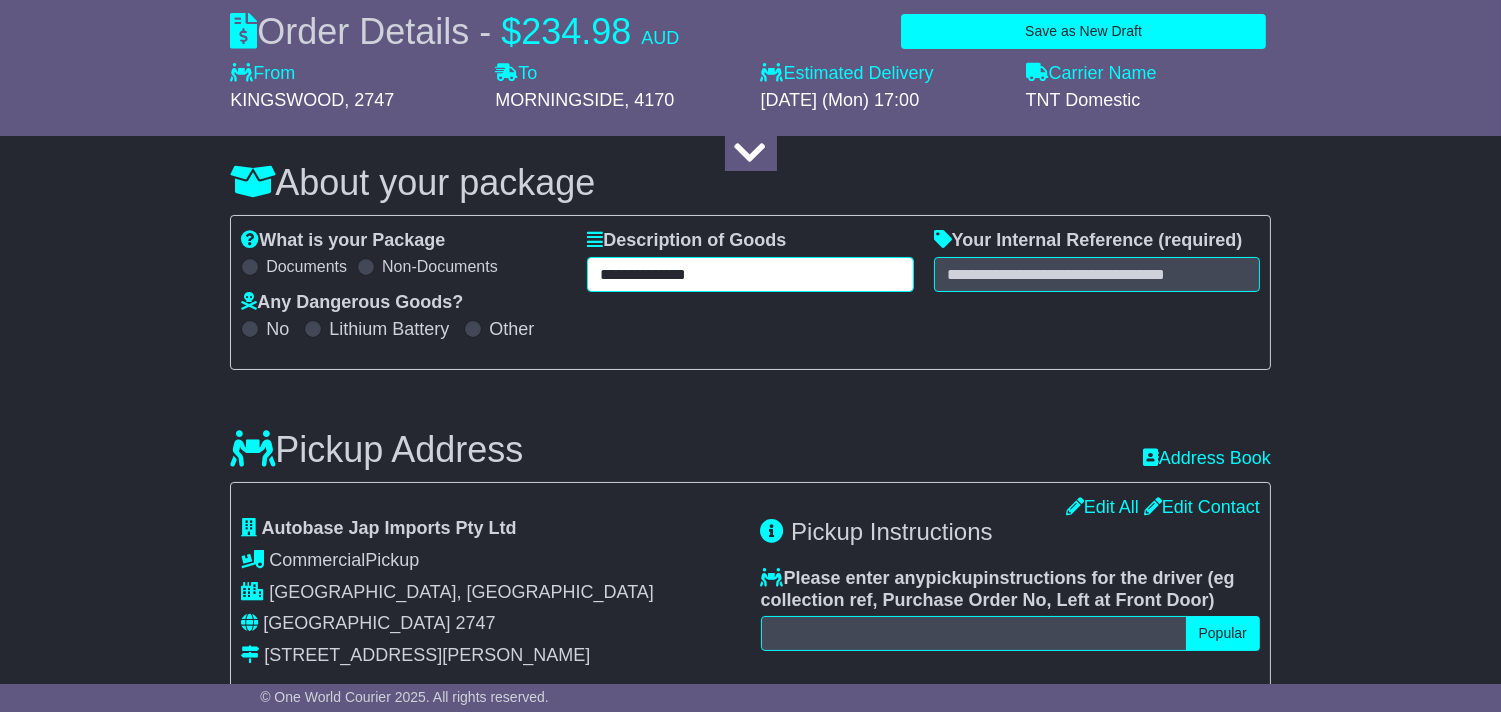 type on "**********" 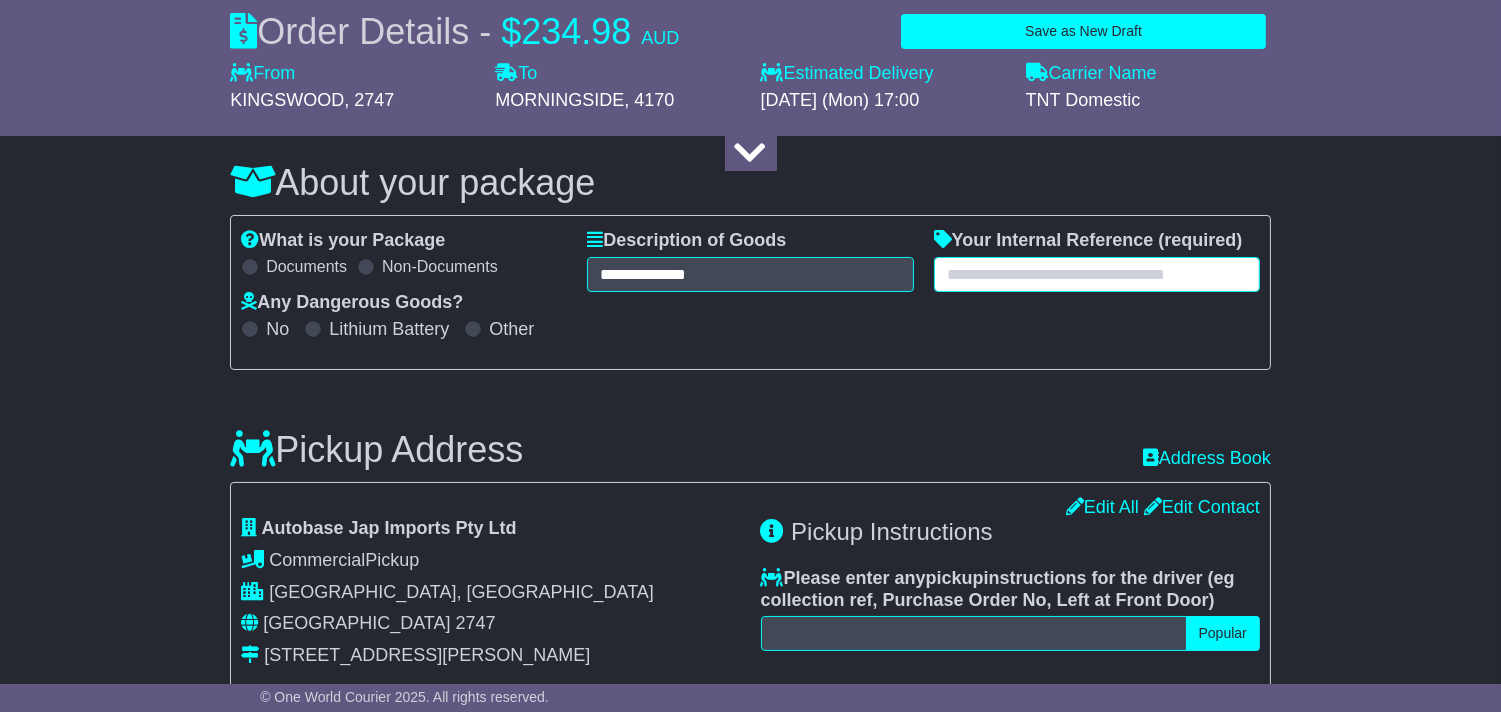 paste on "**********" 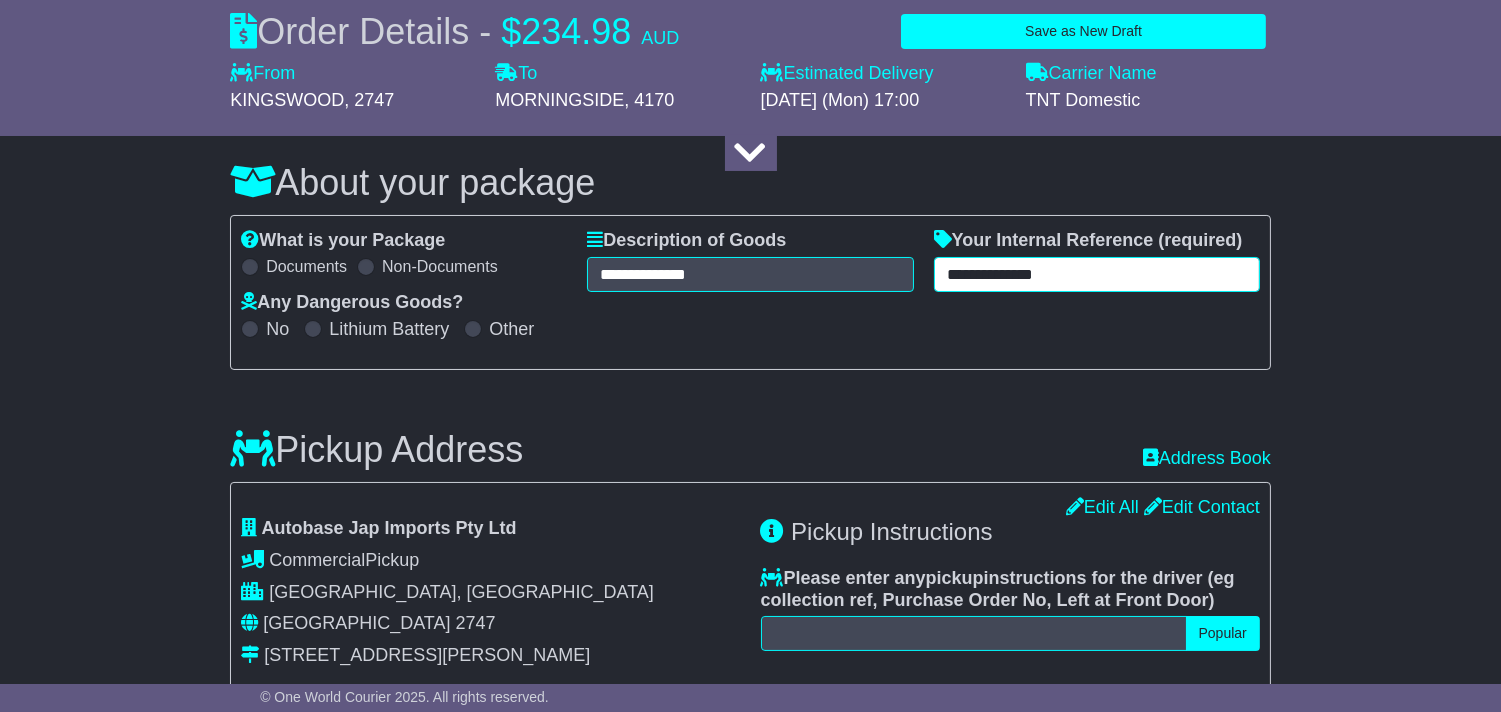 scroll, scrollTop: 666, scrollLeft: 0, axis: vertical 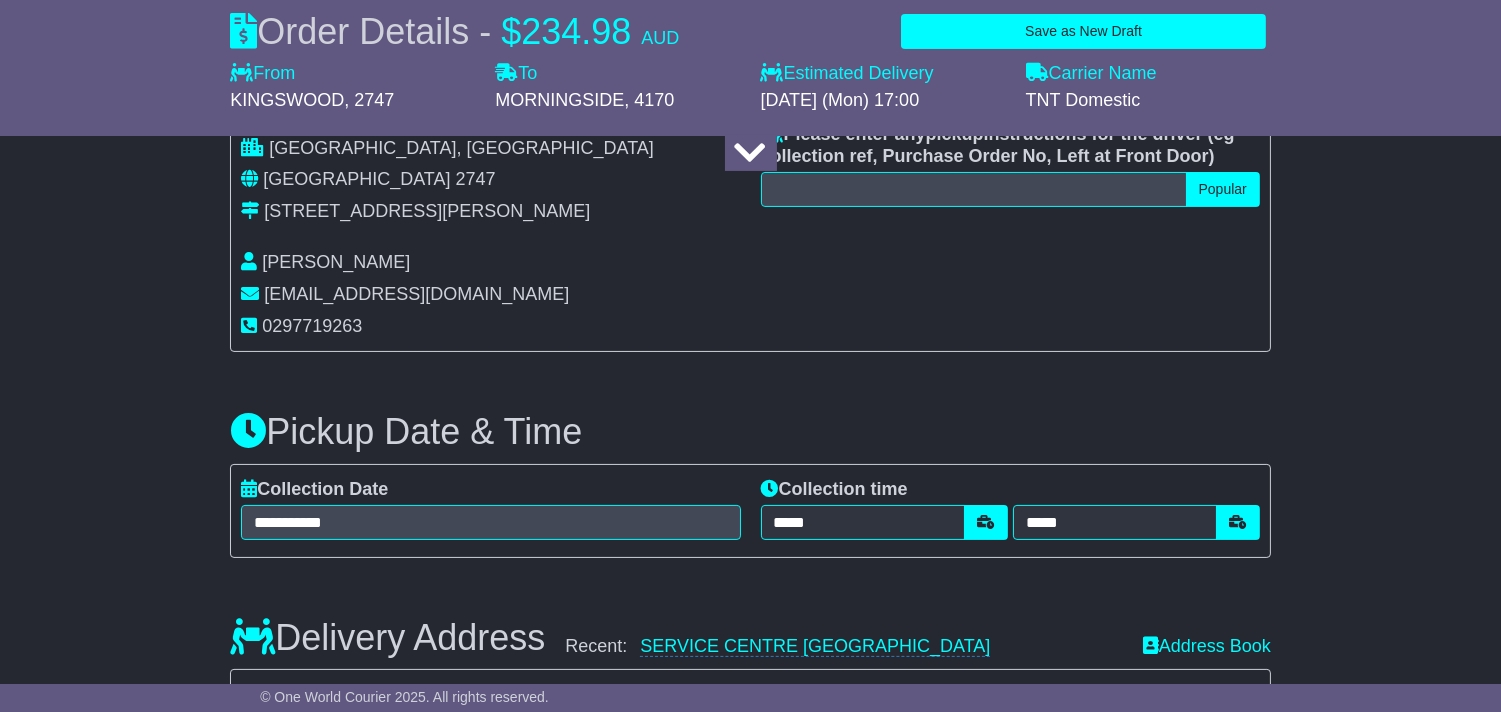 type on "**********" 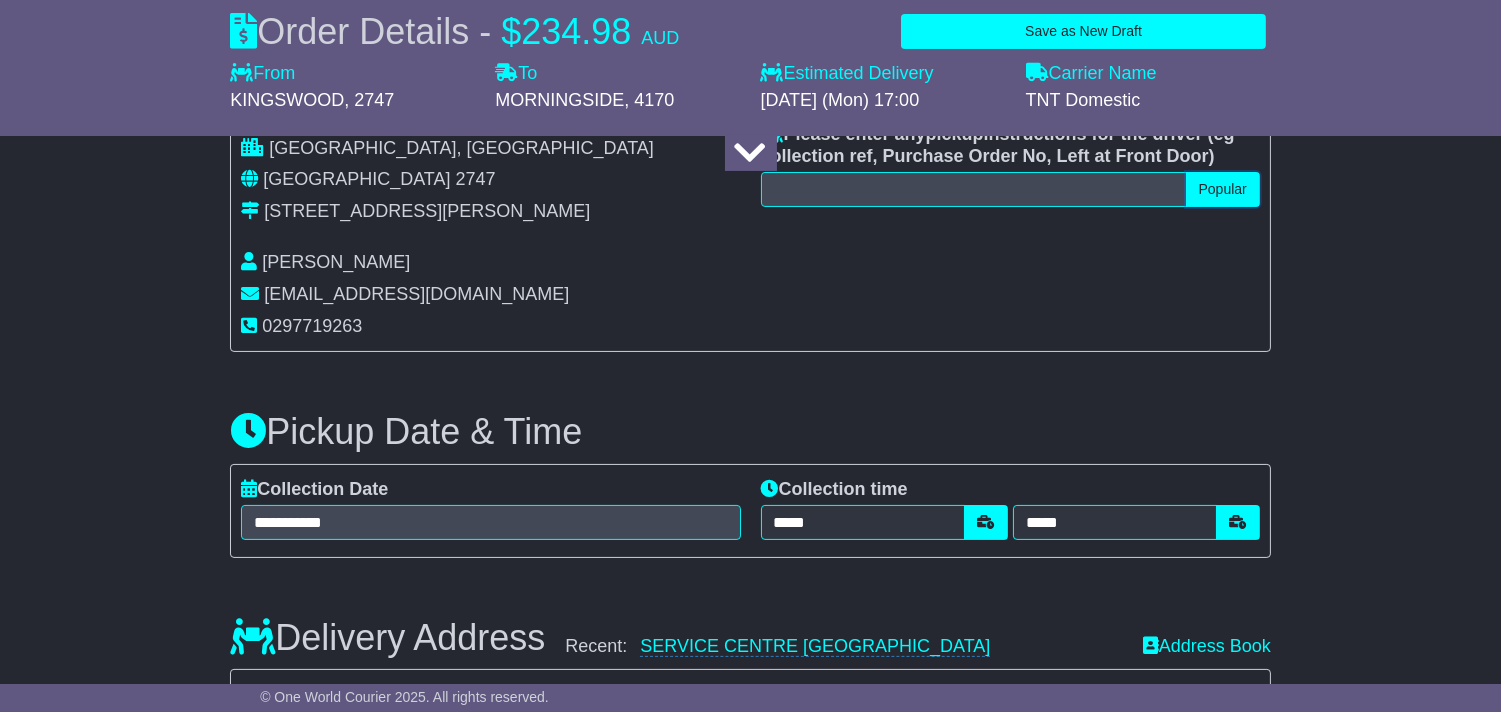 click on "Popular" at bounding box center (1223, 189) 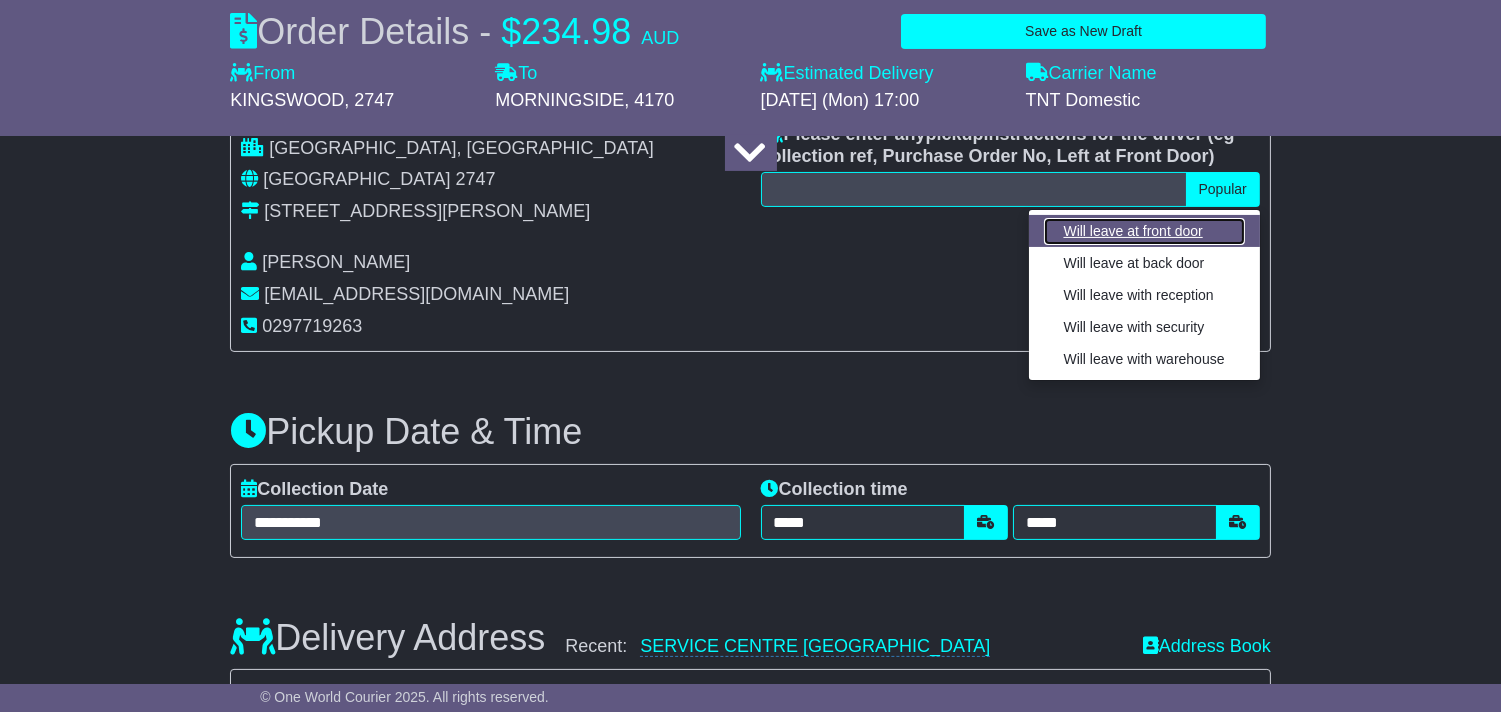 click on "Will leave at front door" at bounding box center [1144, 231] 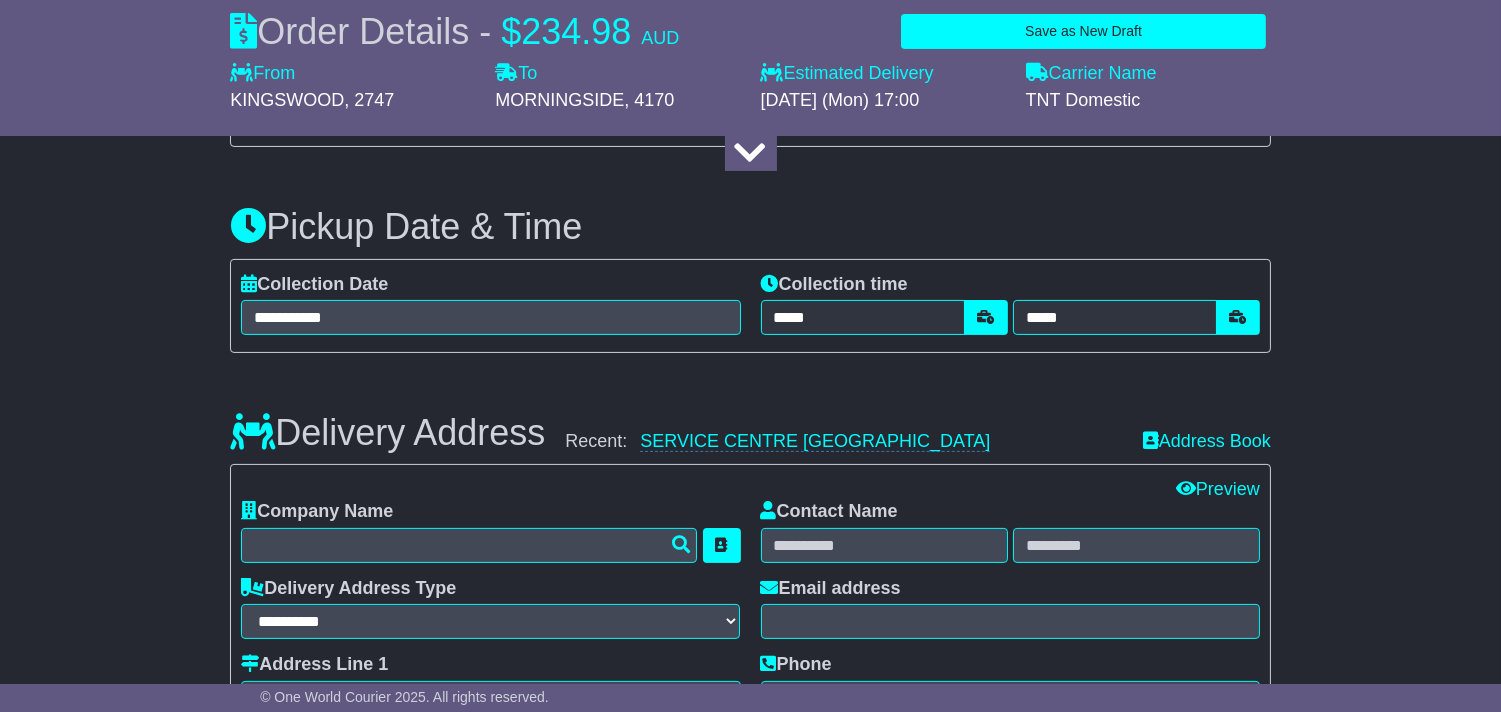 scroll, scrollTop: 1111, scrollLeft: 0, axis: vertical 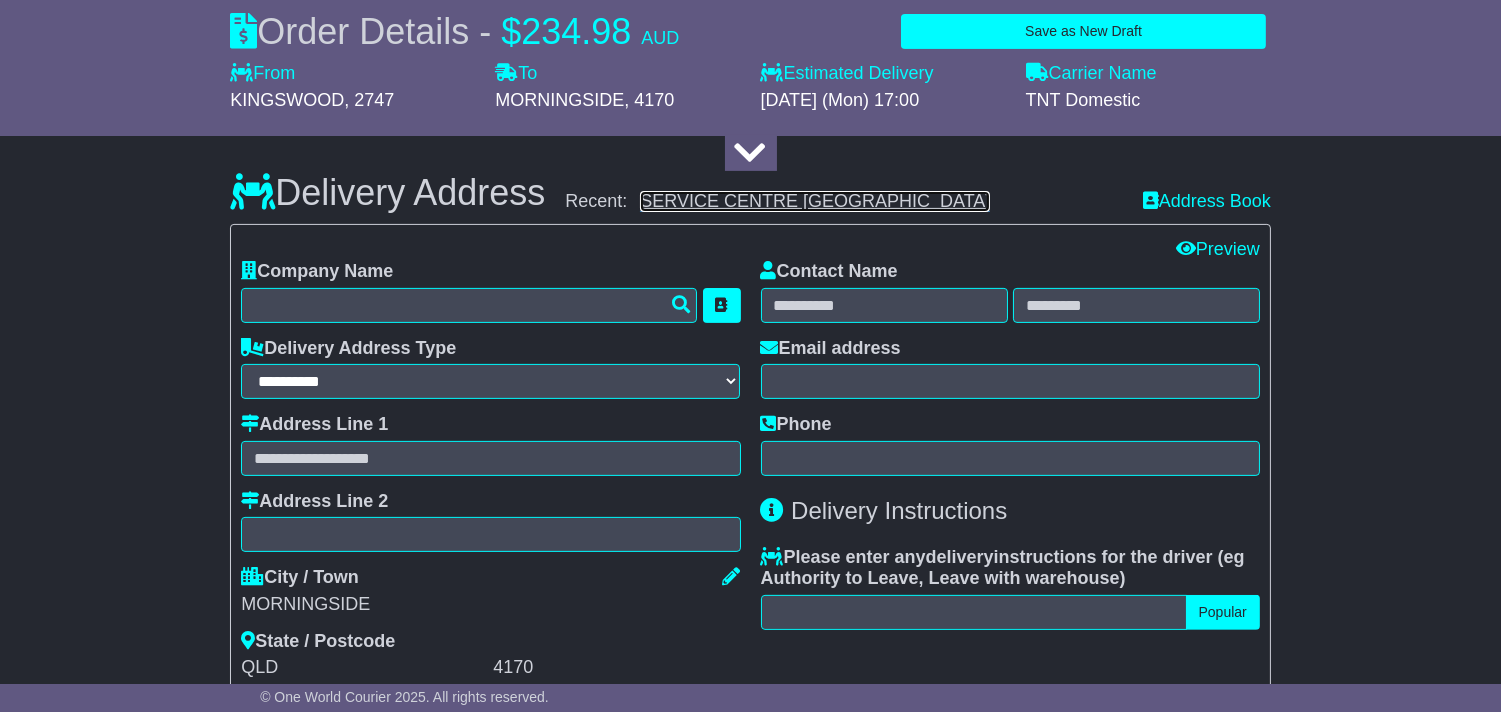 click on "SERVICE CENTRE BRISBANE" at bounding box center [815, 201] 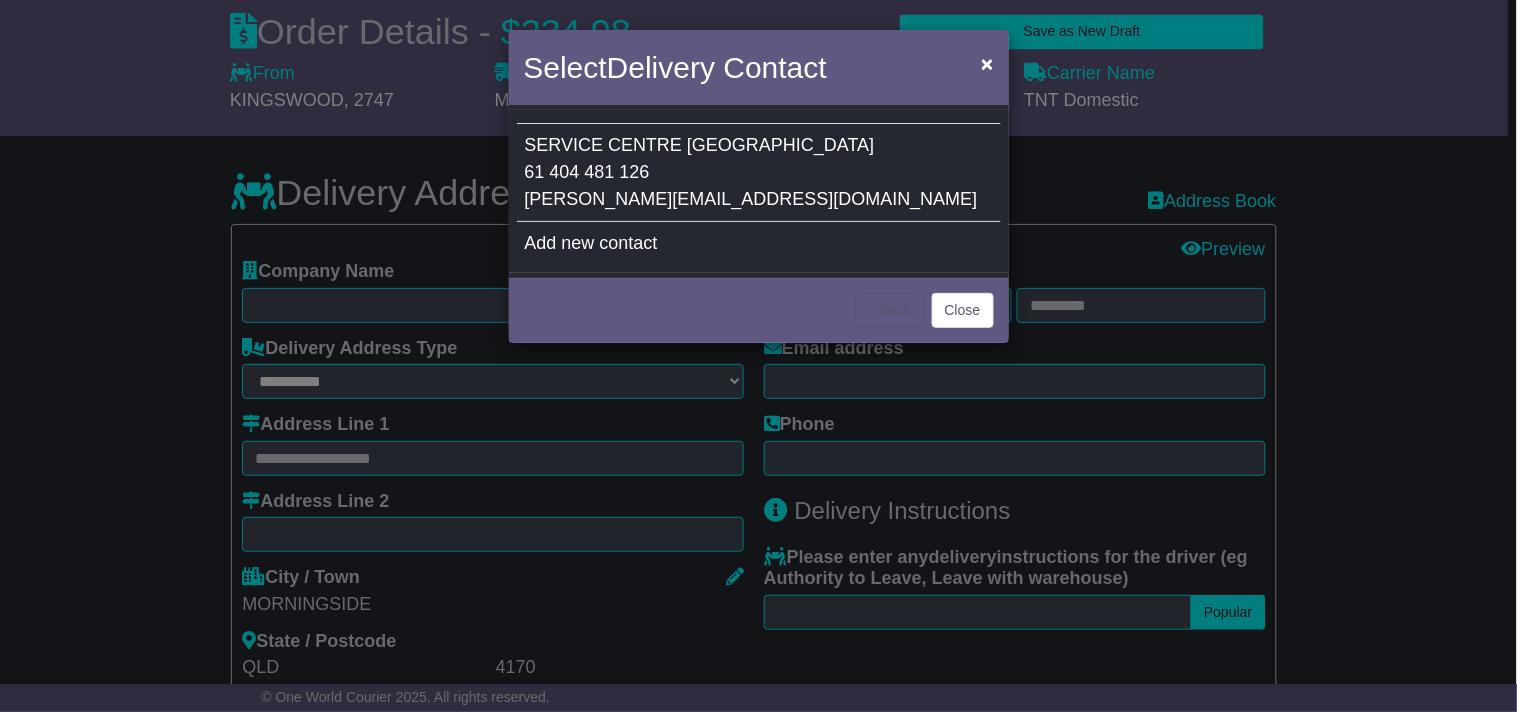 click on "SERVICE CENTRE BRISBANE
61 404 481 126
Scott@travviagroup.com" at bounding box center [759, 173] 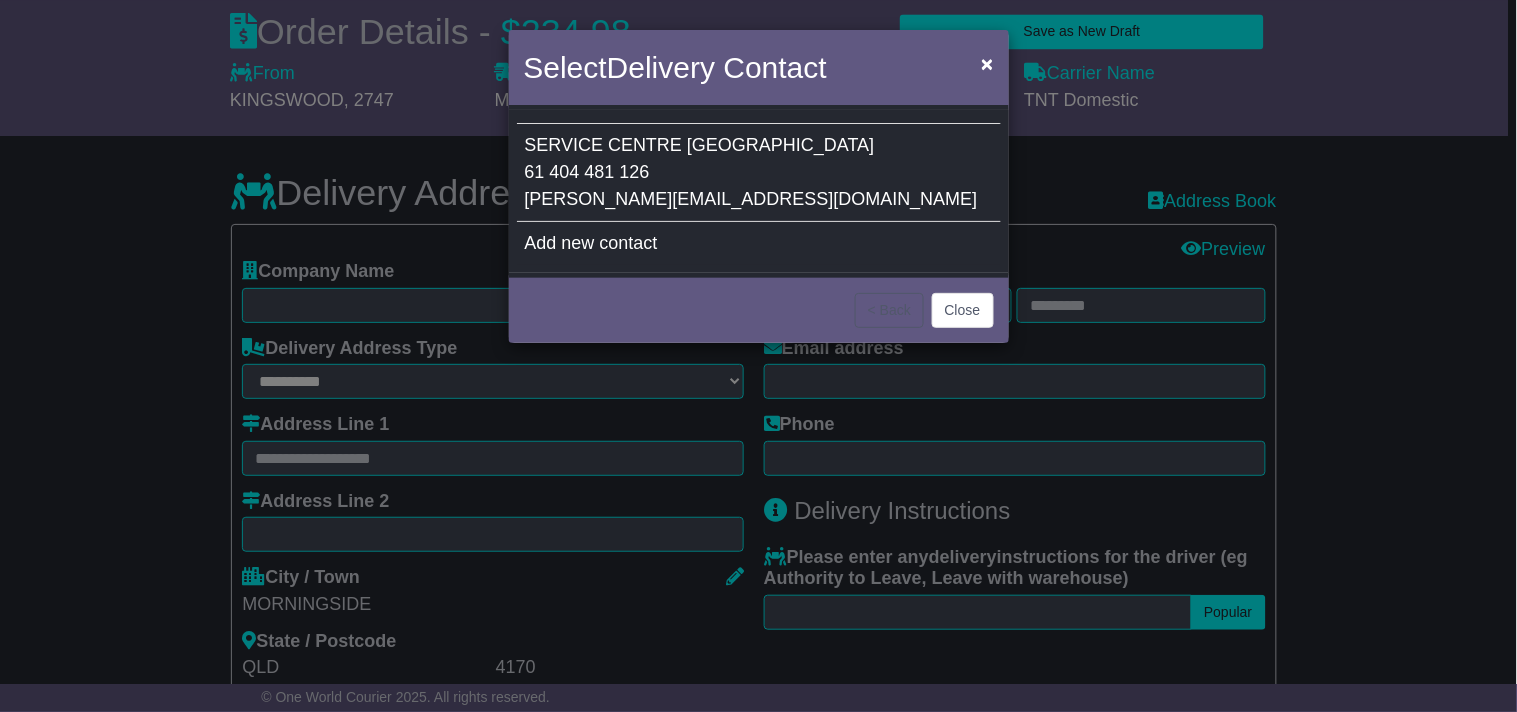 type on "**********" 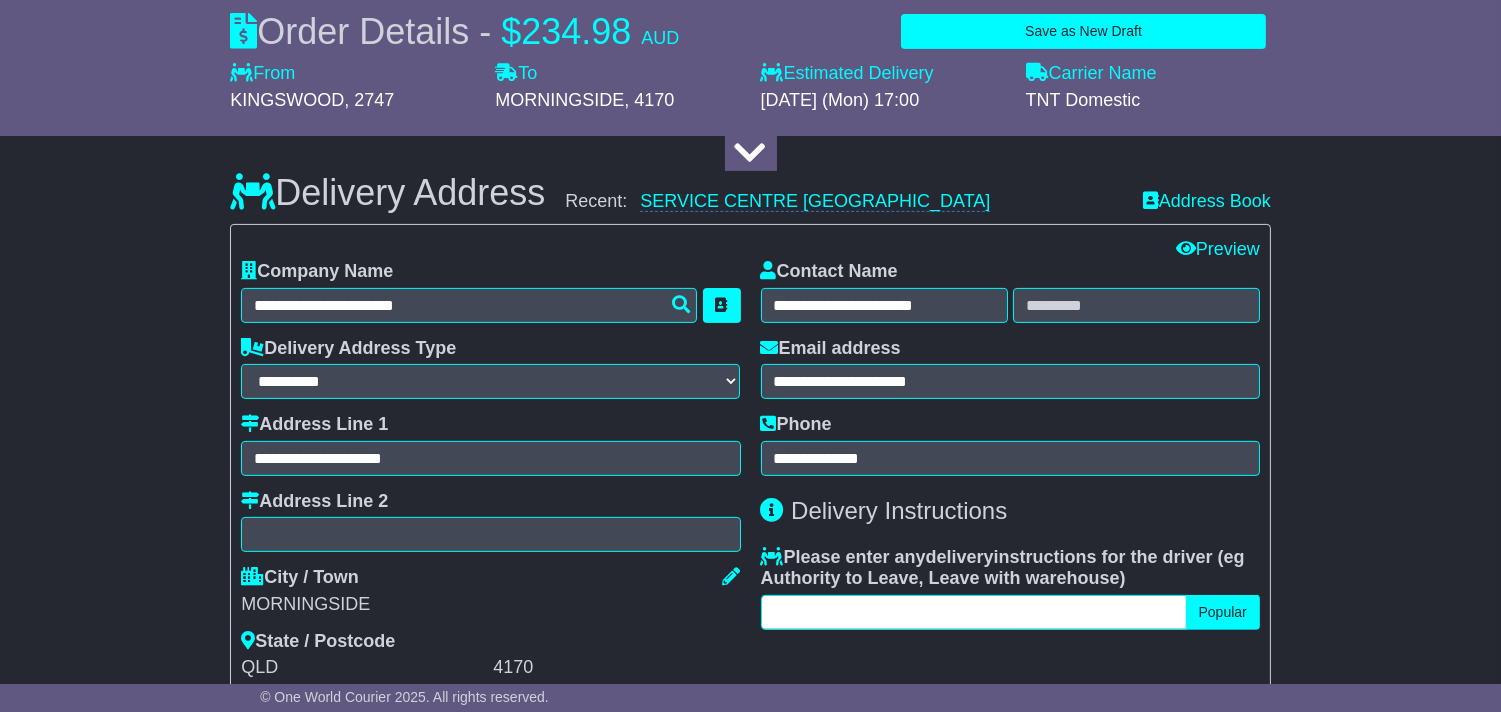 click at bounding box center (974, 612) 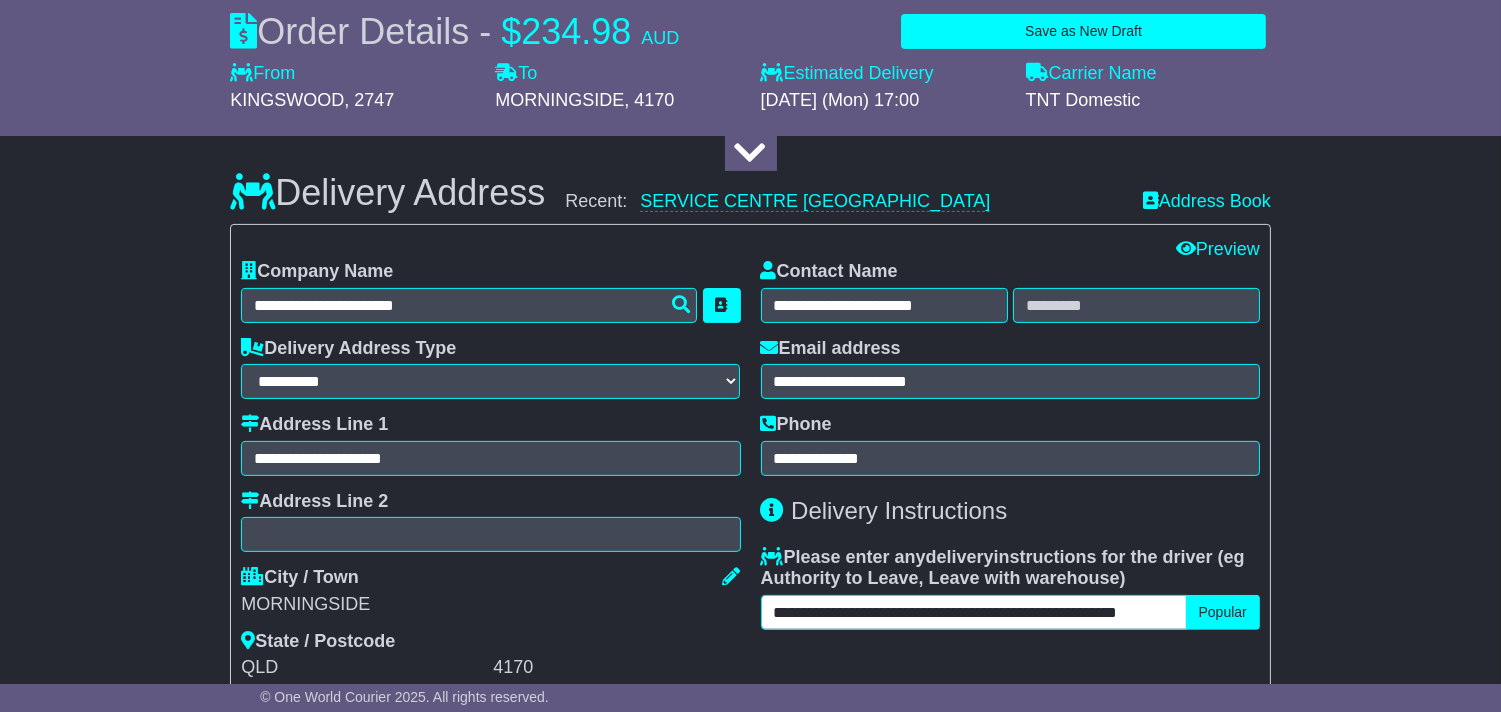 scroll, scrollTop: 0, scrollLeft: 38, axis: horizontal 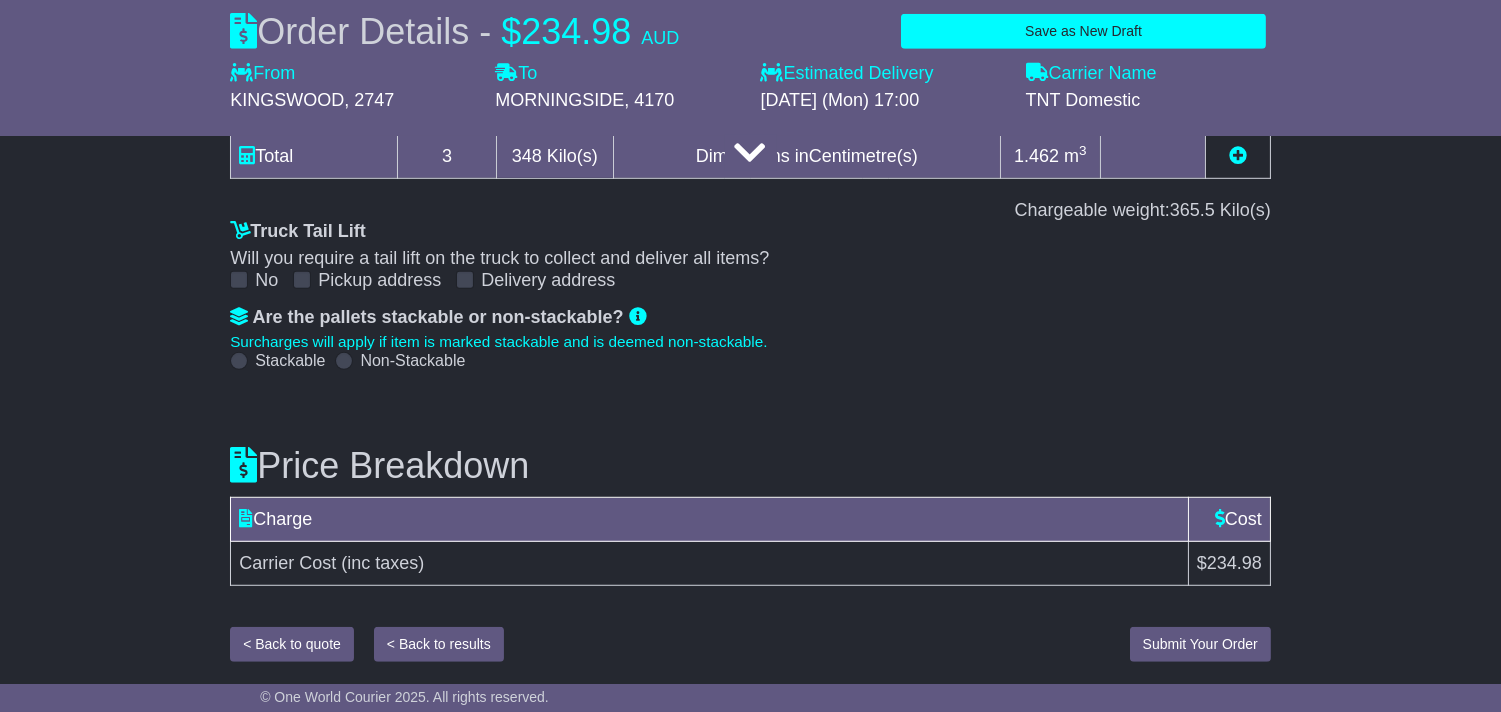 type on "**********" 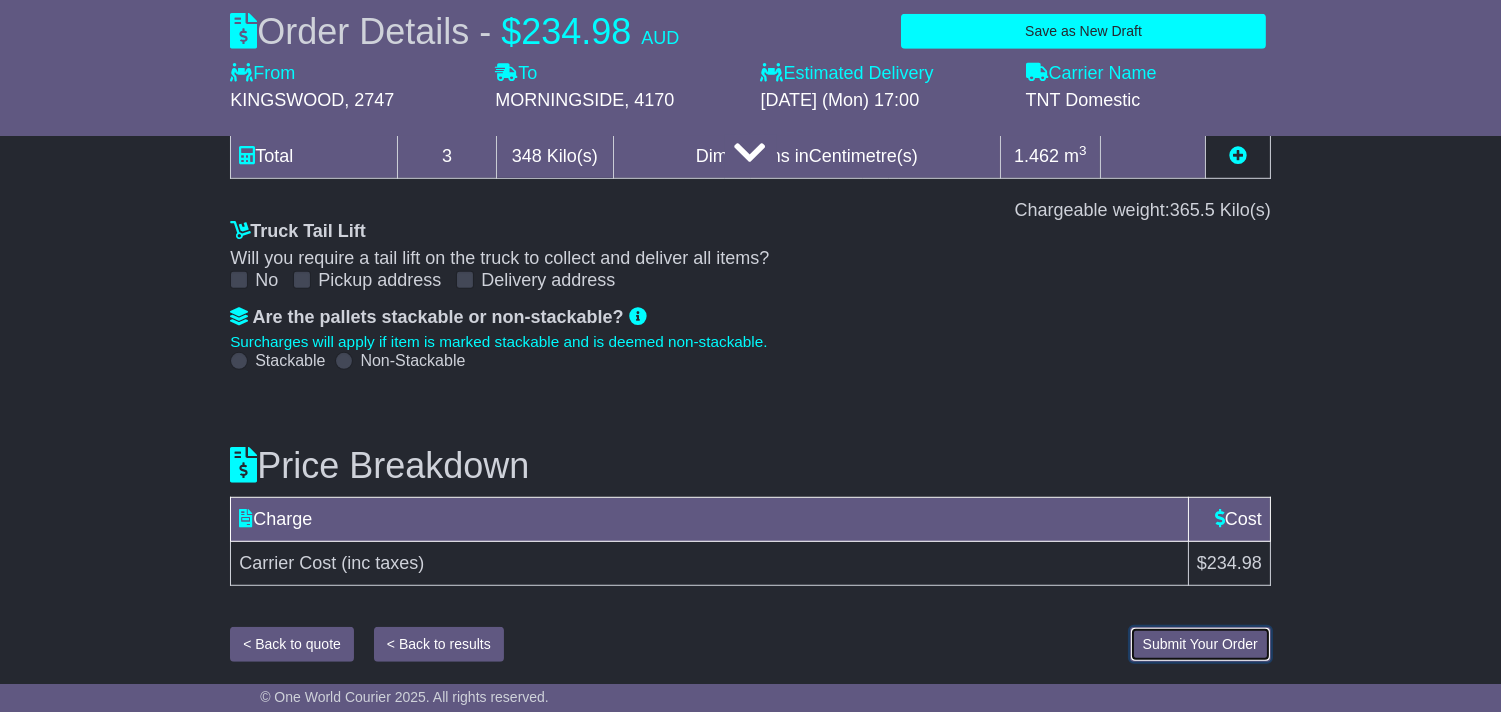 scroll, scrollTop: 0, scrollLeft: 0, axis: both 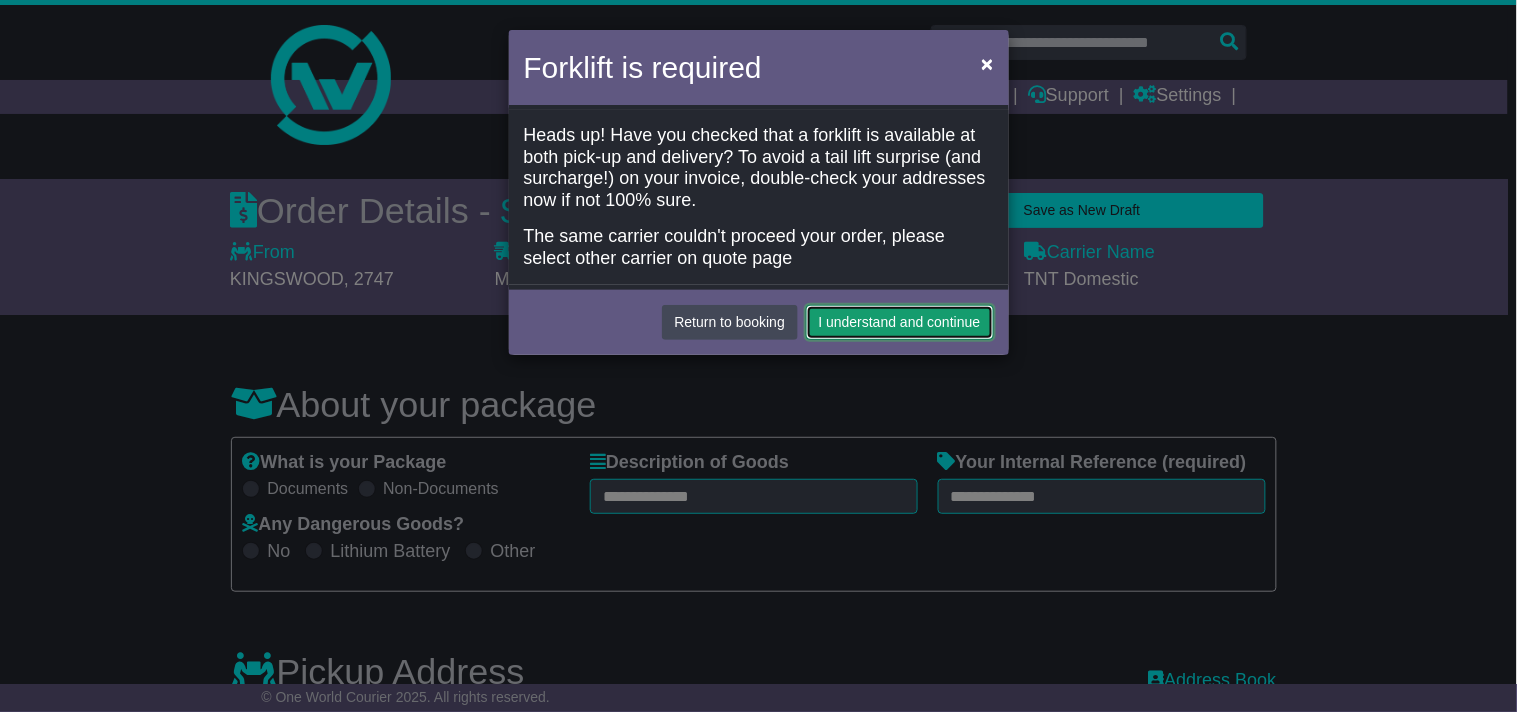 click on "I understand and continue" at bounding box center (900, 322) 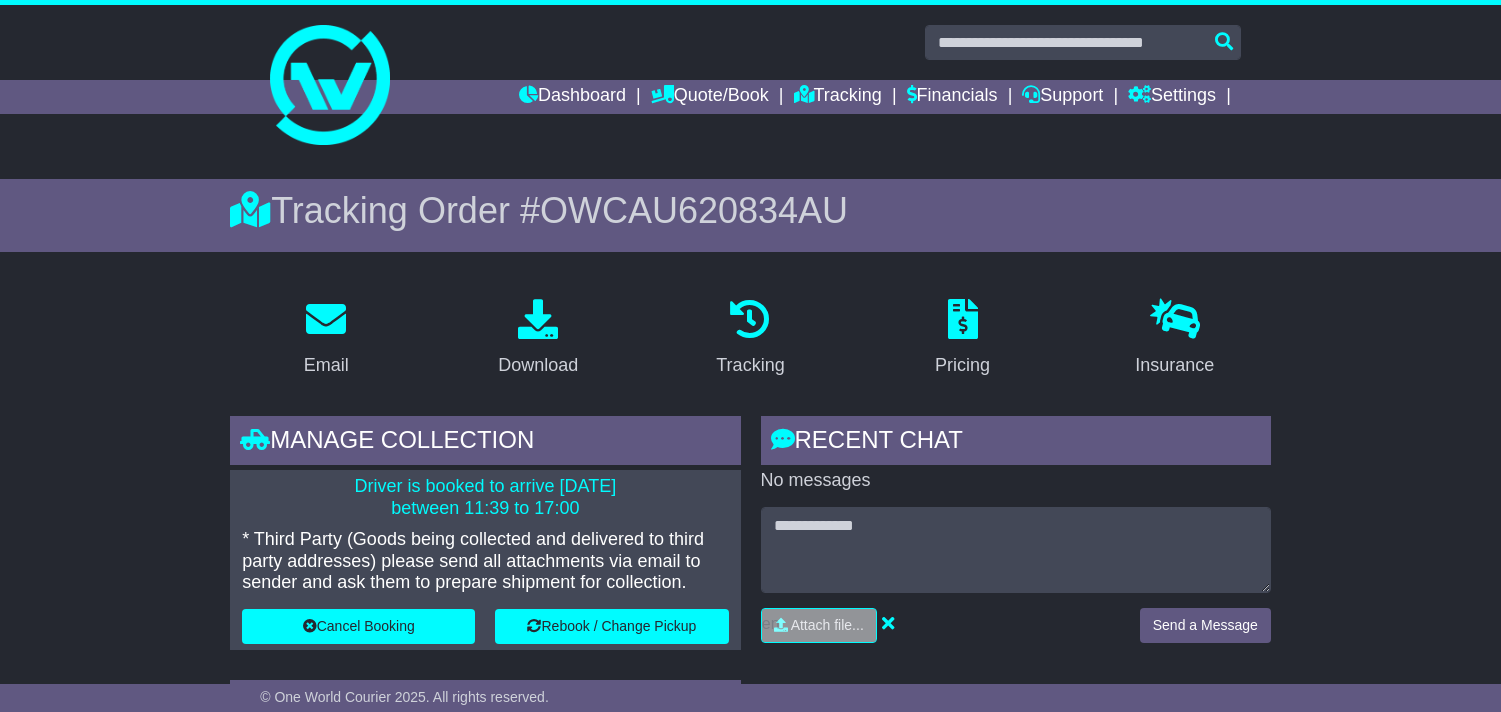 scroll, scrollTop: 0, scrollLeft: 0, axis: both 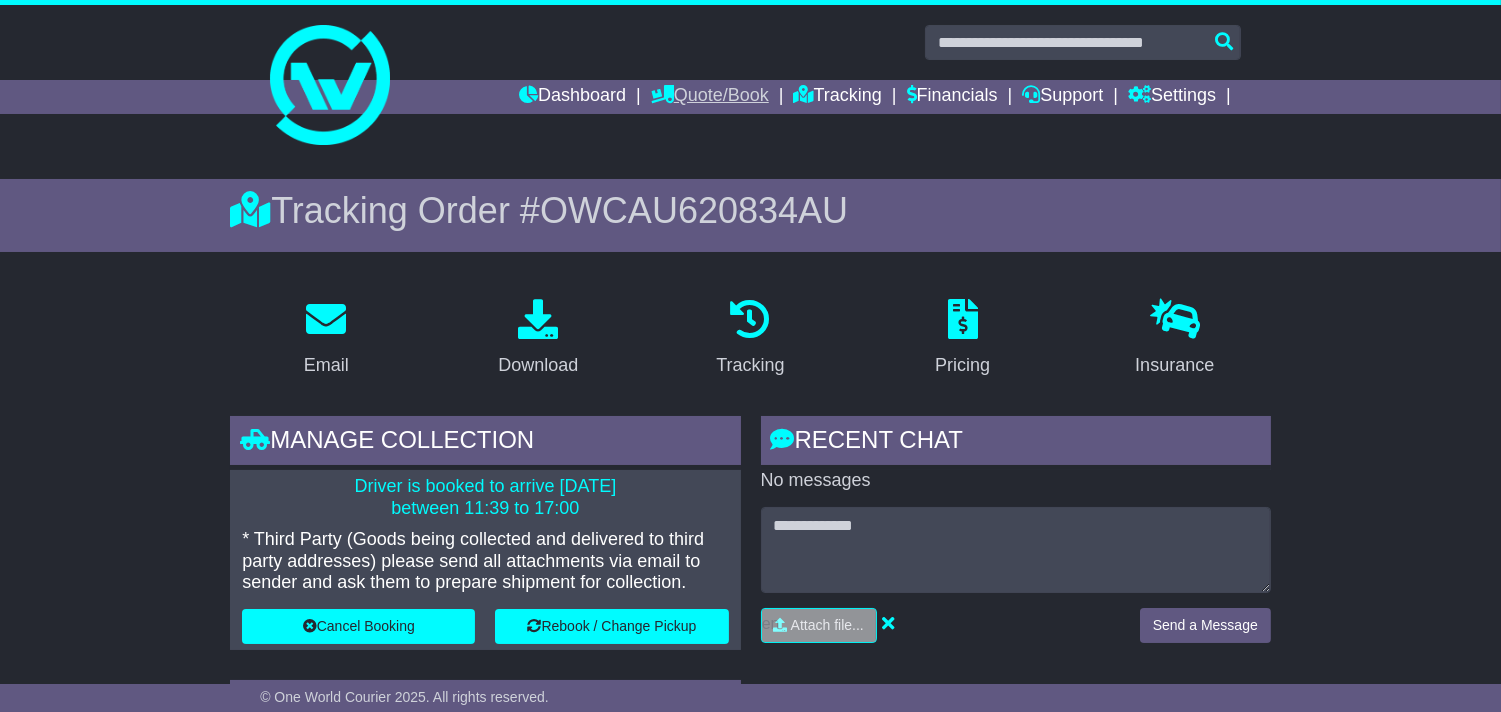 click on "Quote/Book" at bounding box center (710, 97) 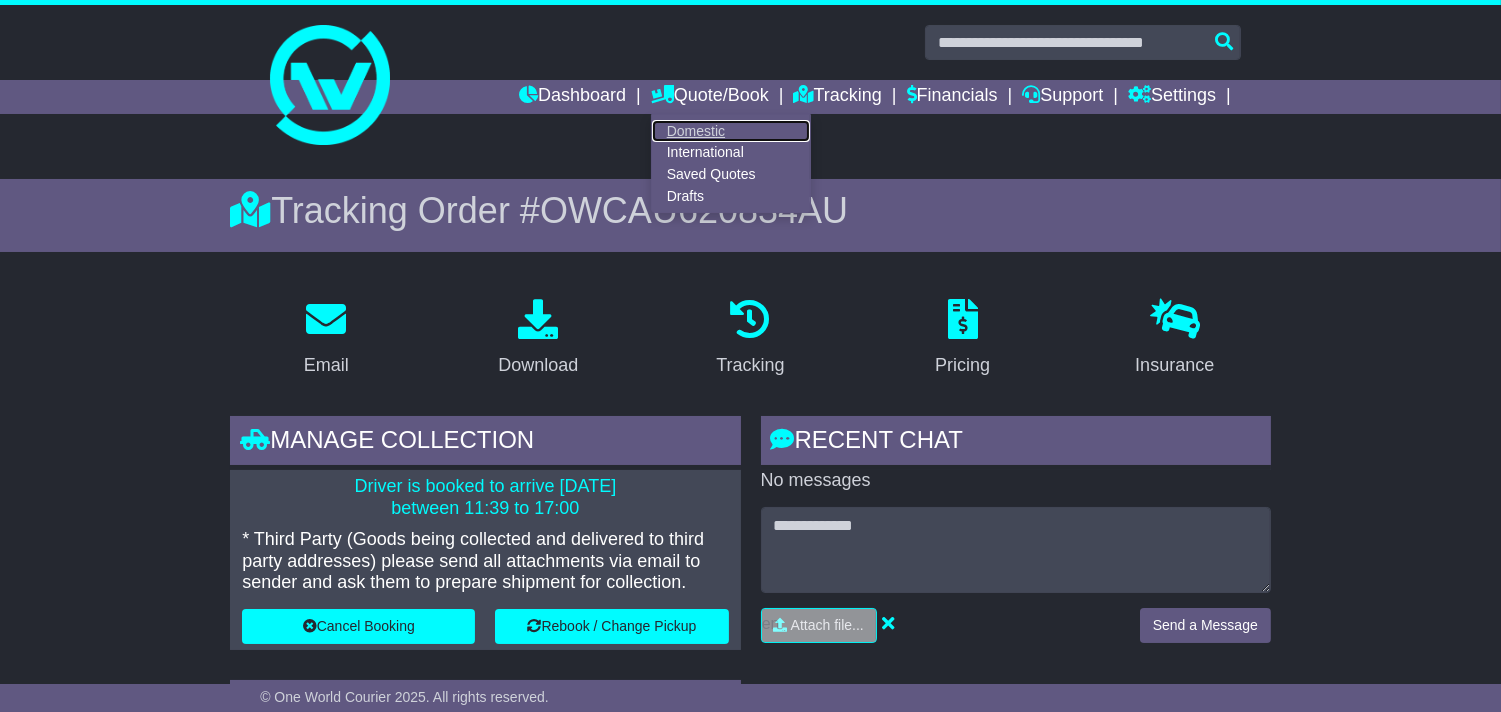 click on "Domestic" at bounding box center (731, 131) 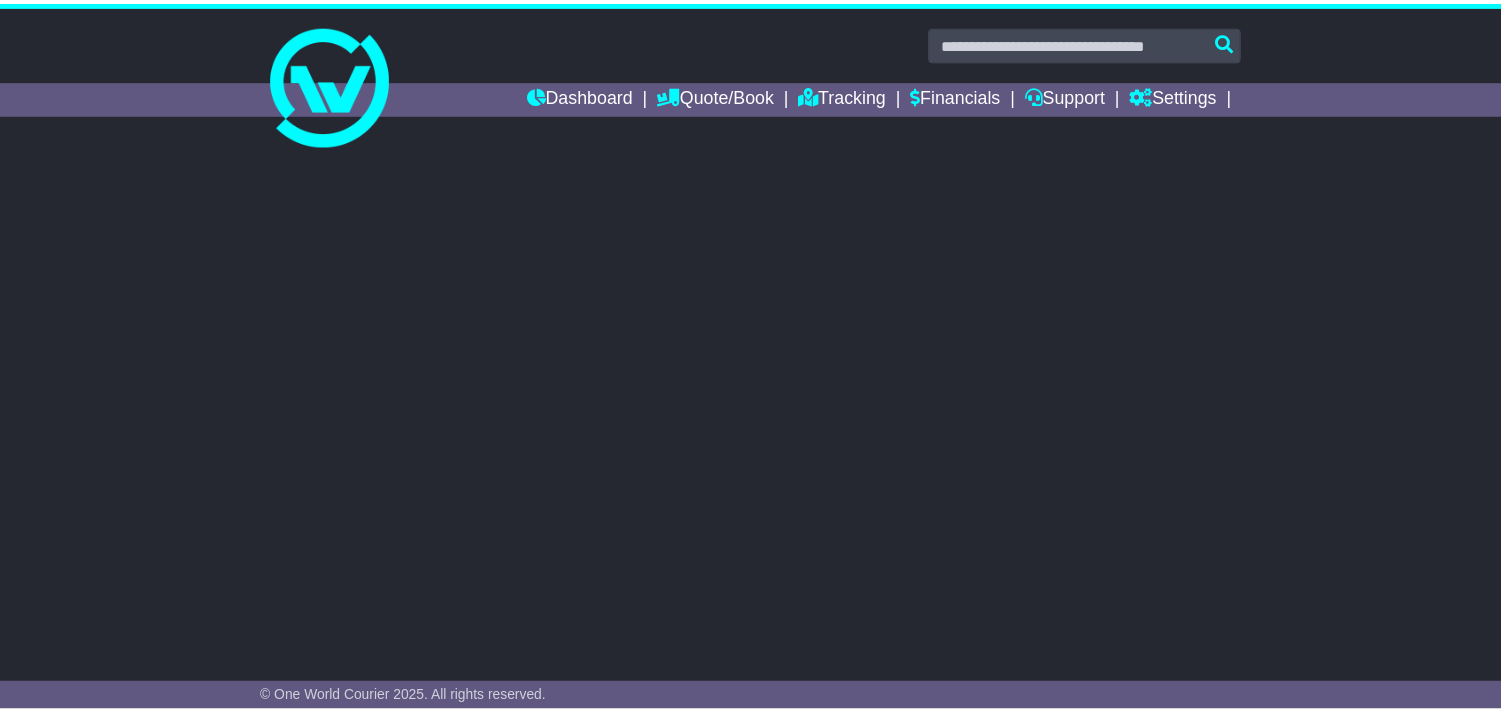 scroll, scrollTop: 0, scrollLeft: 0, axis: both 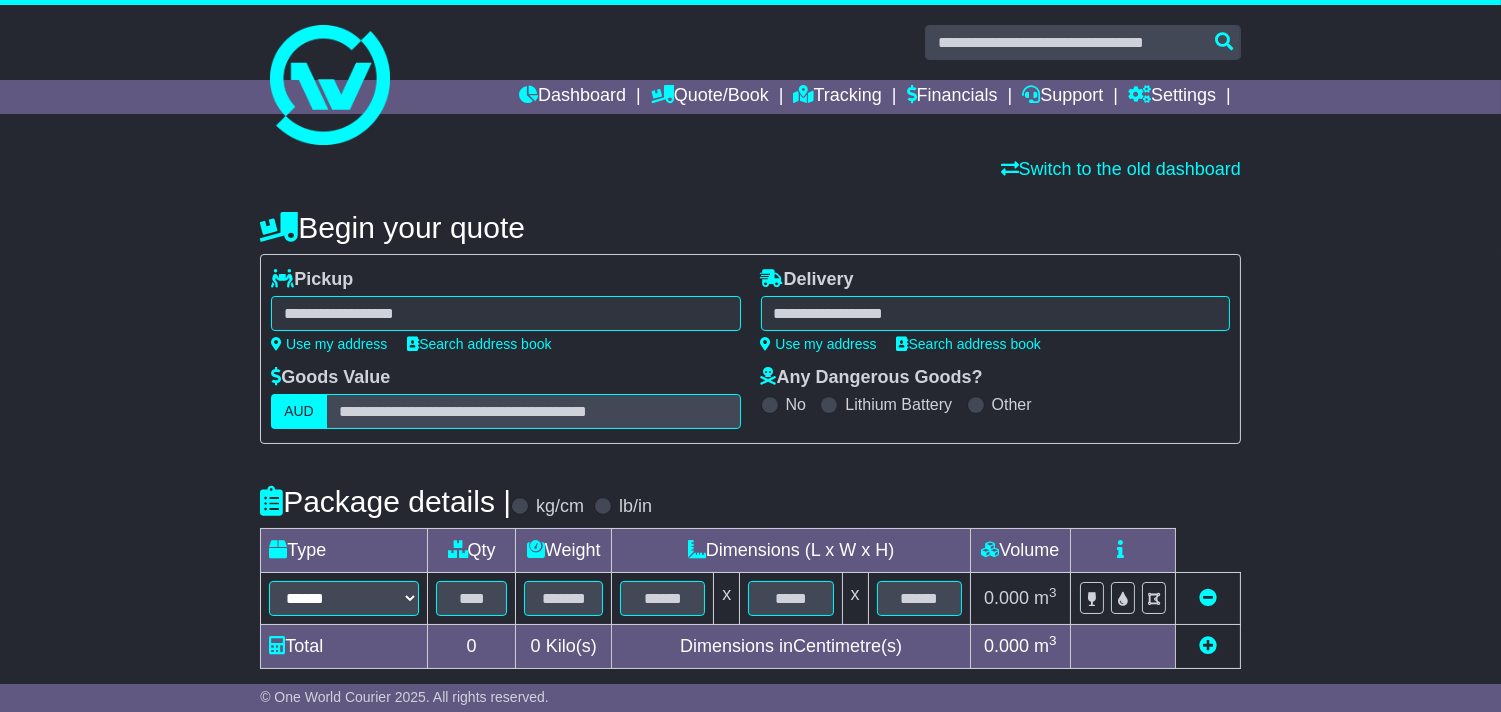 click on "Switch to the old dashboard" at bounding box center [750, 170] 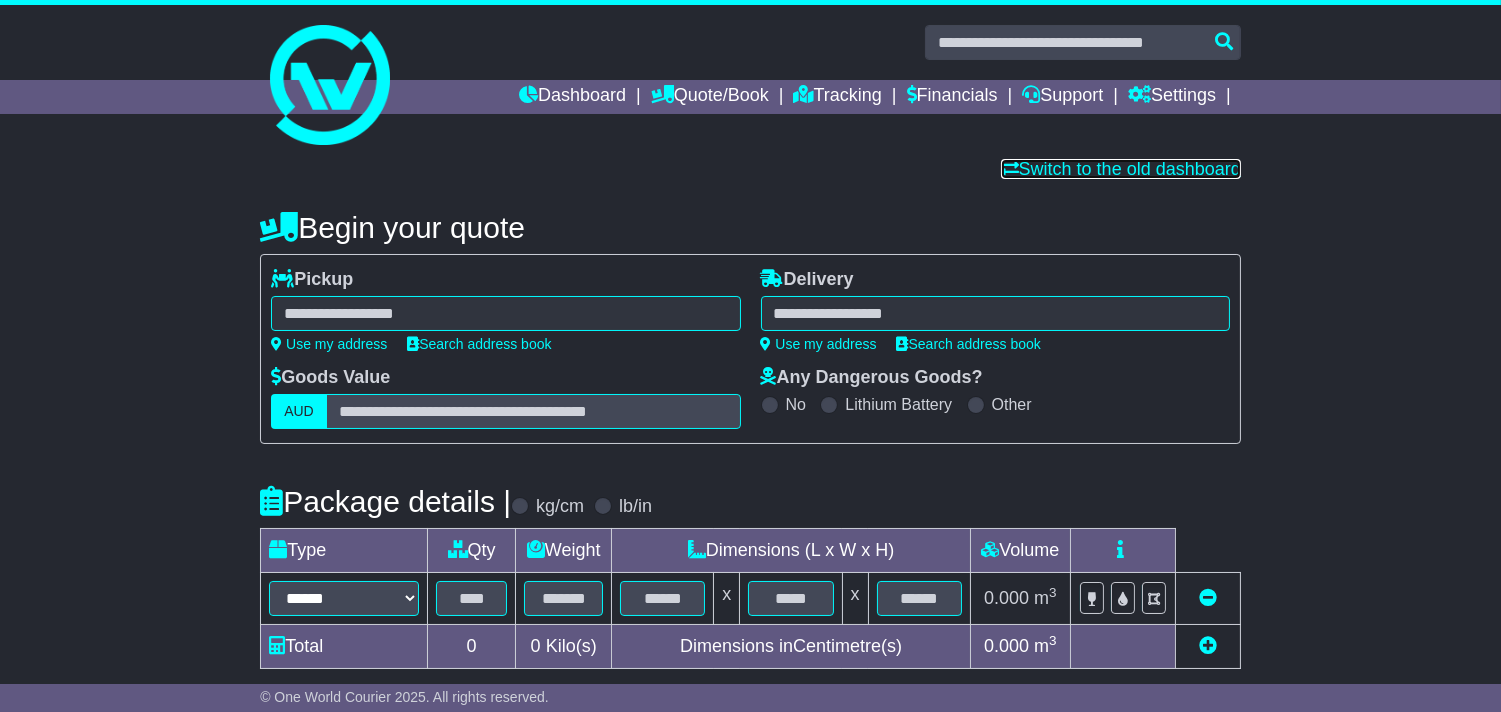 click on "Switch to the old dashboard" at bounding box center (1121, 169) 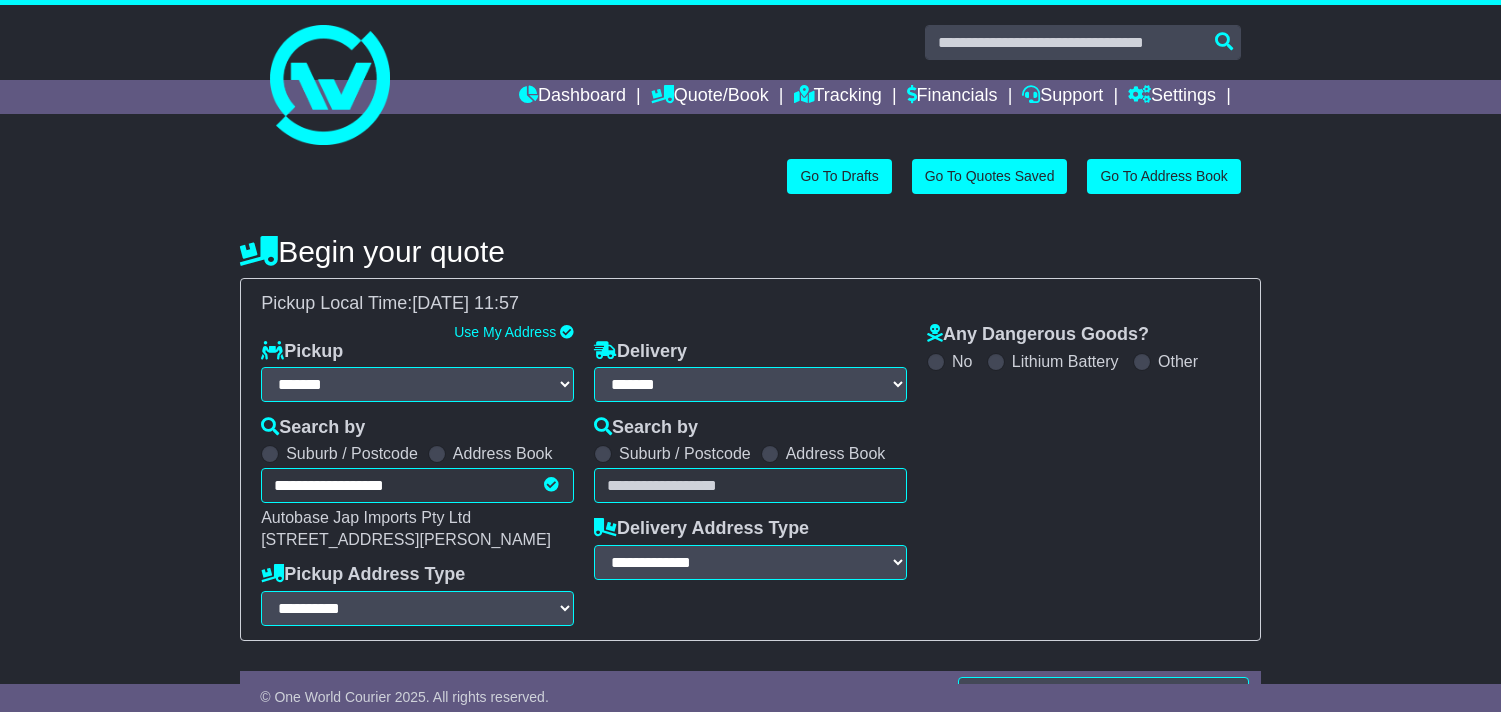 select on "**" 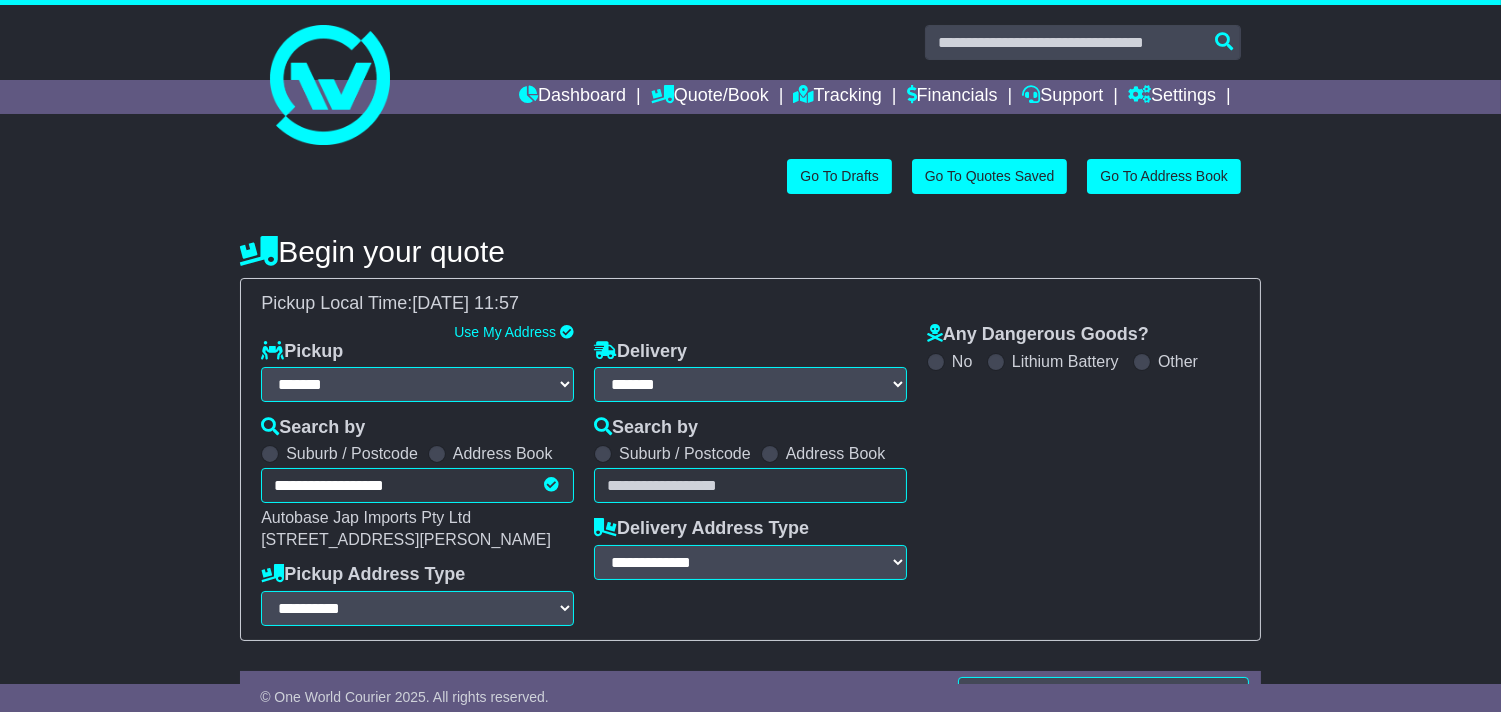 scroll, scrollTop: 0, scrollLeft: 0, axis: both 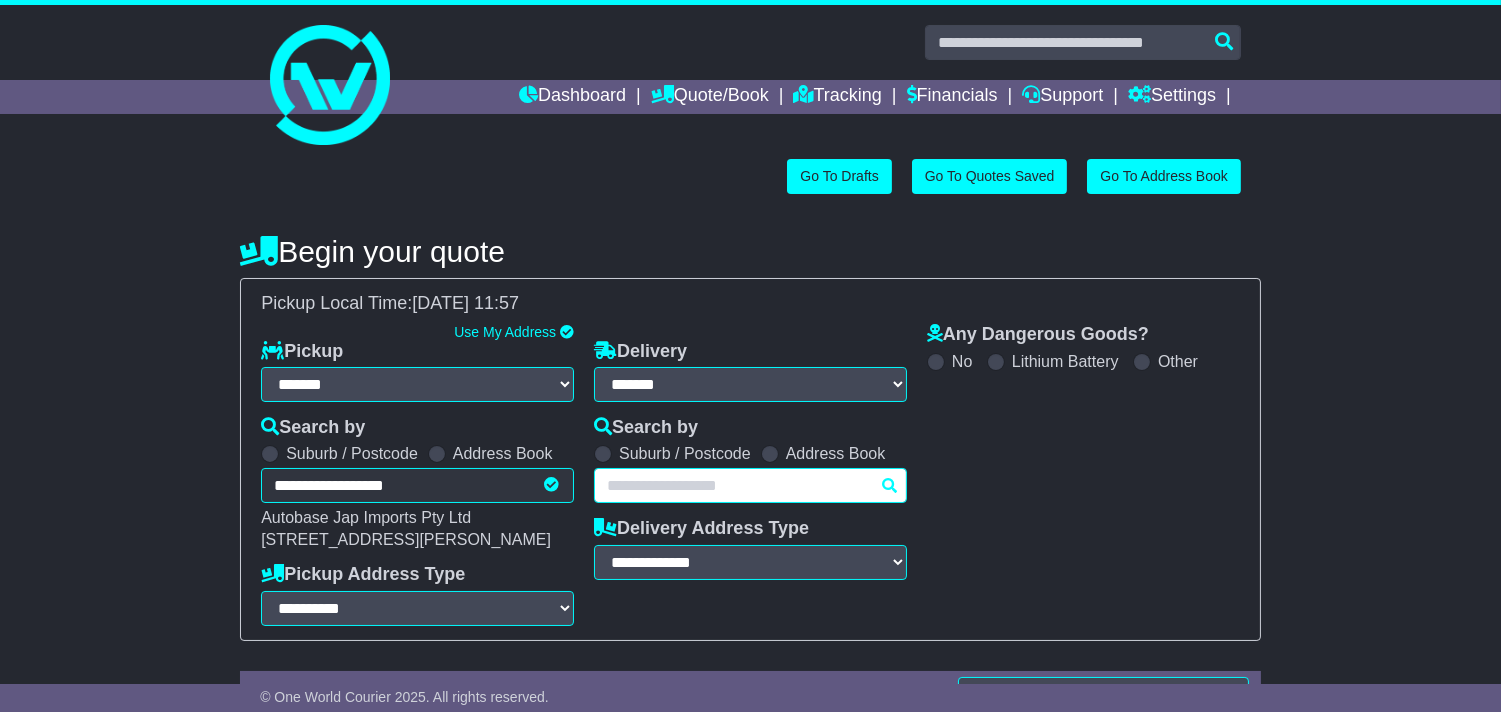 click at bounding box center [750, 485] 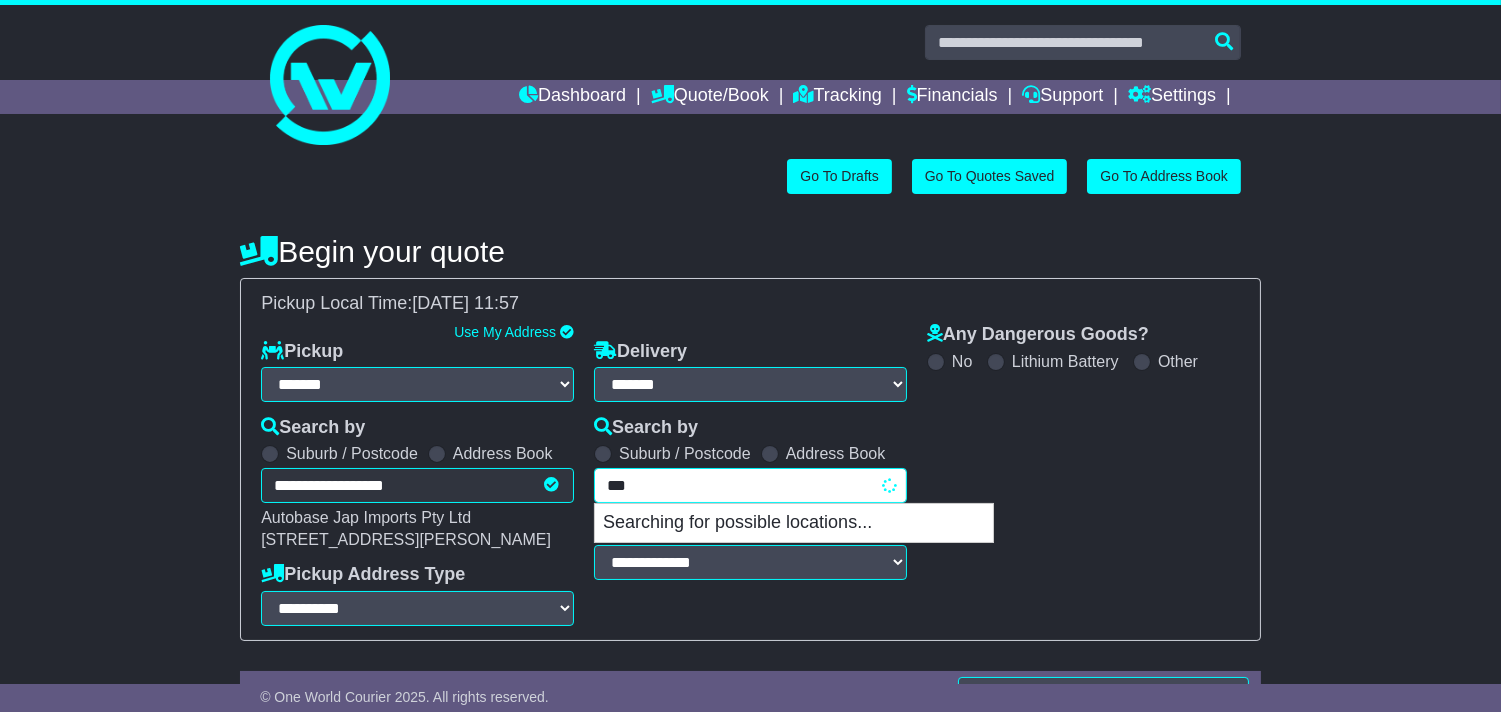 type on "****" 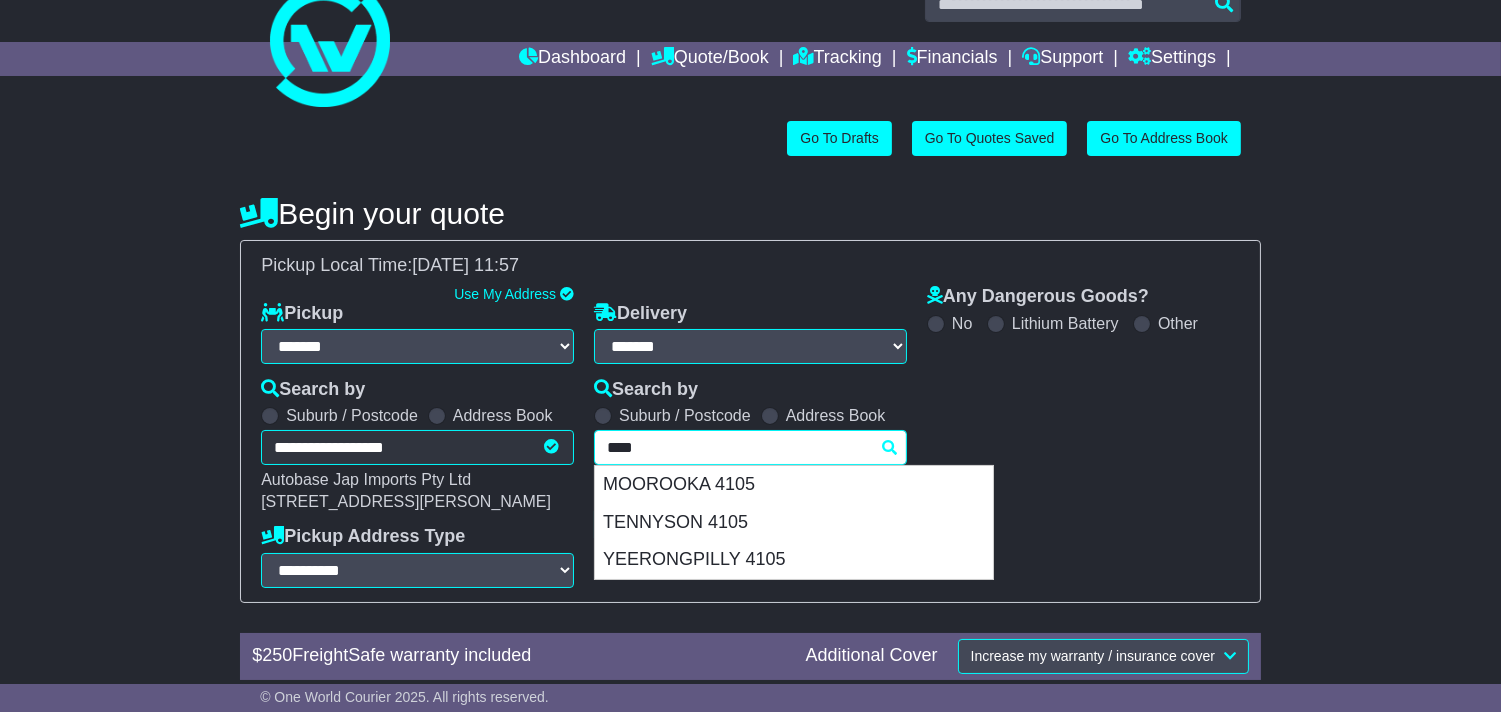 scroll, scrollTop: 0, scrollLeft: 0, axis: both 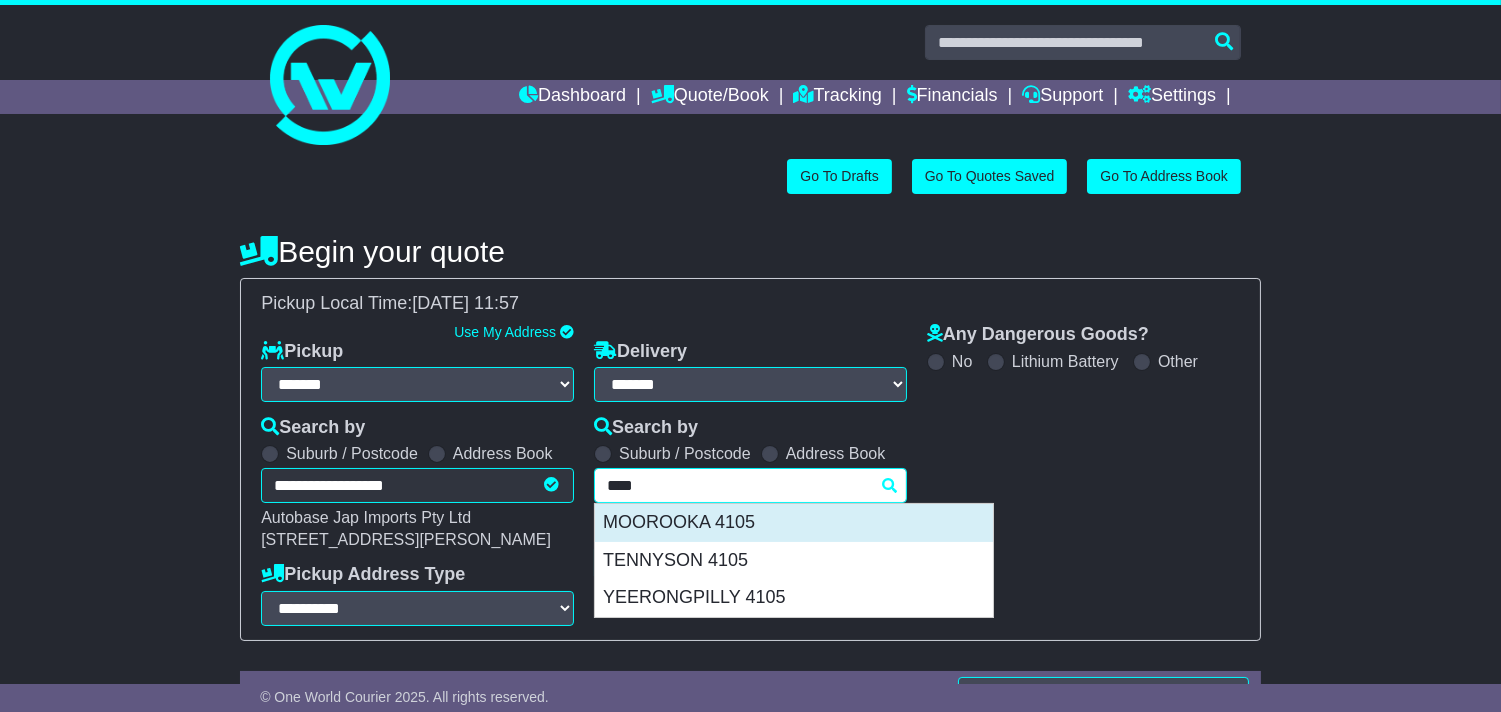 click on "MOOROOKA 4105" at bounding box center [794, 523] 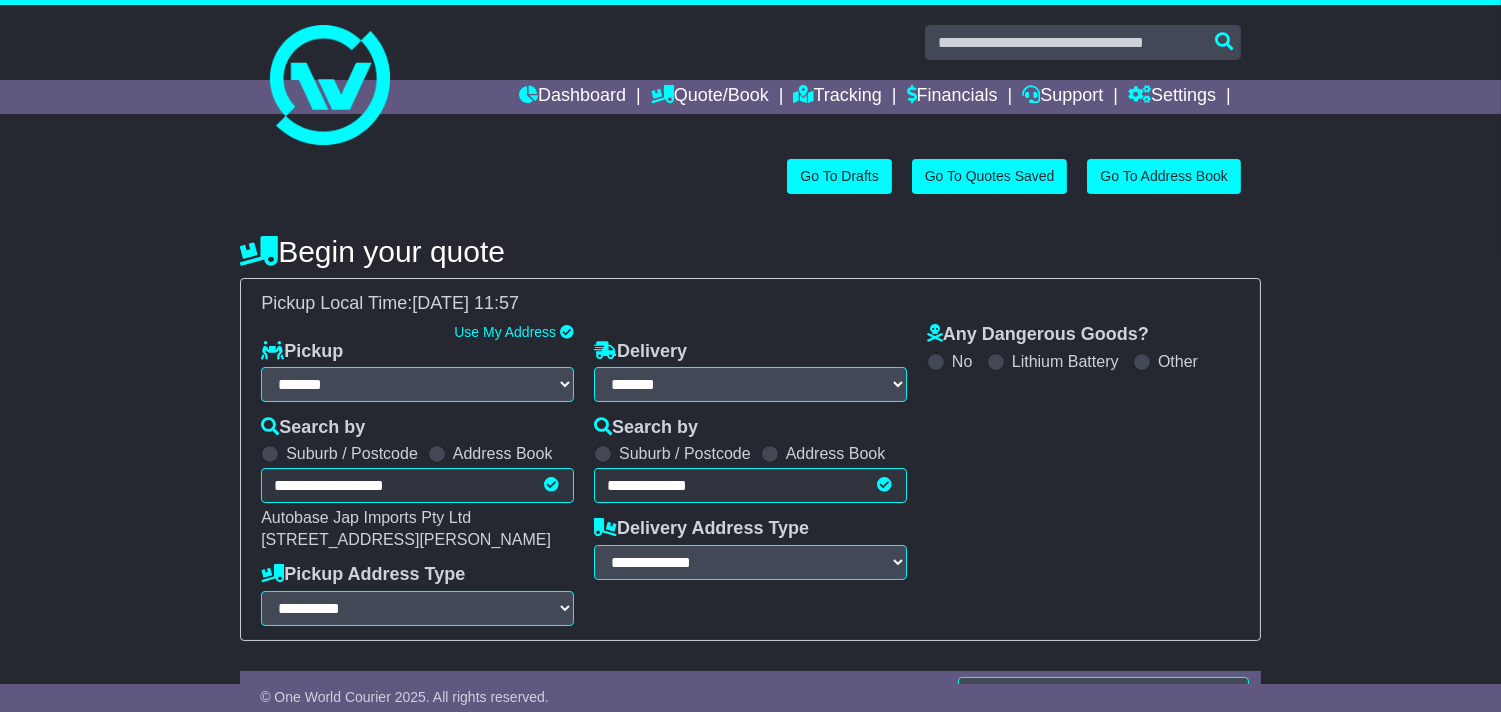 type on "**********" 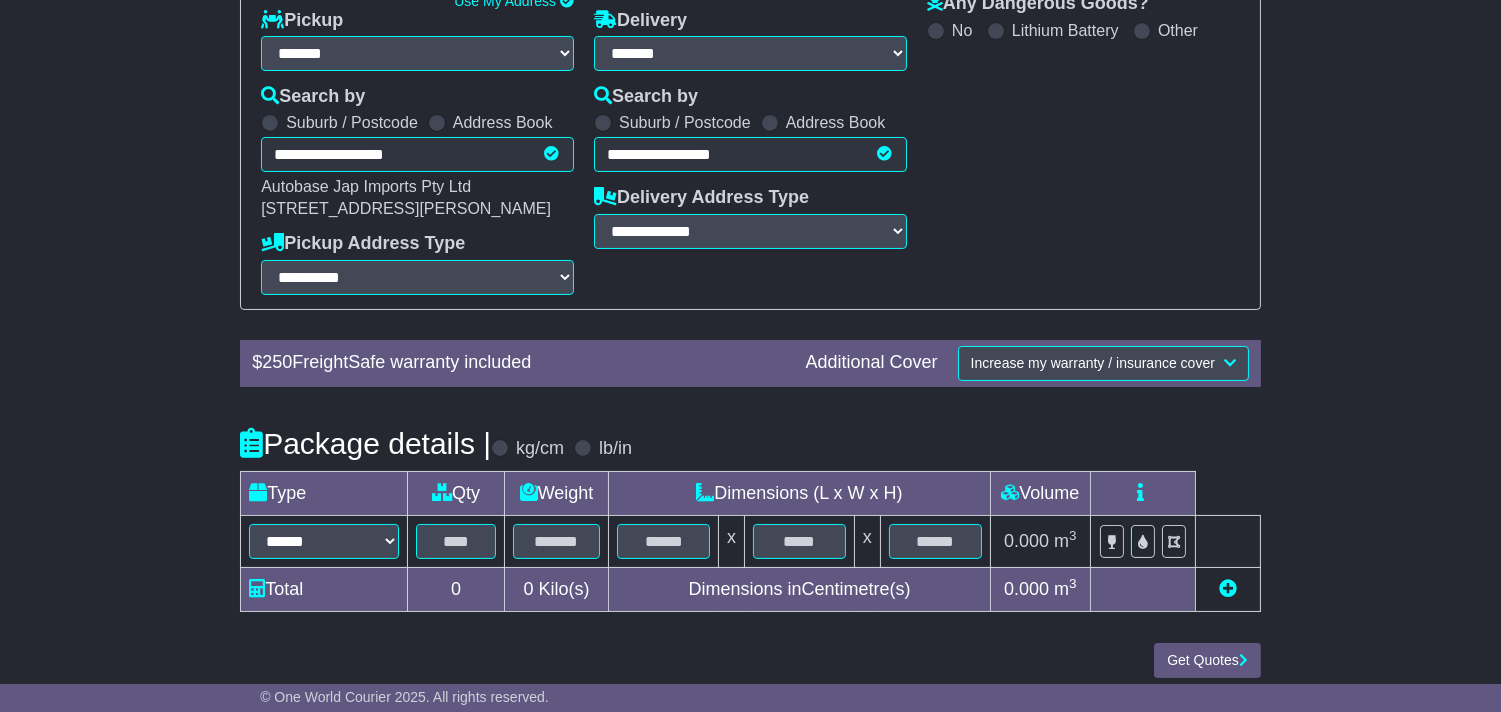 scroll, scrollTop: 333, scrollLeft: 0, axis: vertical 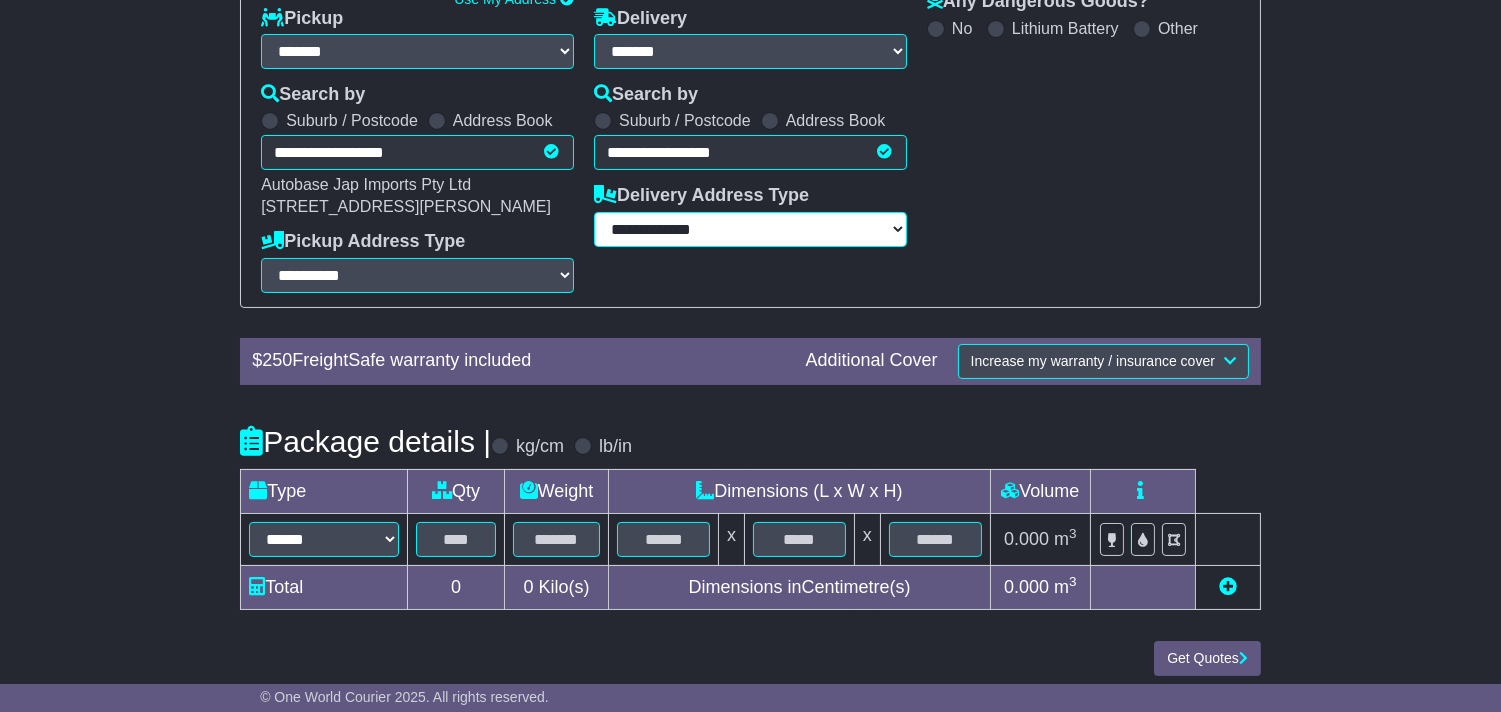 drag, startPoint x: 686, startPoint y: 226, endPoint x: 684, endPoint y: 245, distance: 19.104973 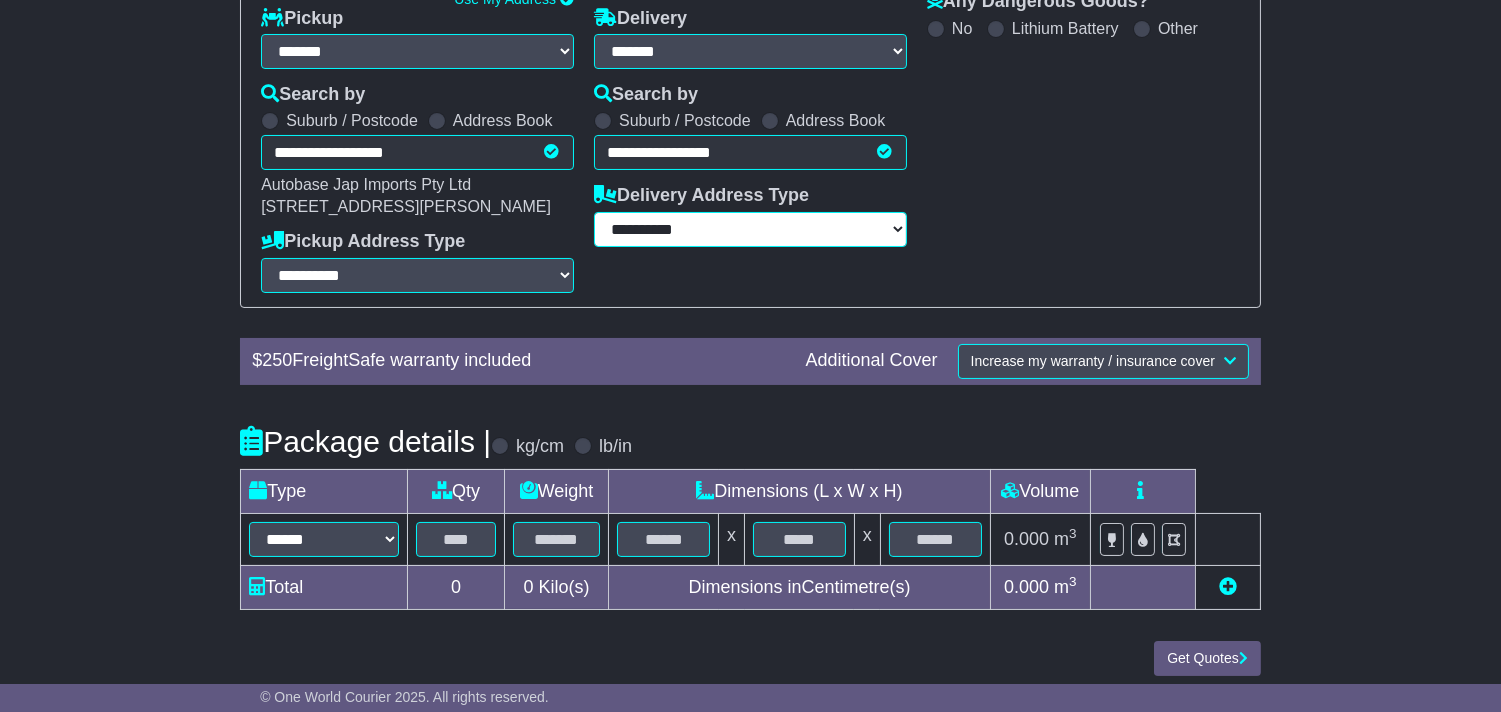 click on "**********" at bounding box center (750, 229) 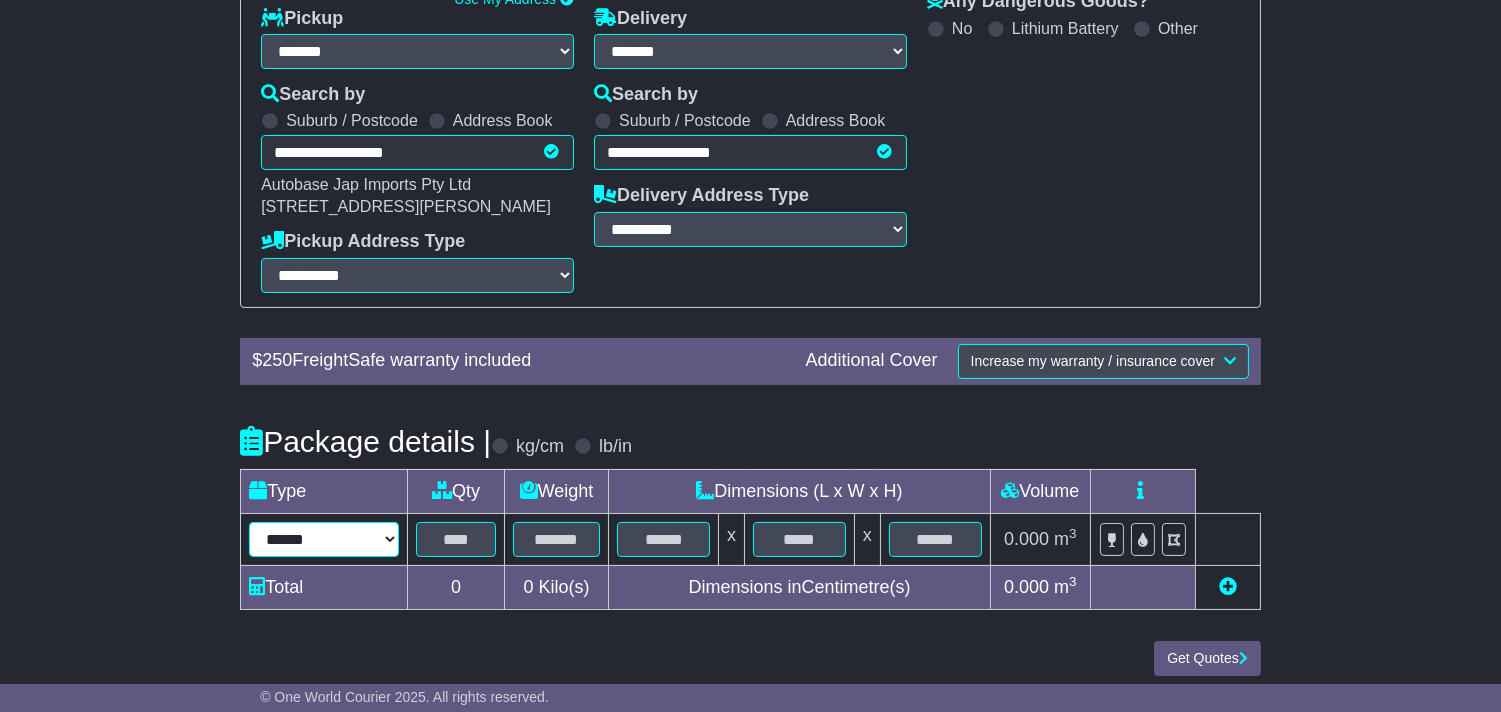 drag, startPoint x: 344, startPoint y: 535, endPoint x: 340, endPoint y: 522, distance: 13.601471 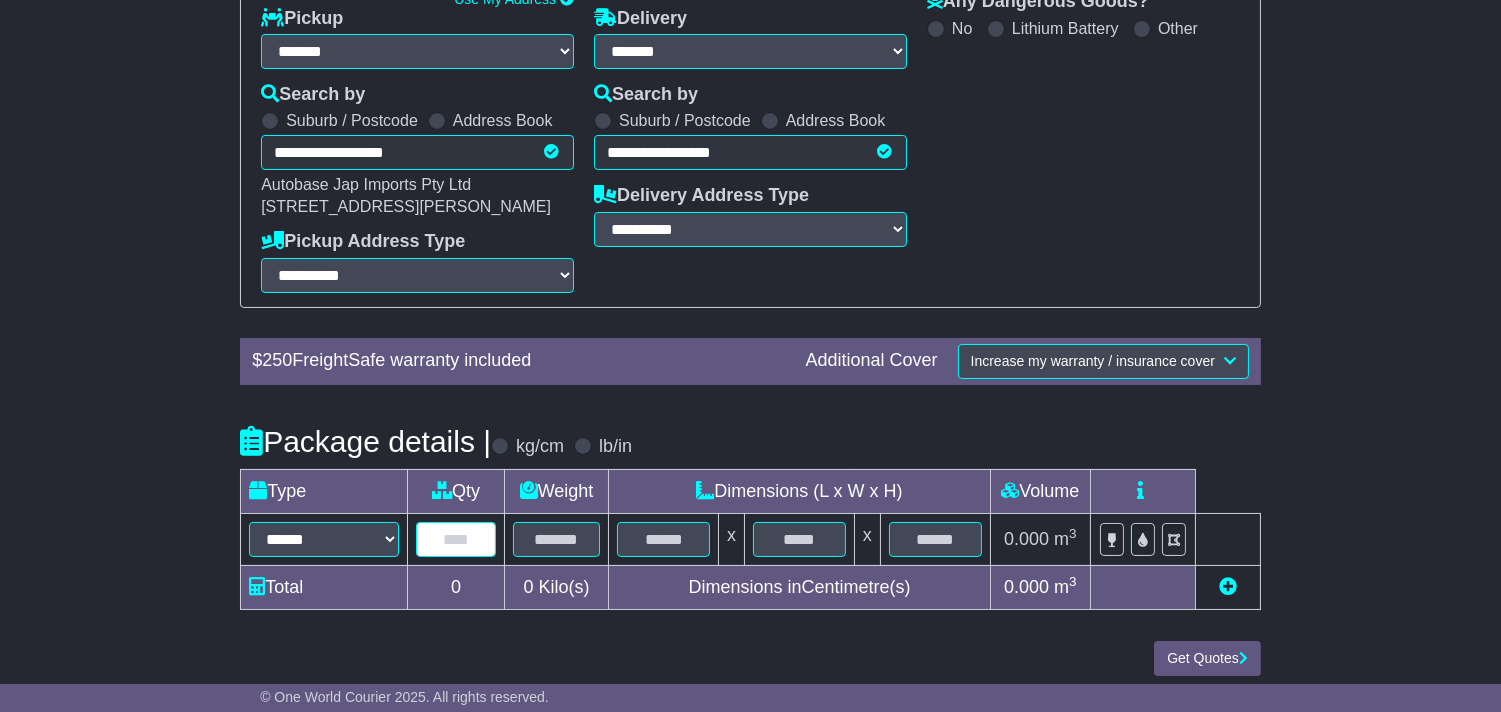 click at bounding box center [456, 539] 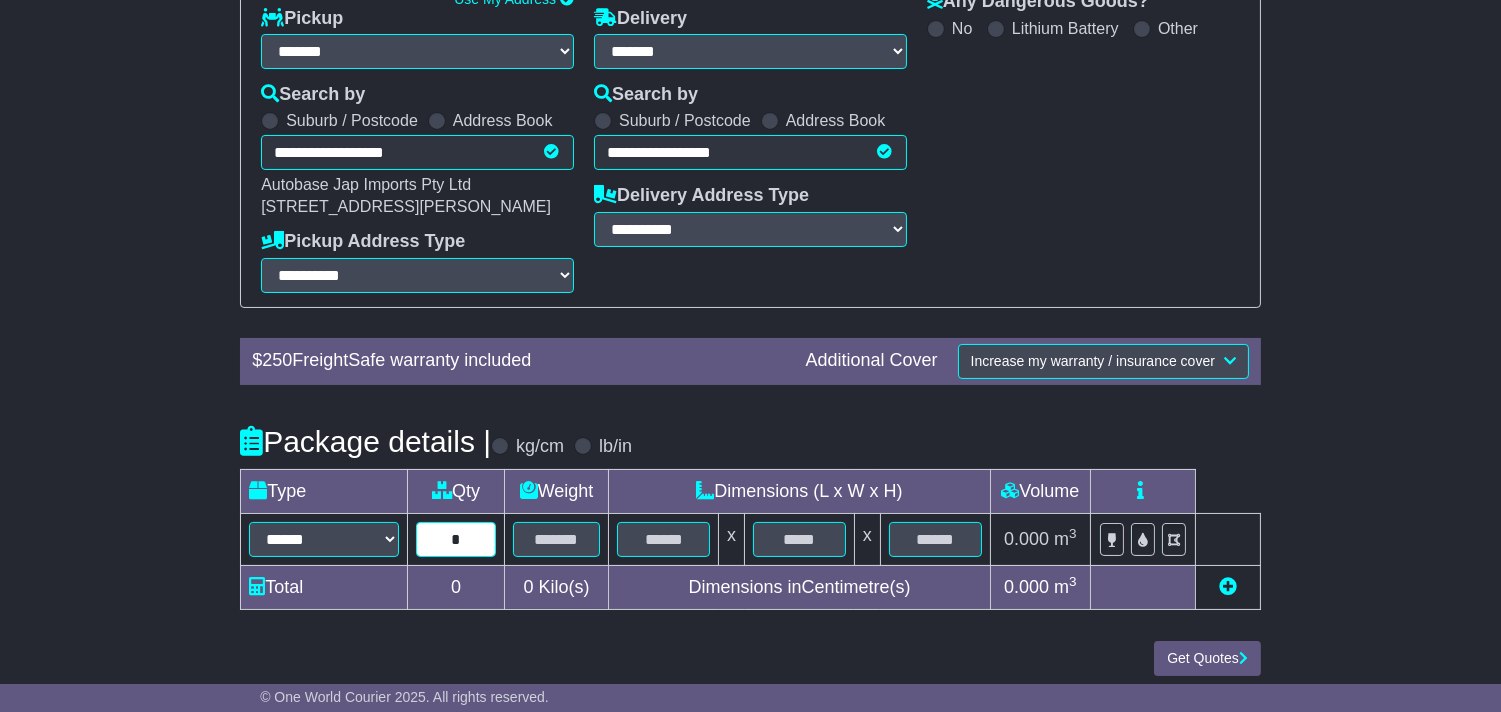 type on "*" 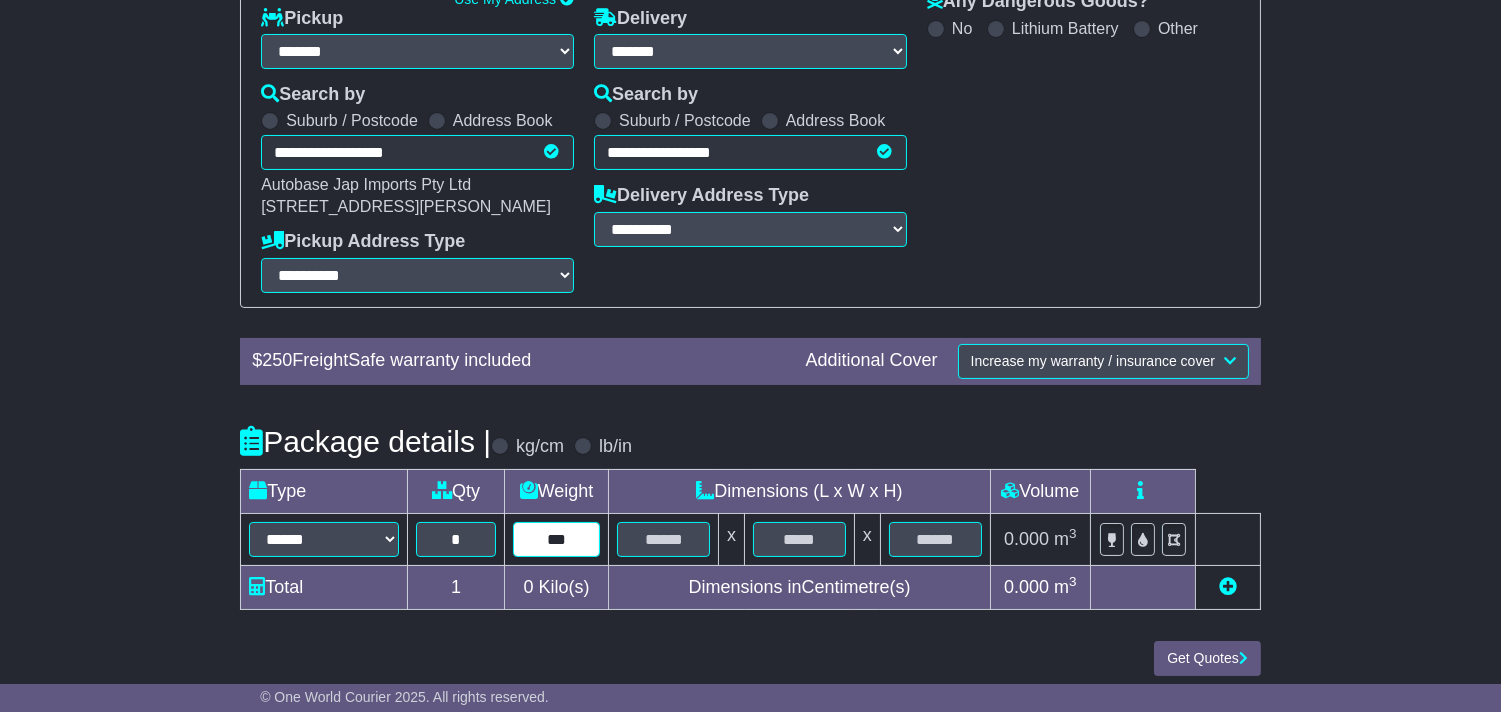 type on "***" 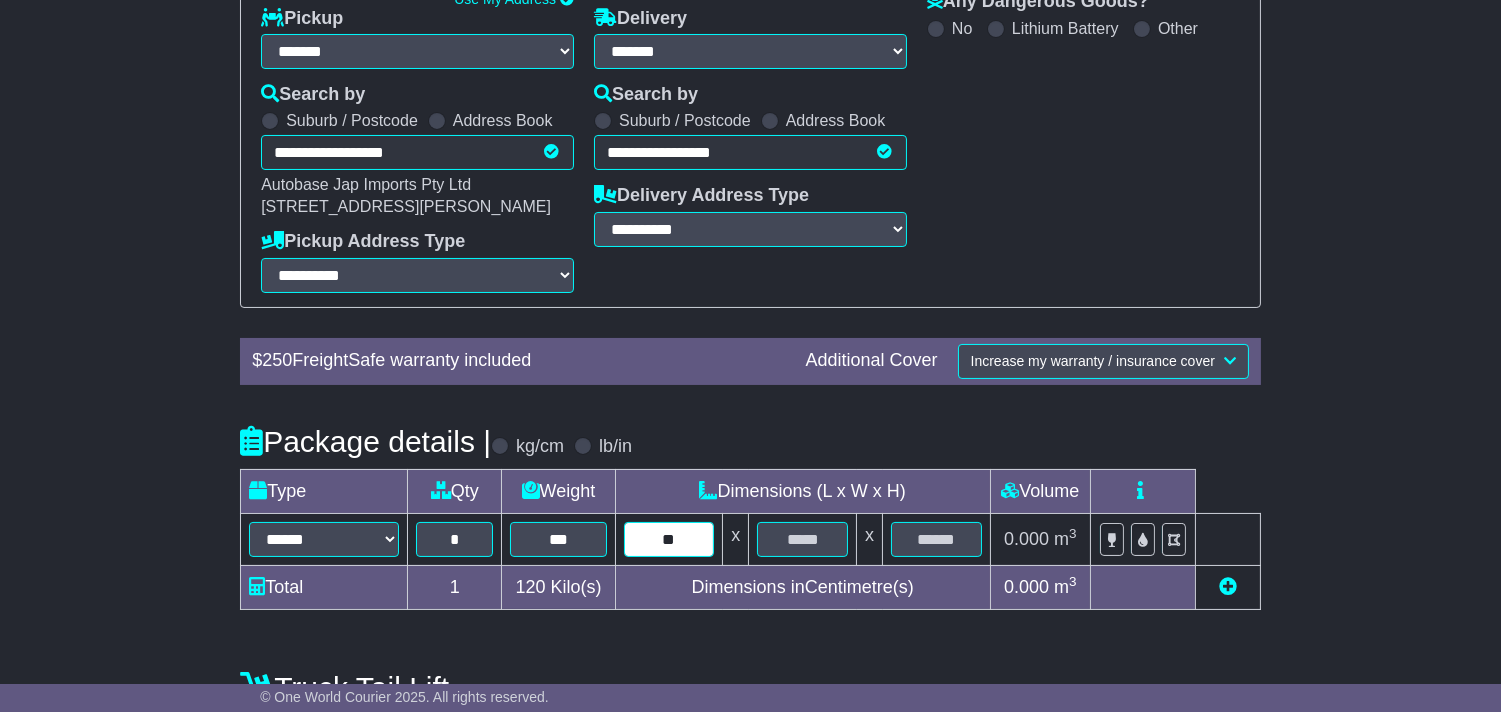 type on "**" 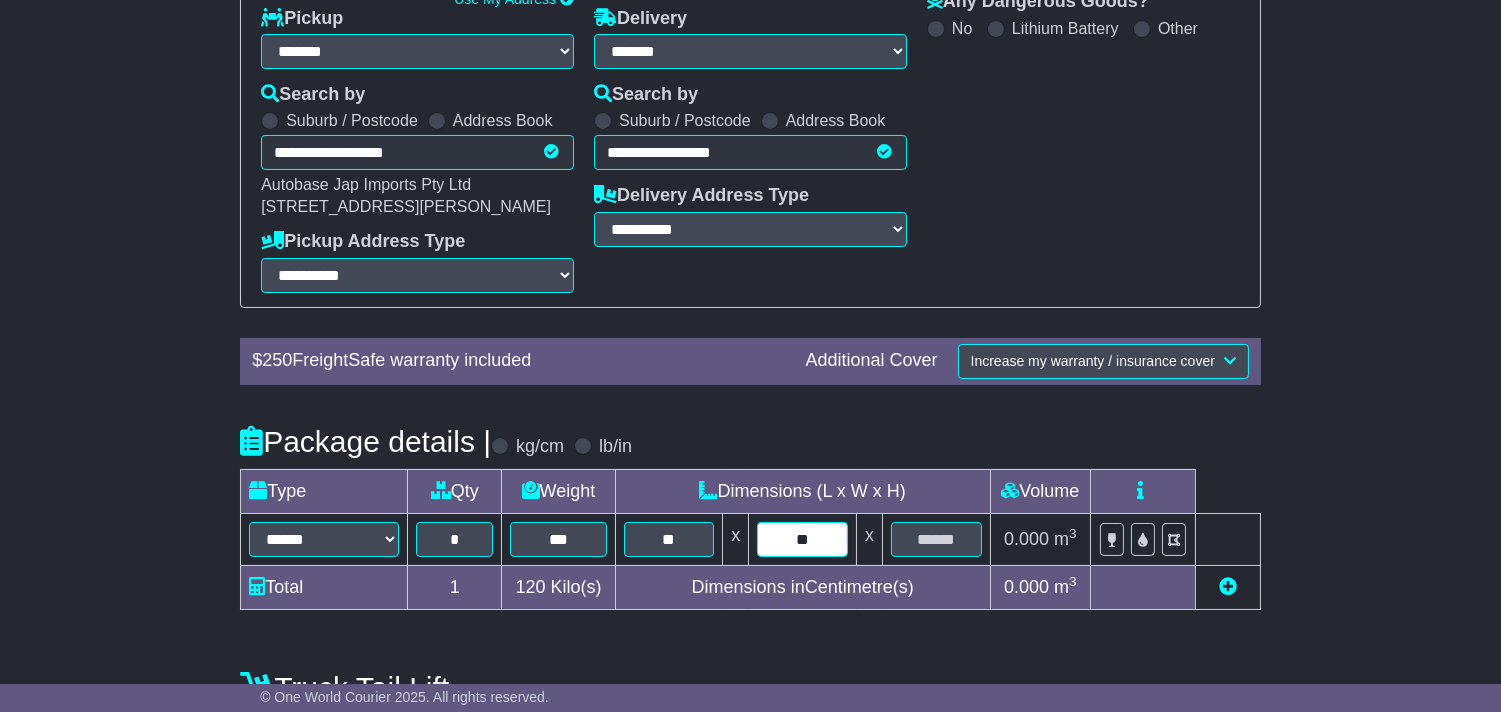 type on "**" 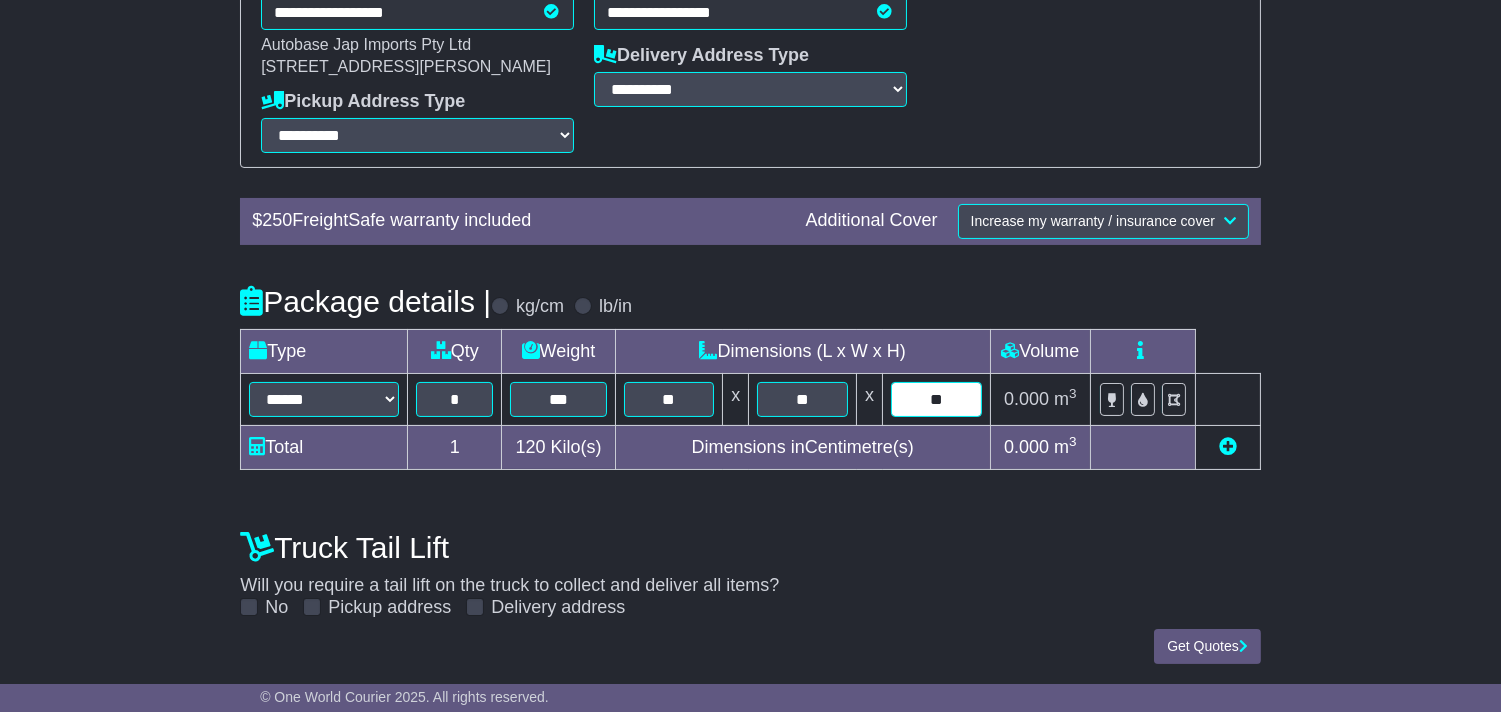 scroll, scrollTop: 475, scrollLeft: 0, axis: vertical 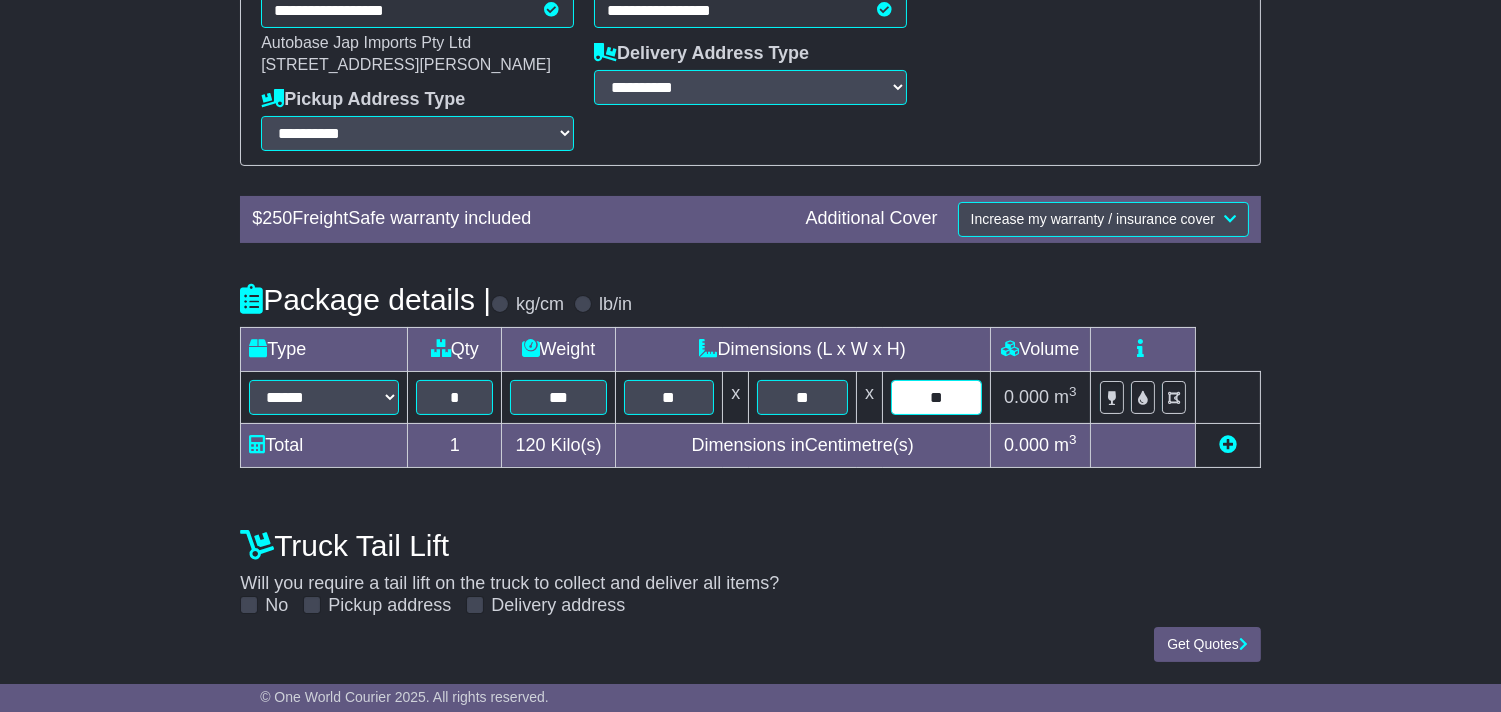 type on "**" 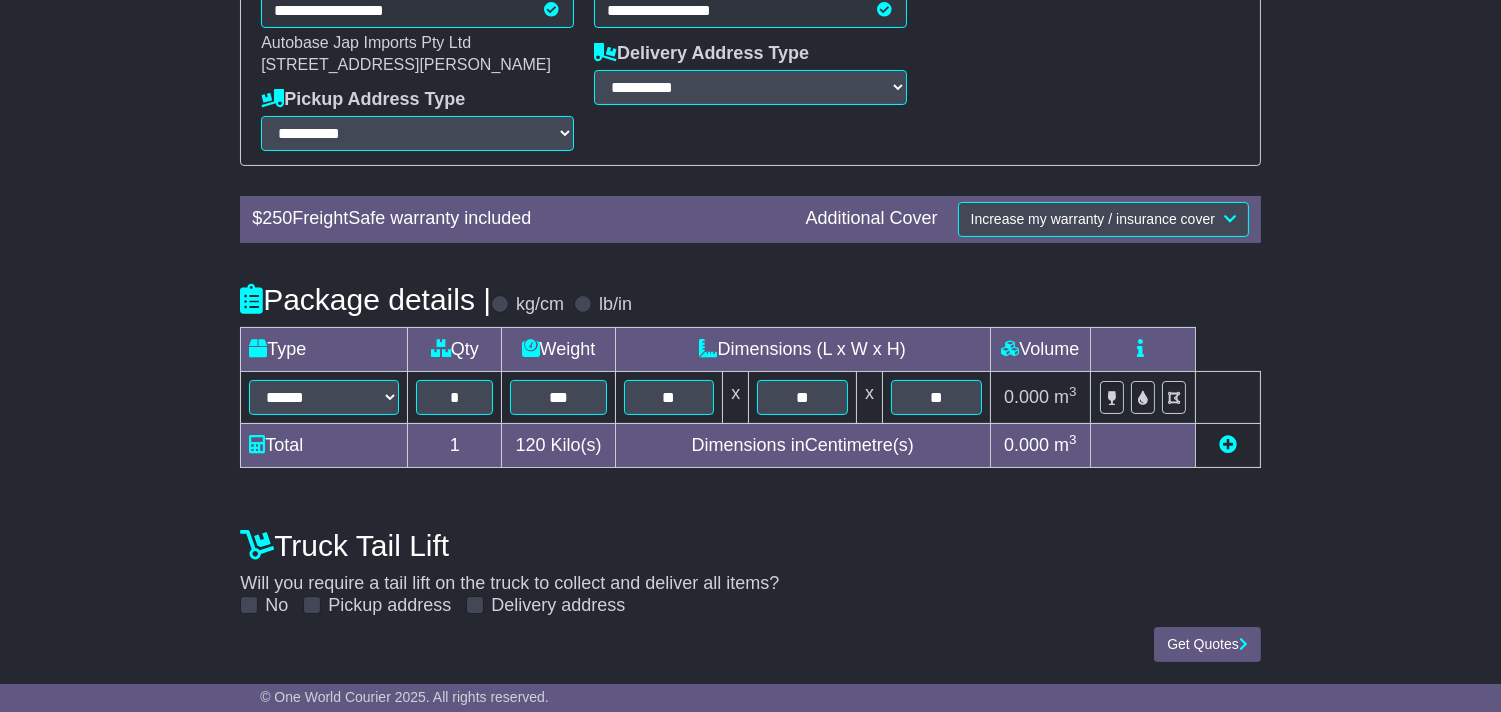 click on "****** ****** *** ******** ***** **** **** ****** *** *******" at bounding box center [324, 397] 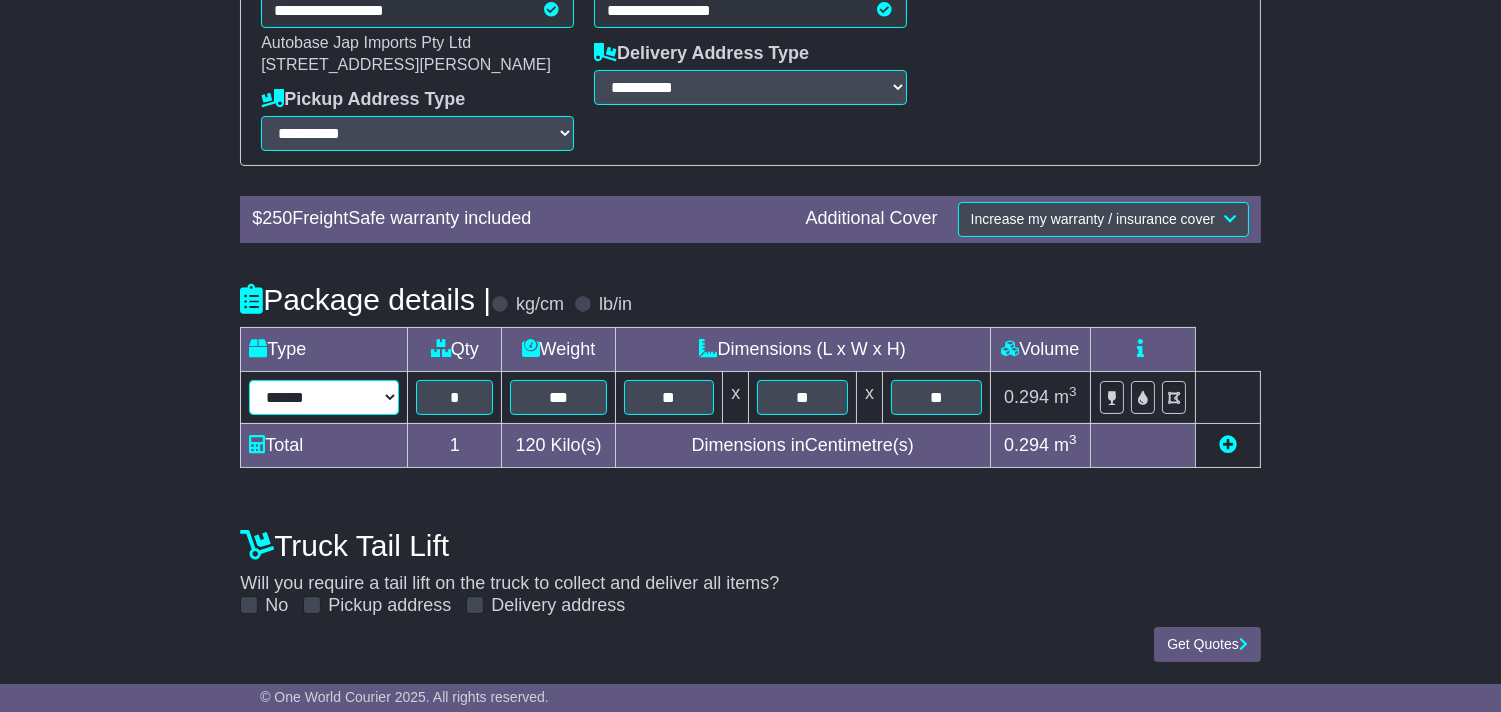 click on "****** ****** *** ******** ***** **** **** ****** *** *******" at bounding box center [324, 397] 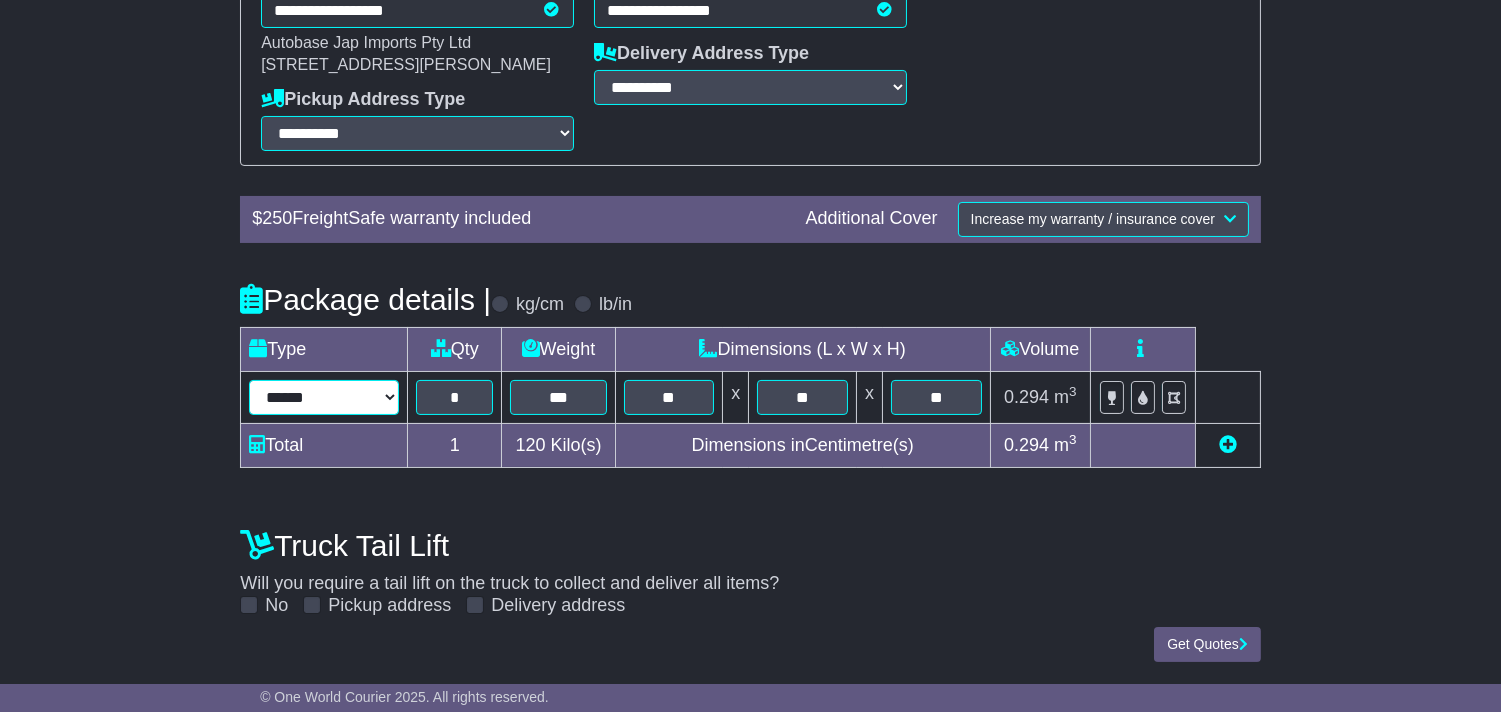 select on "****" 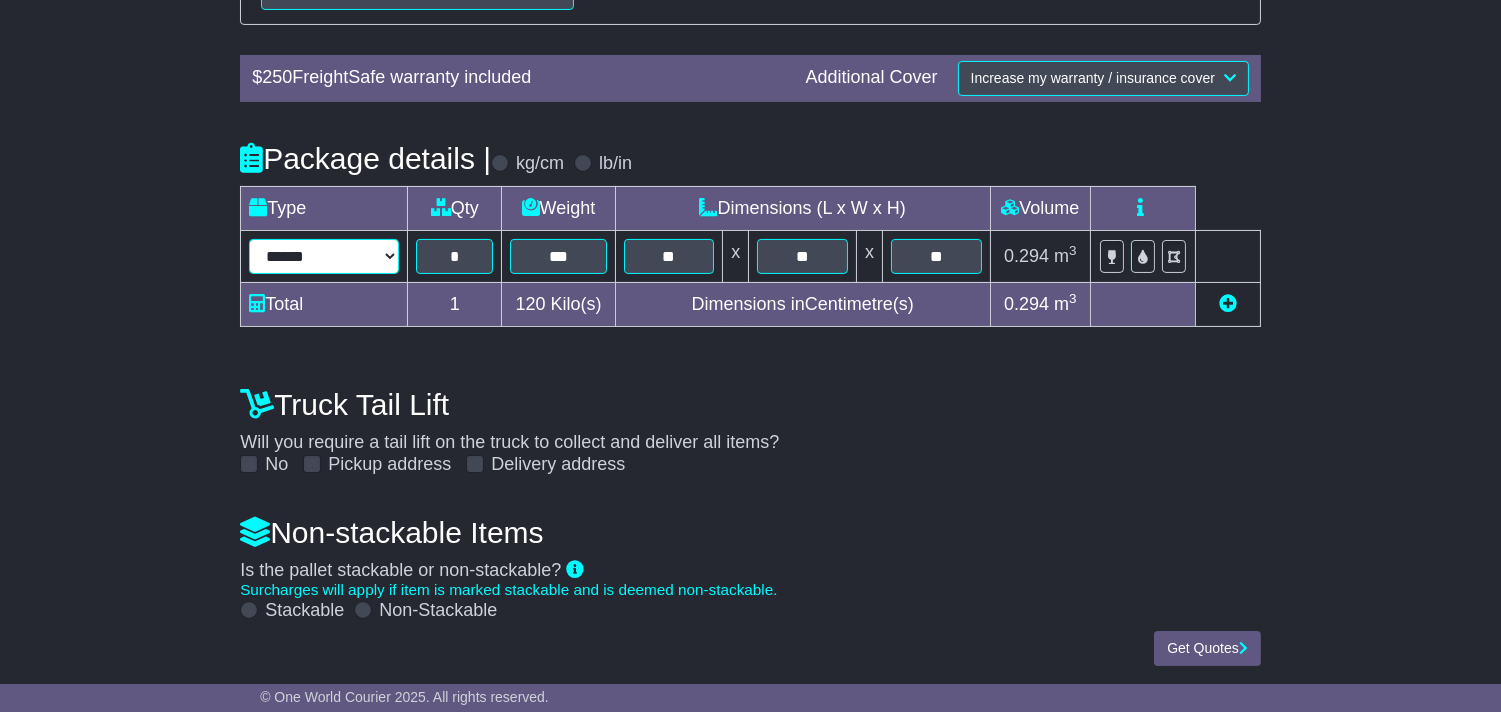 scroll, scrollTop: 621, scrollLeft: 0, axis: vertical 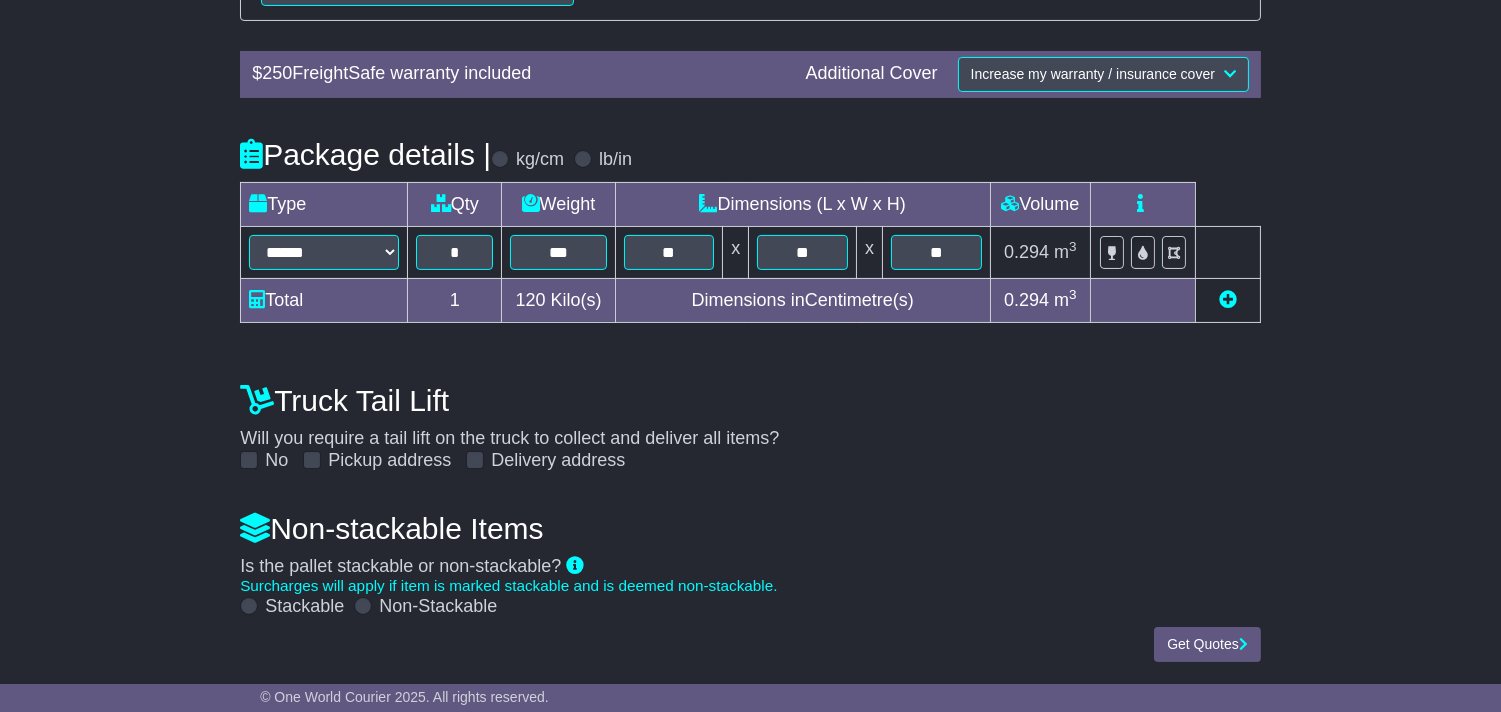 click on "Delivery address" at bounding box center (558, 461) 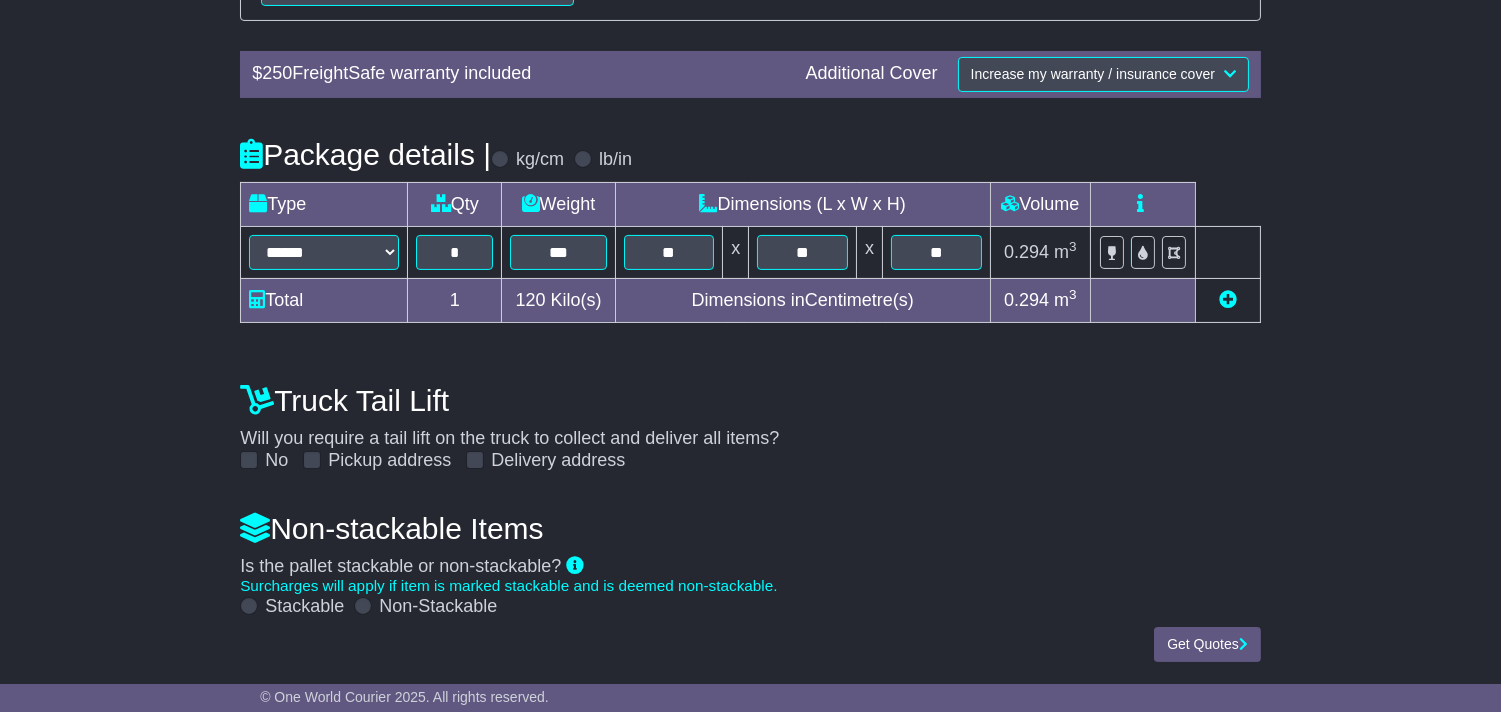 drag, startPoint x: 251, startPoint y: 467, endPoint x: 277, endPoint y: 523, distance: 61.741398 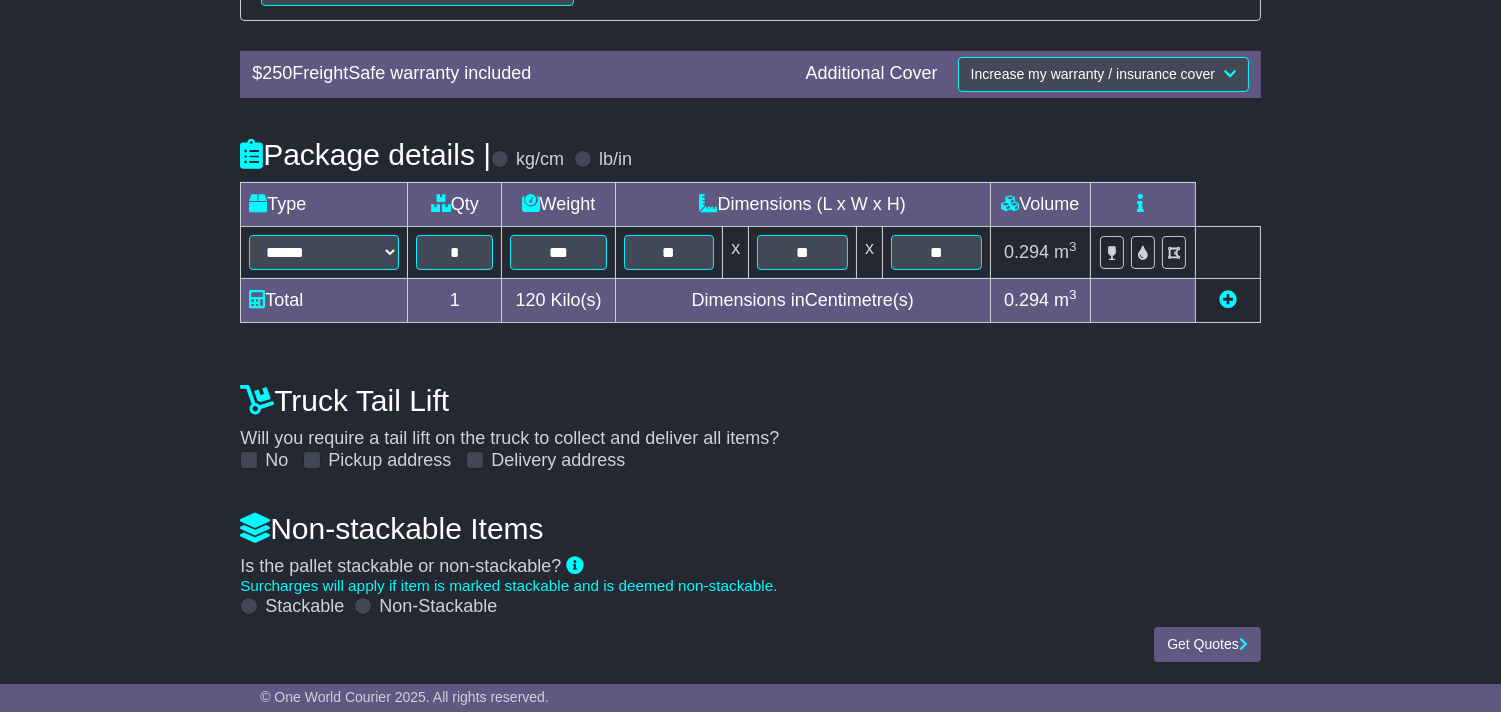 click on "No" at bounding box center (276, 461) 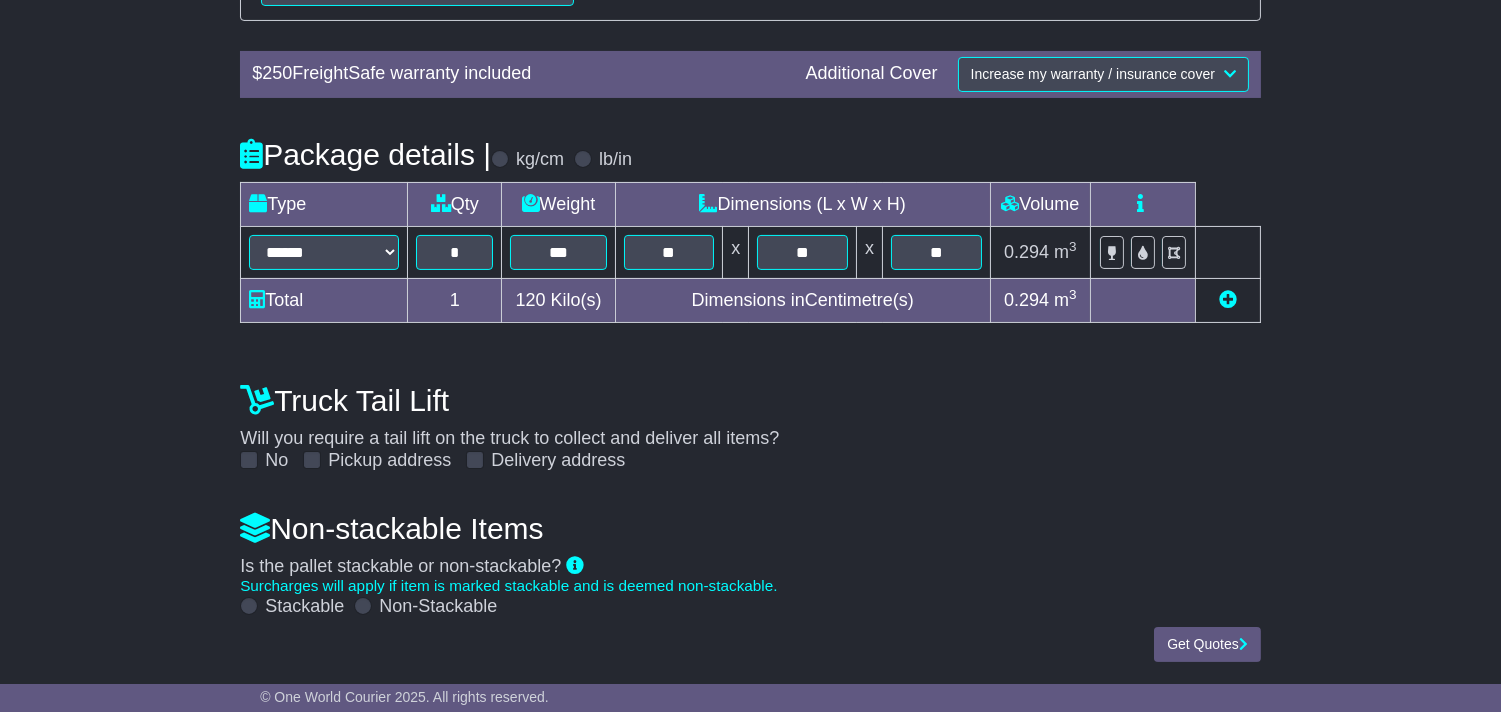 click on "Stackable" at bounding box center [304, 607] 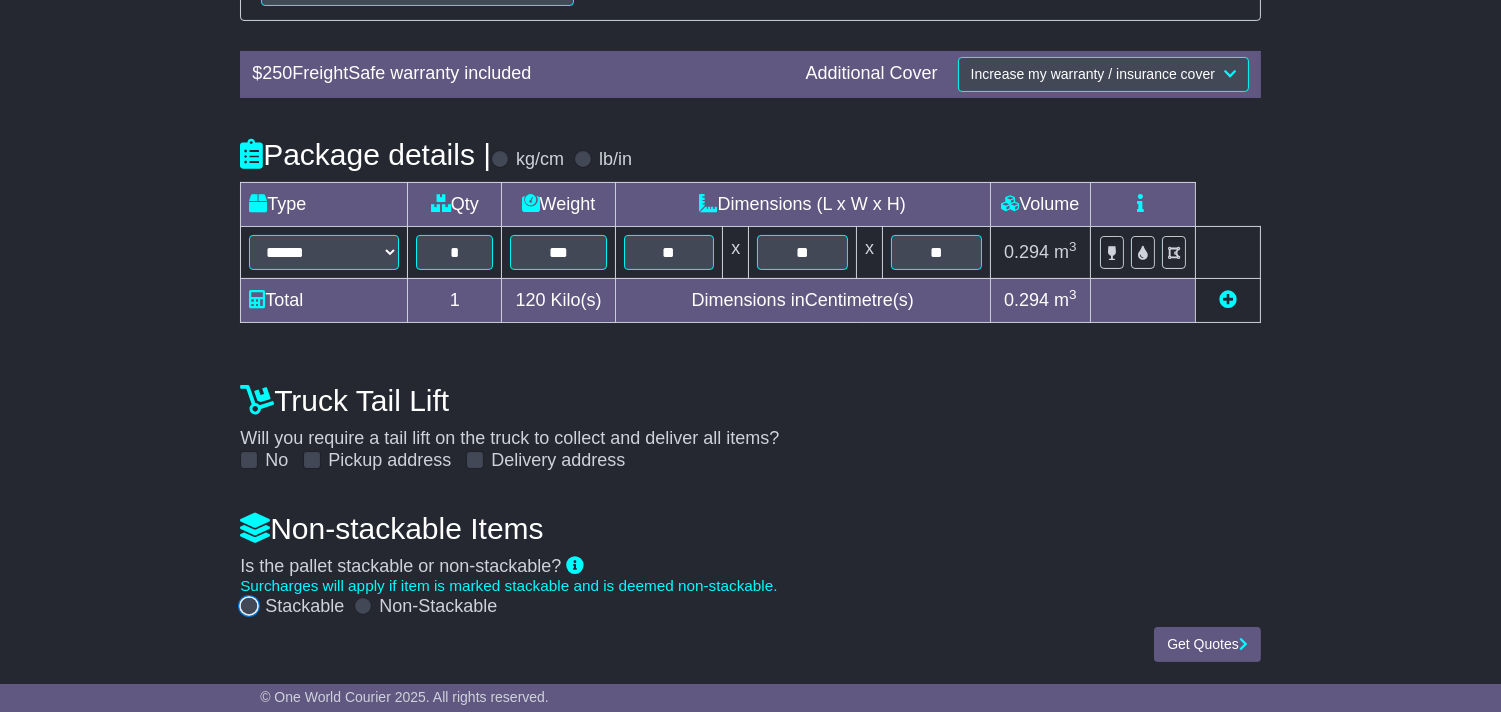 scroll, scrollTop: 621, scrollLeft: 0, axis: vertical 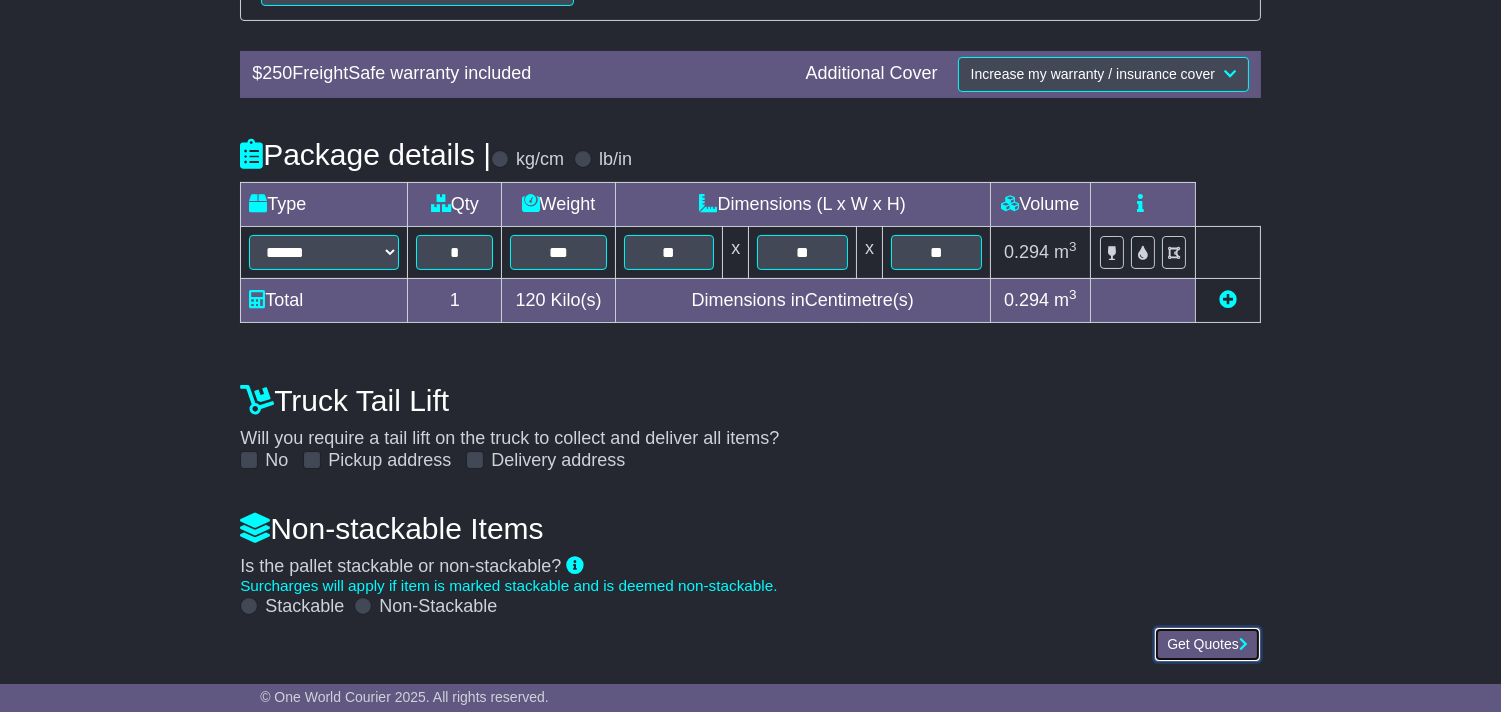 click on "Get Quotes" at bounding box center (1207, 644) 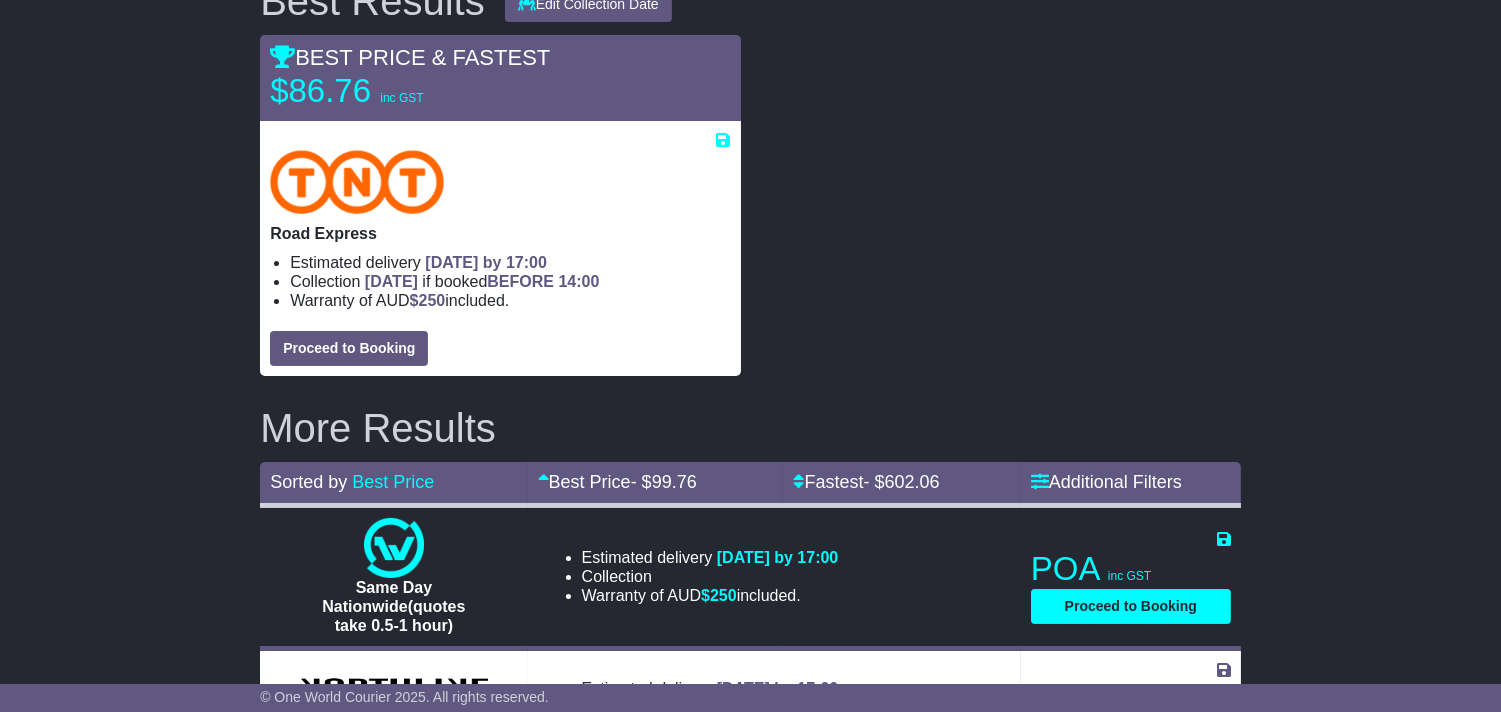 scroll, scrollTop: 181, scrollLeft: 0, axis: vertical 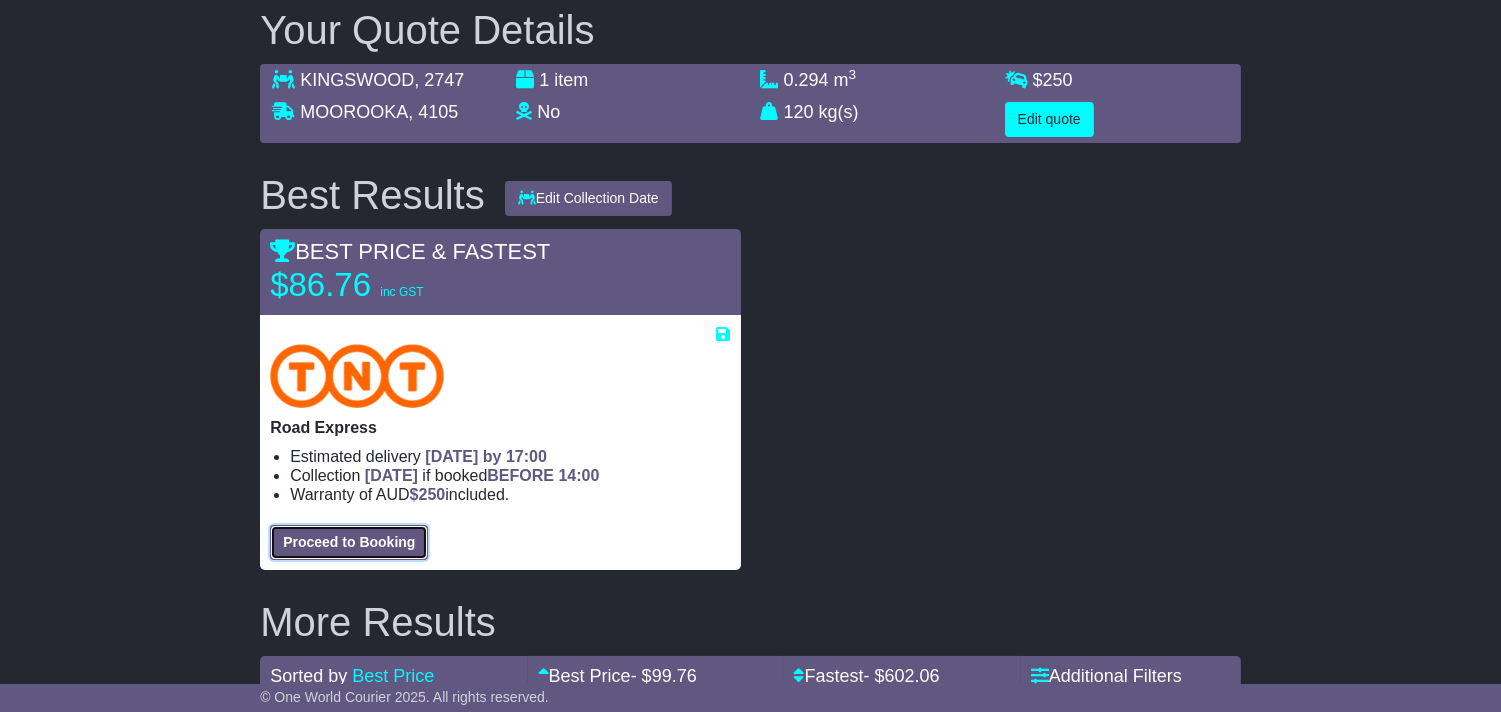 click on "Proceed to Booking" at bounding box center (349, 542) 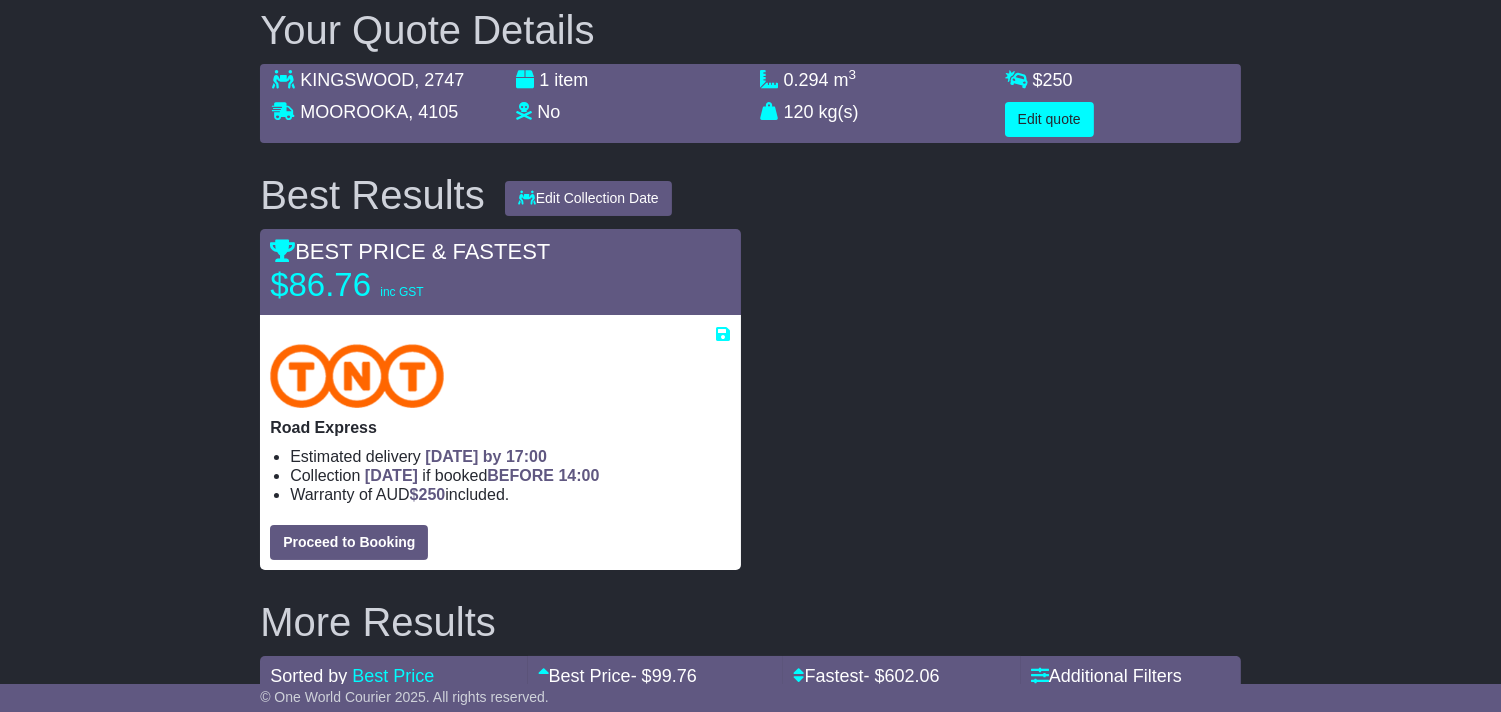 select on "****" 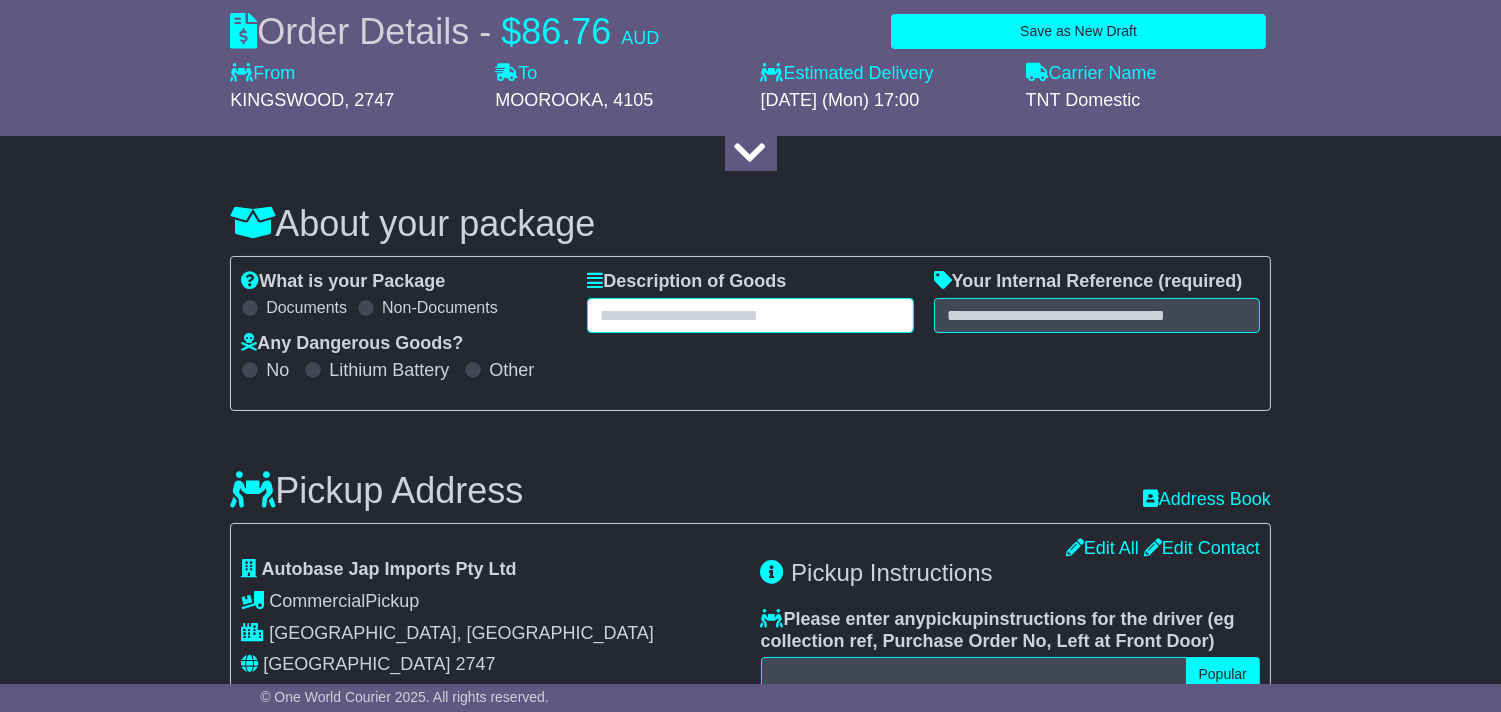 click at bounding box center [750, 315] 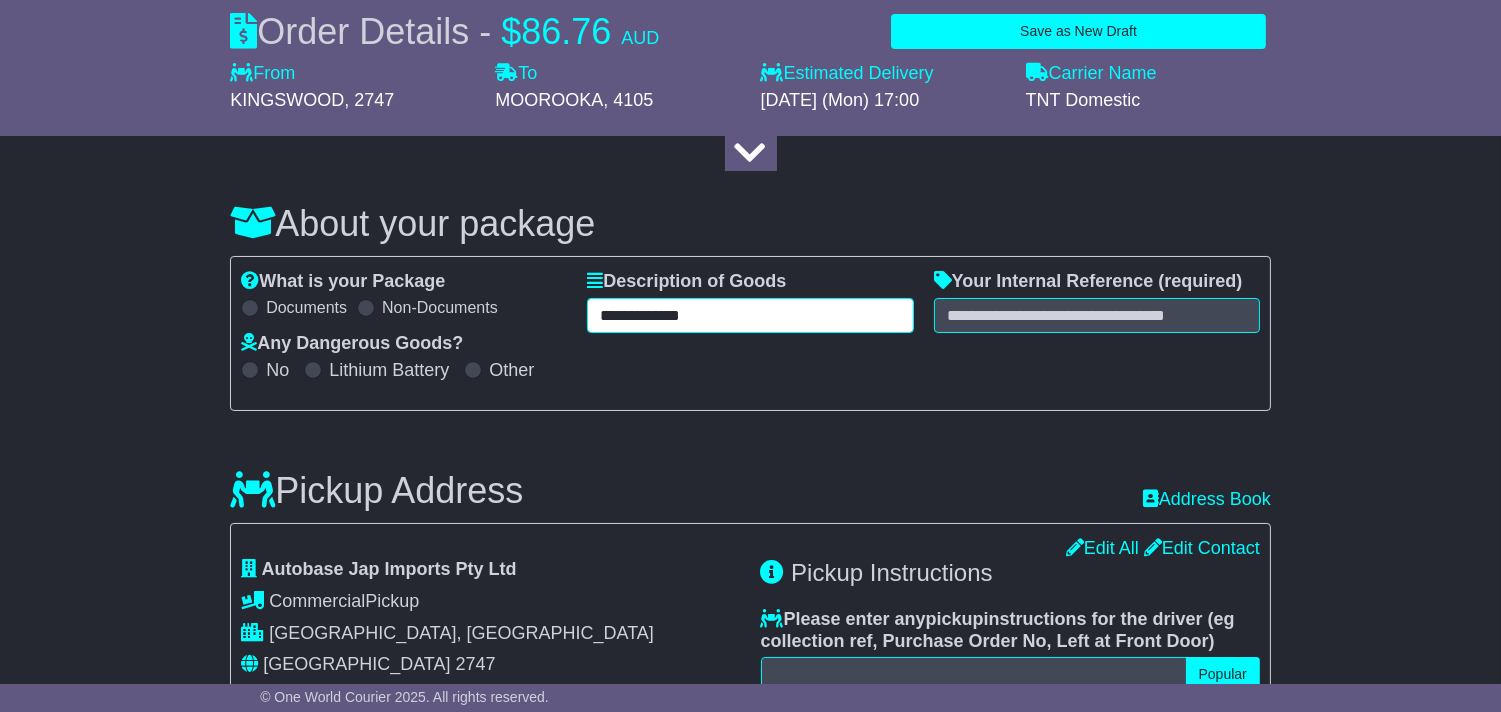 type on "**********" 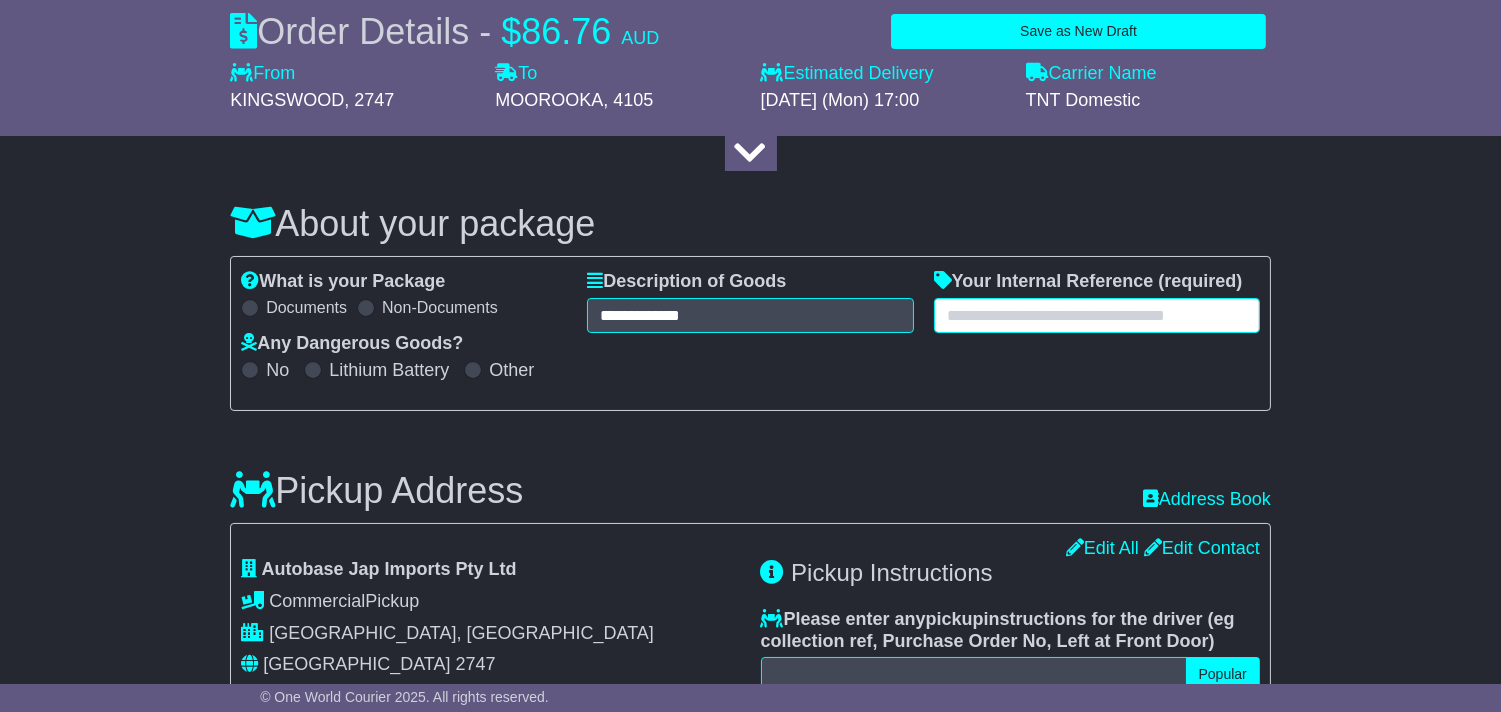 paste on "**********" 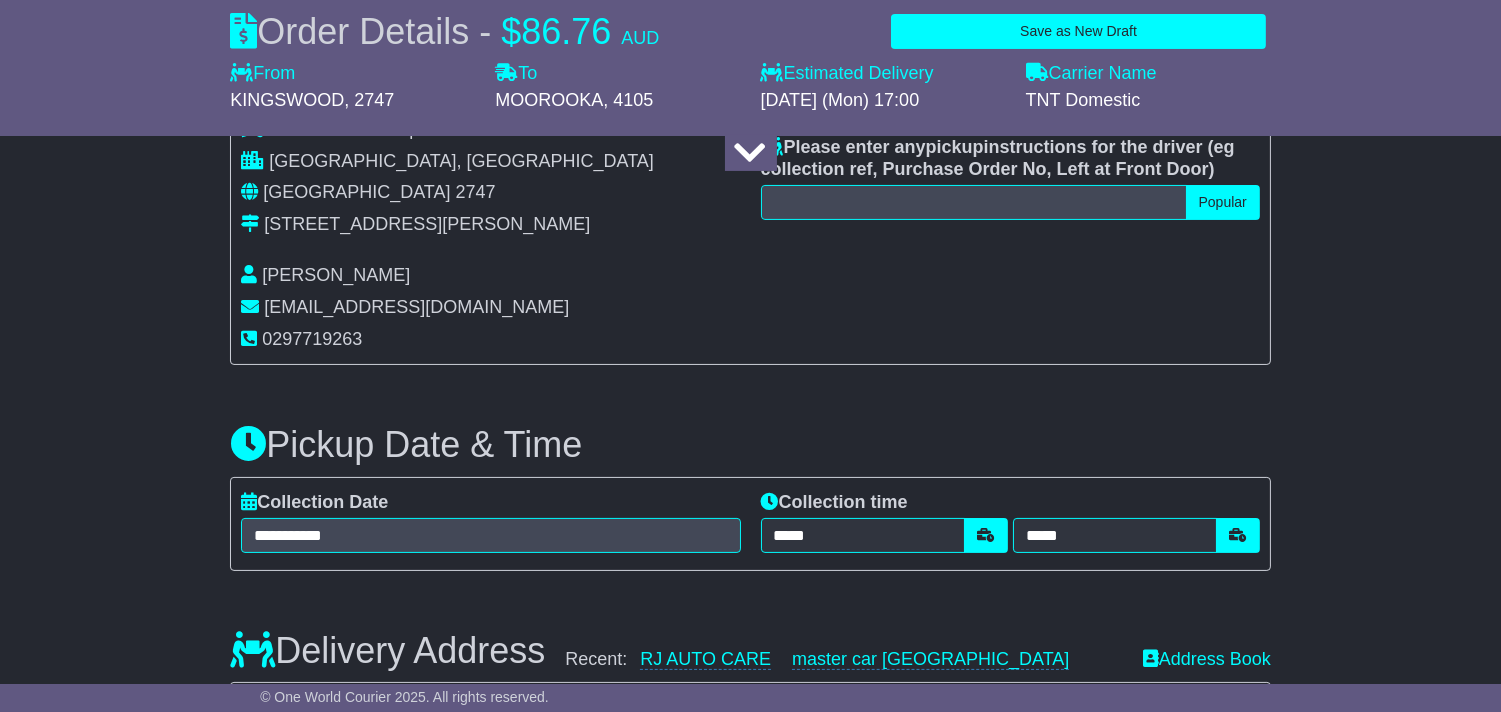 scroll, scrollTop: 514, scrollLeft: 0, axis: vertical 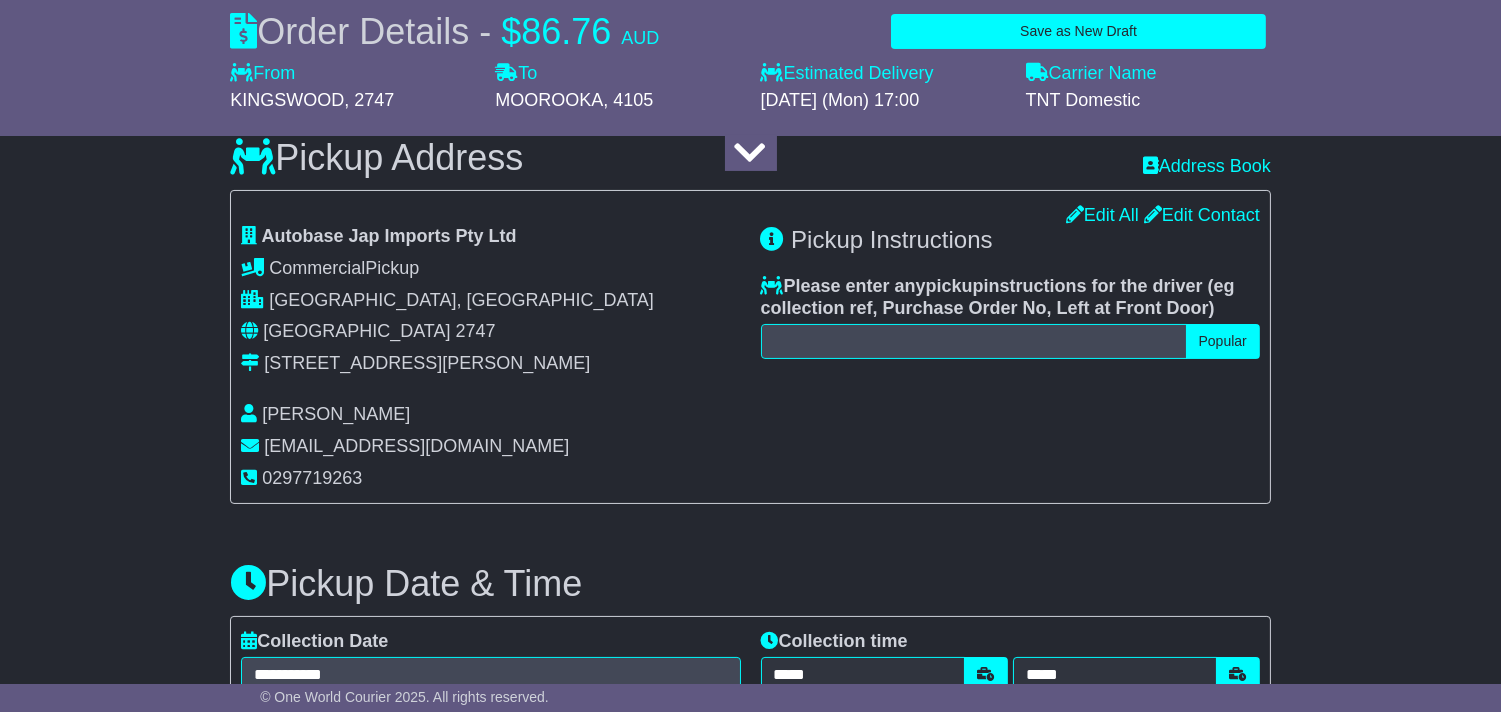 type on "**********" 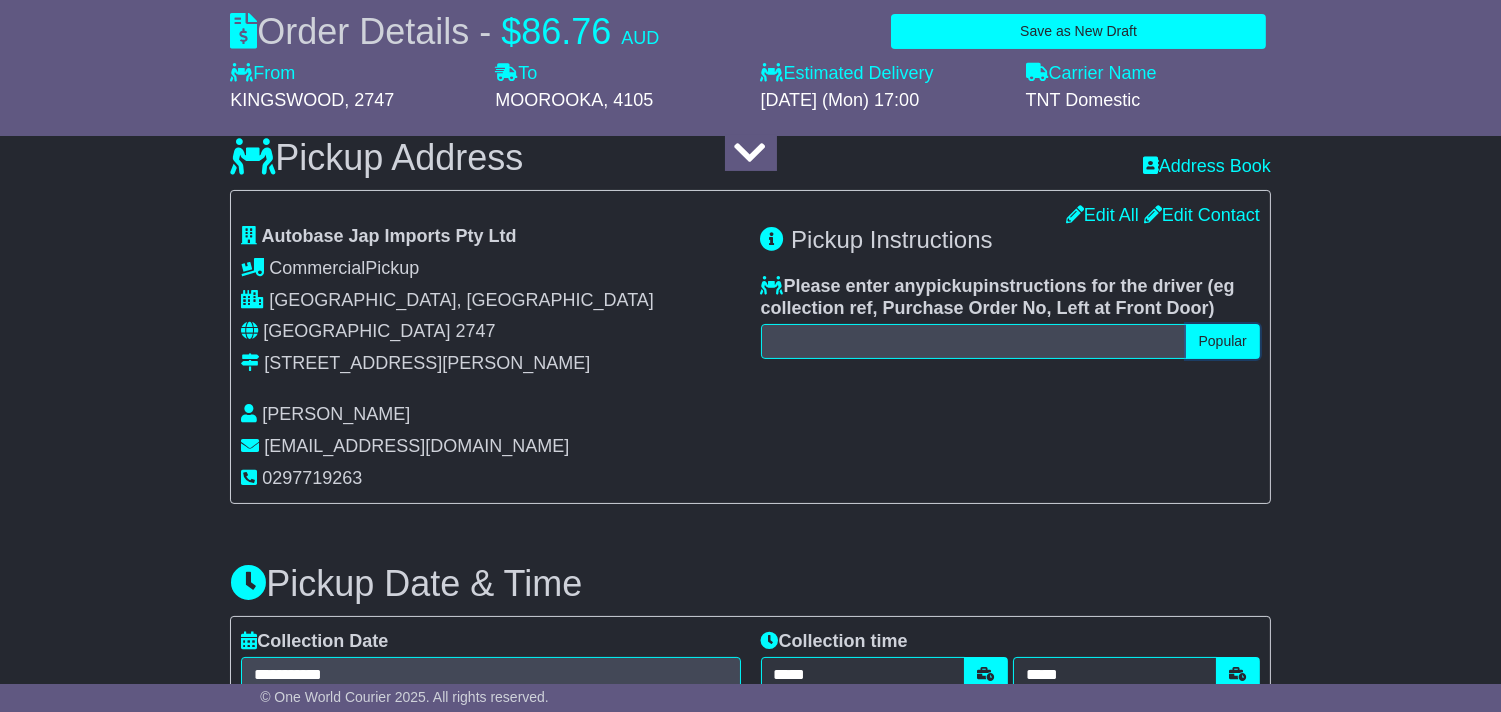 click on "Popular" at bounding box center (1223, 341) 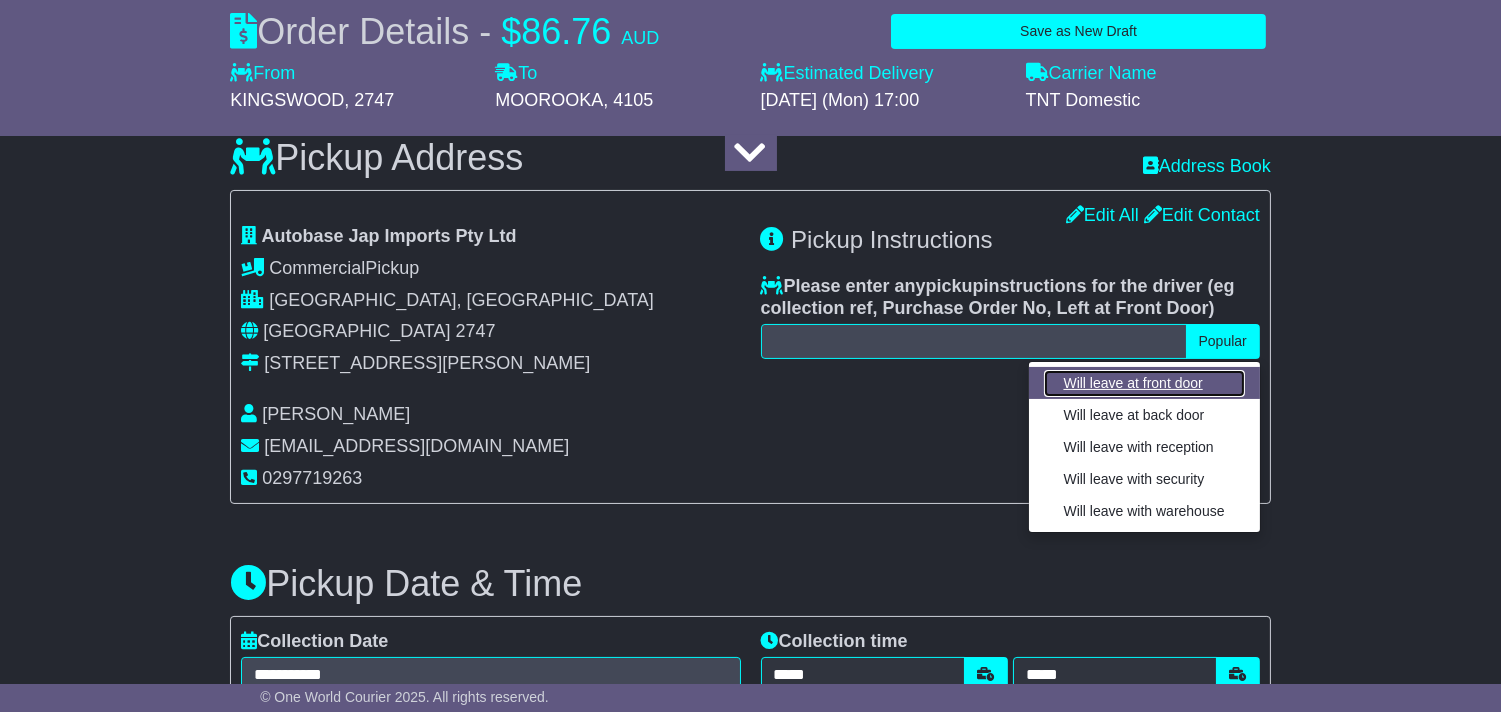 click on "Will leave at front door" at bounding box center (1144, 383) 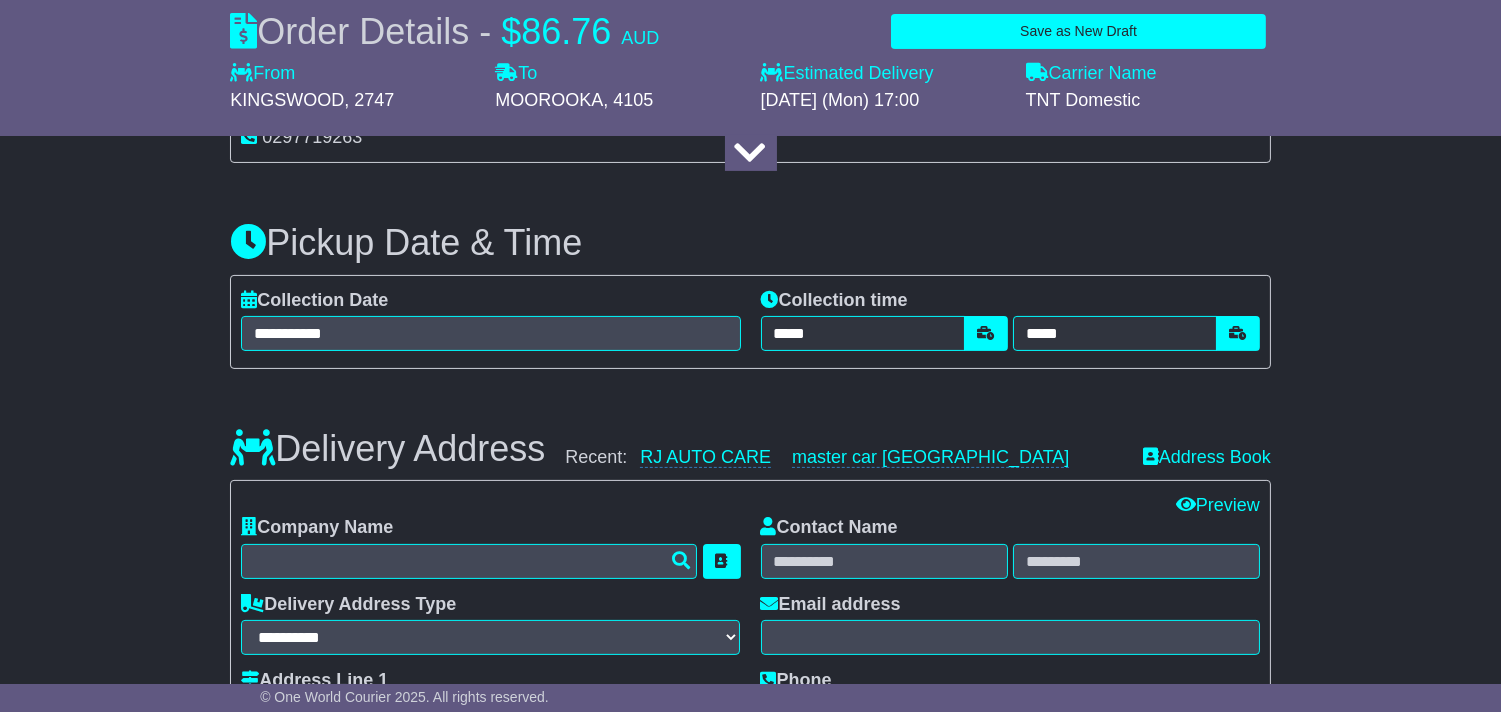scroll, scrollTop: 1070, scrollLeft: 0, axis: vertical 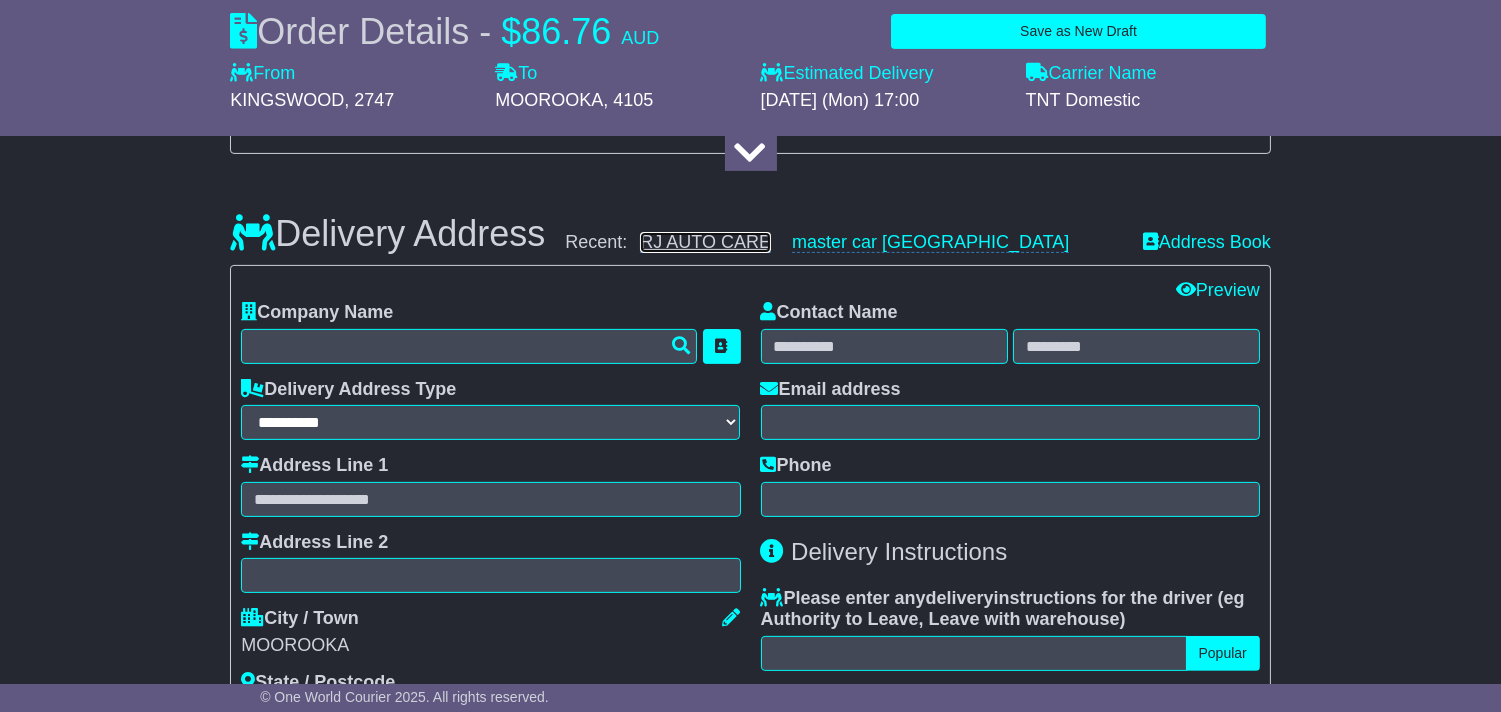 click on "RJ AUTO CARE" at bounding box center [705, 242] 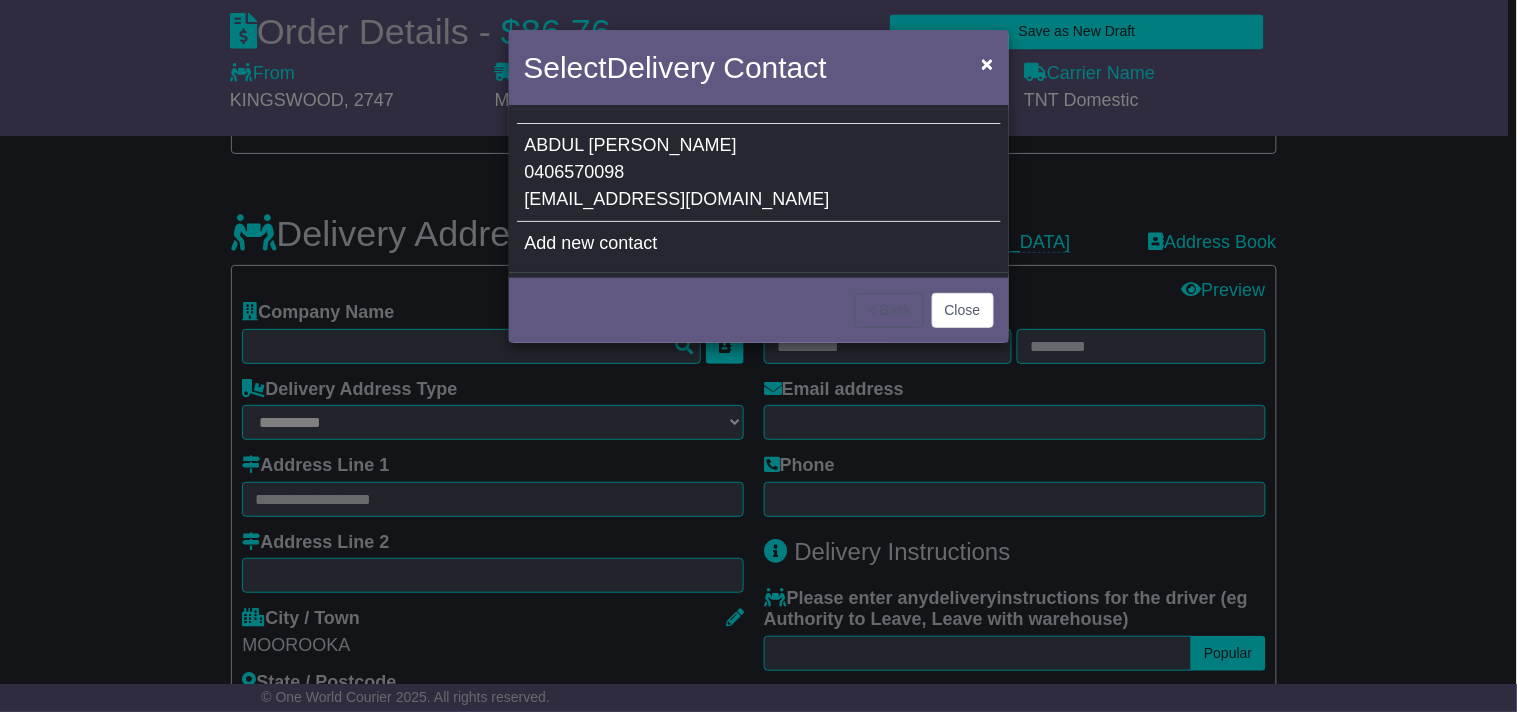 click on "ABDUL   NASSER
0406570098
autobasejap@gmail.com" at bounding box center [759, 173] 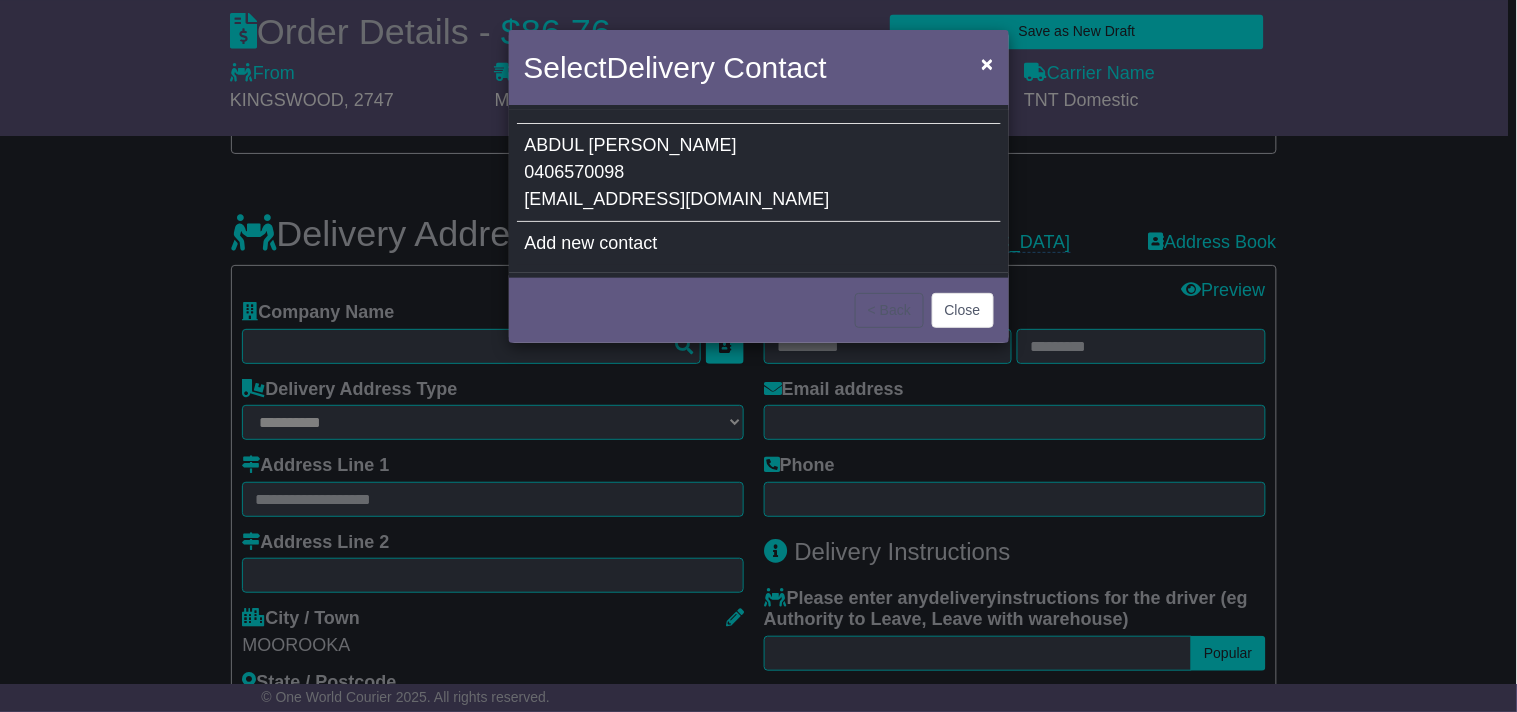 type on "**********" 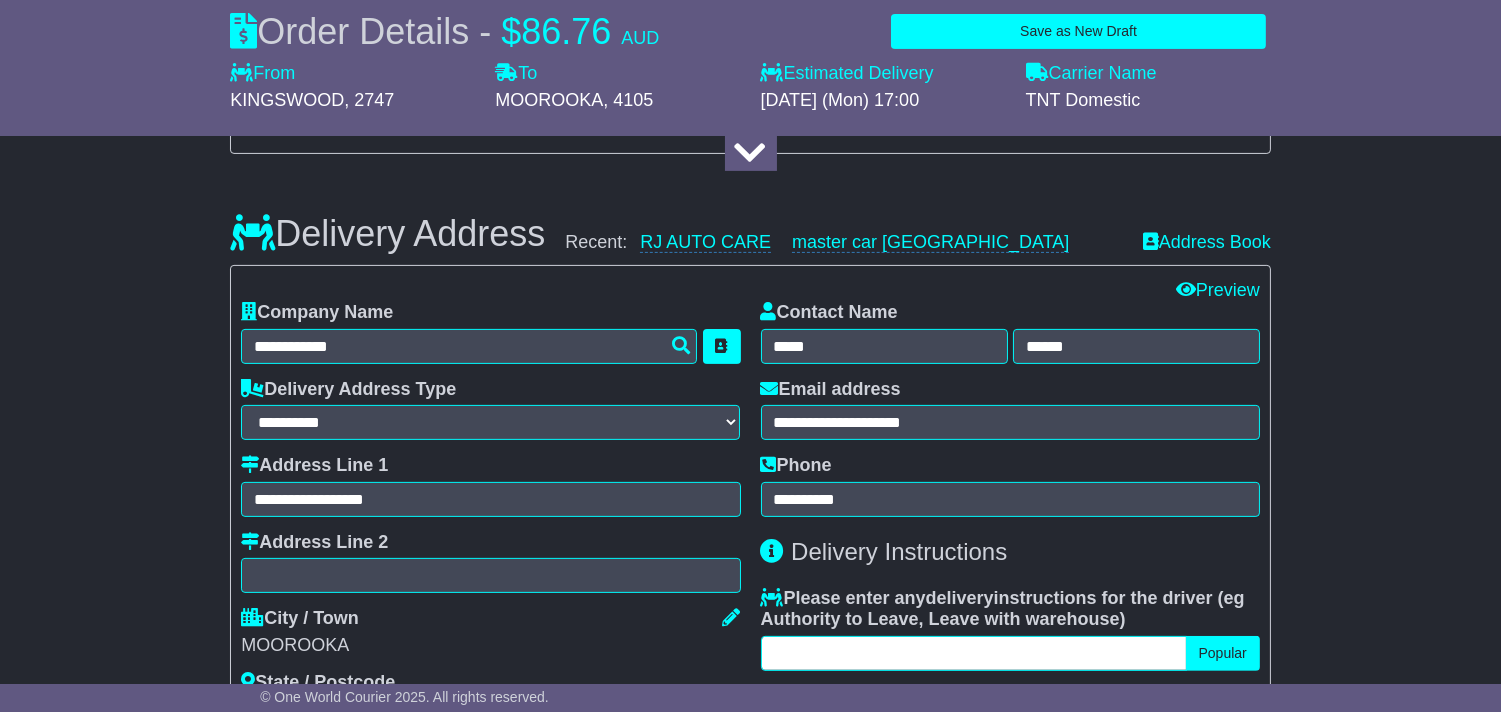 click at bounding box center (974, 653) 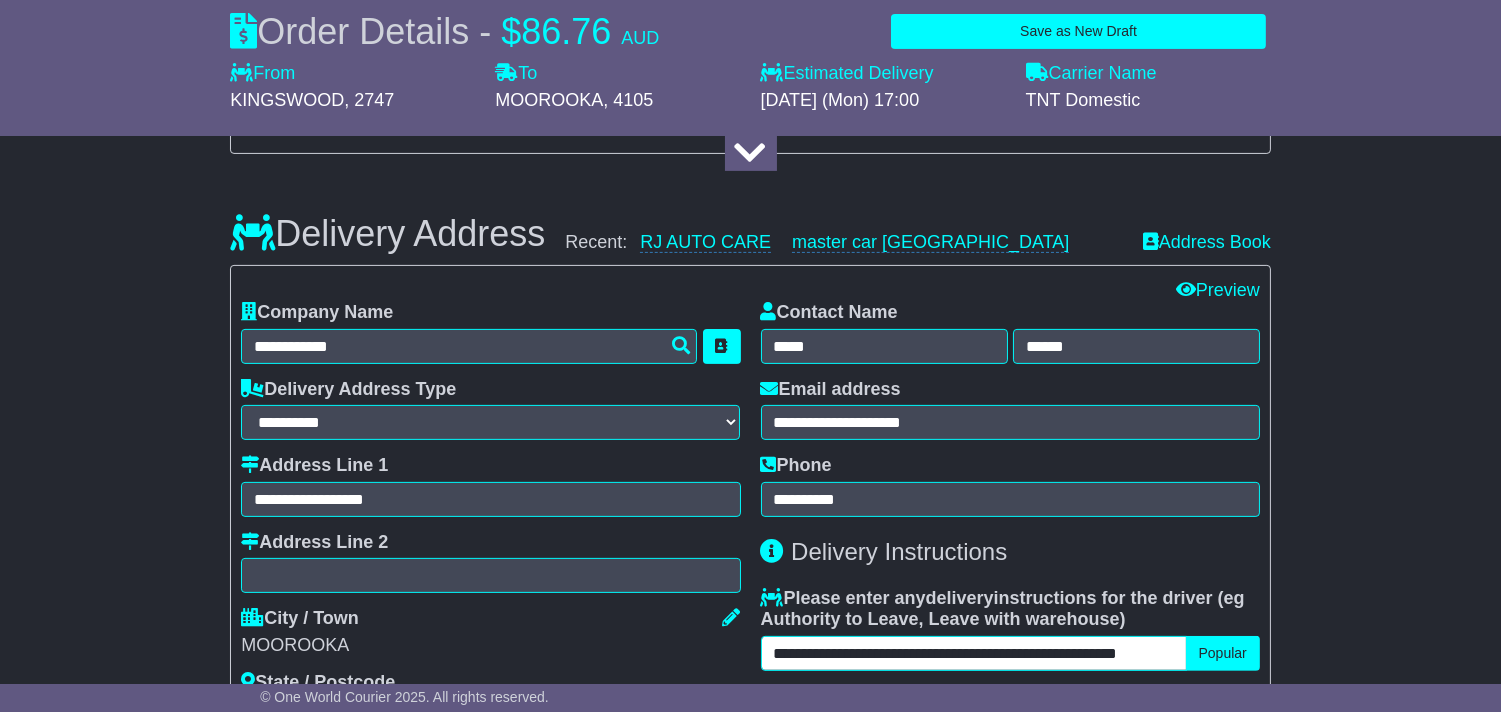 scroll, scrollTop: 0, scrollLeft: 38, axis: horizontal 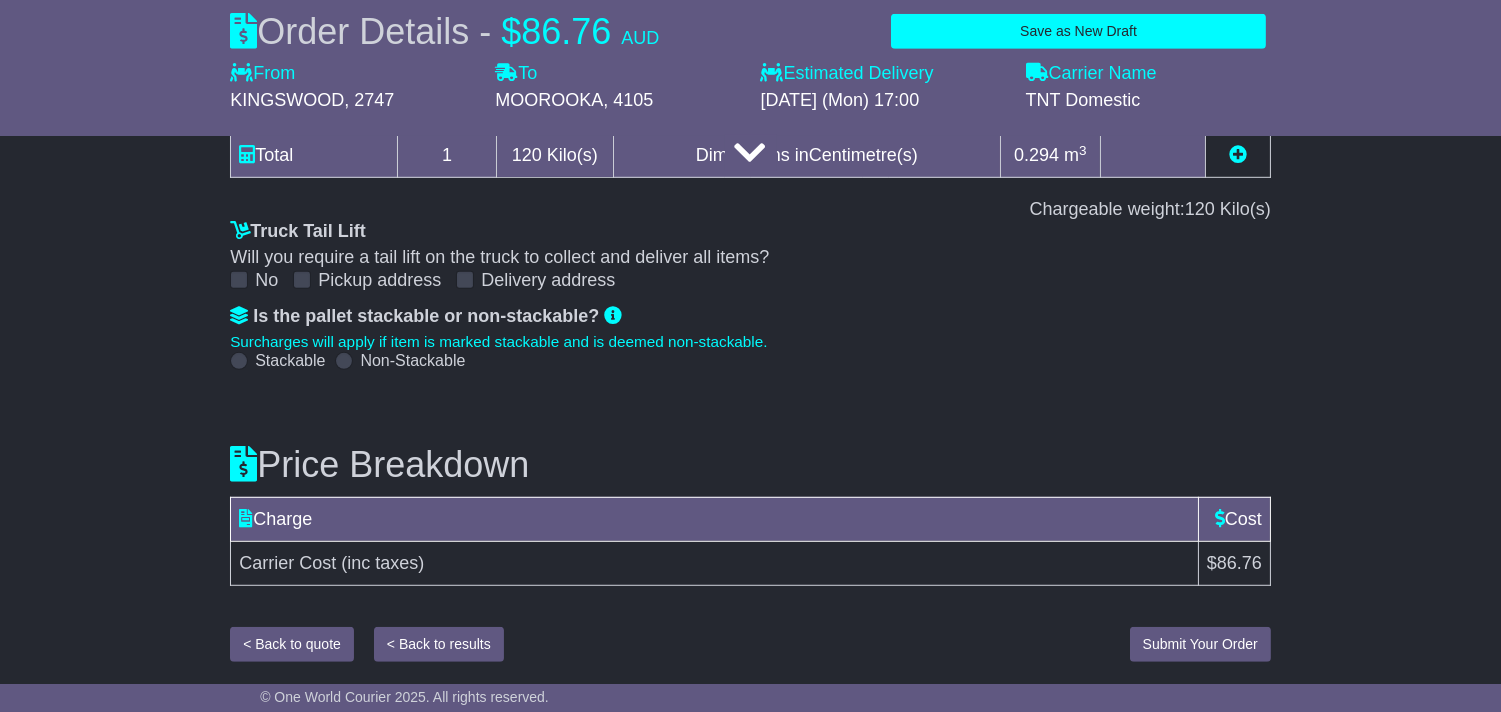type on "**********" 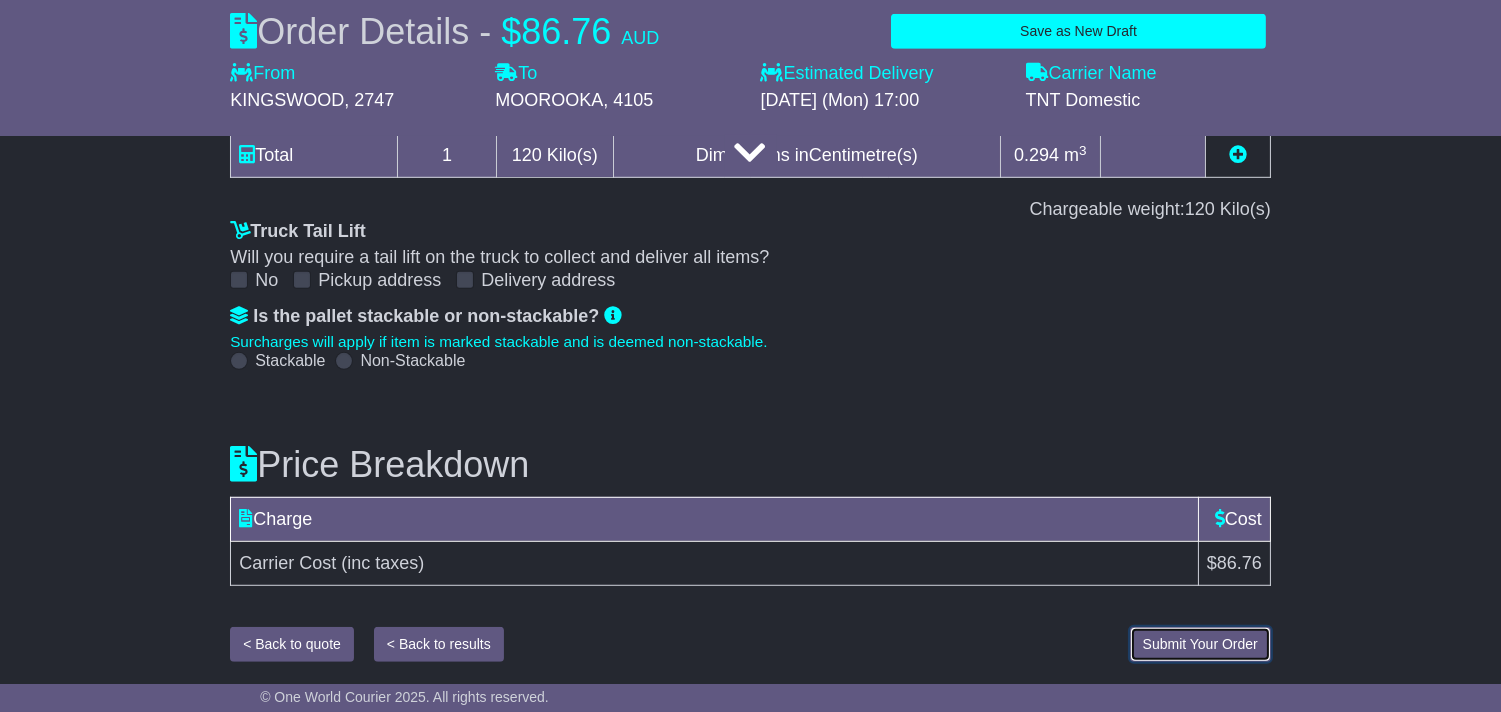 click on "Submit Your Order" at bounding box center [1200, 644] 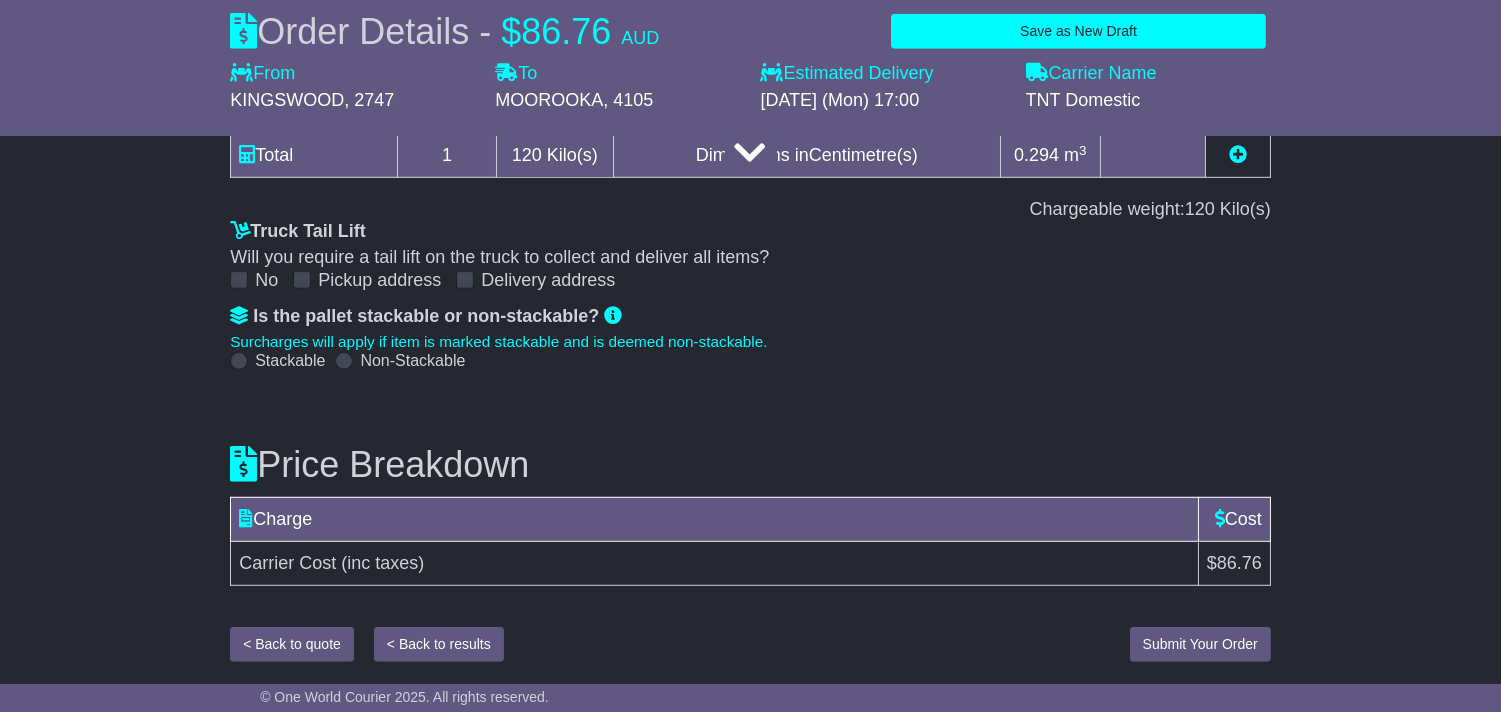 scroll, scrollTop: 0, scrollLeft: 0, axis: both 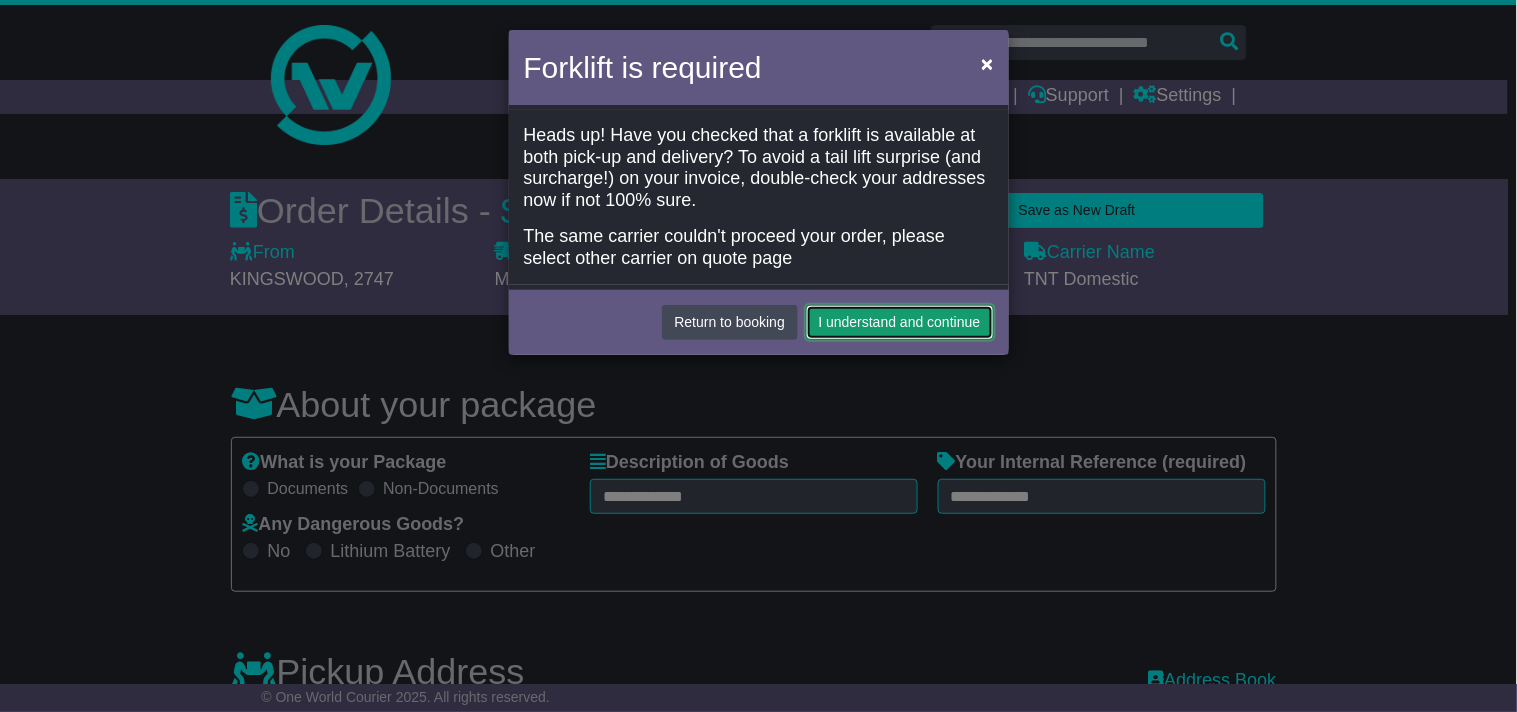click on "I understand and continue" at bounding box center [900, 322] 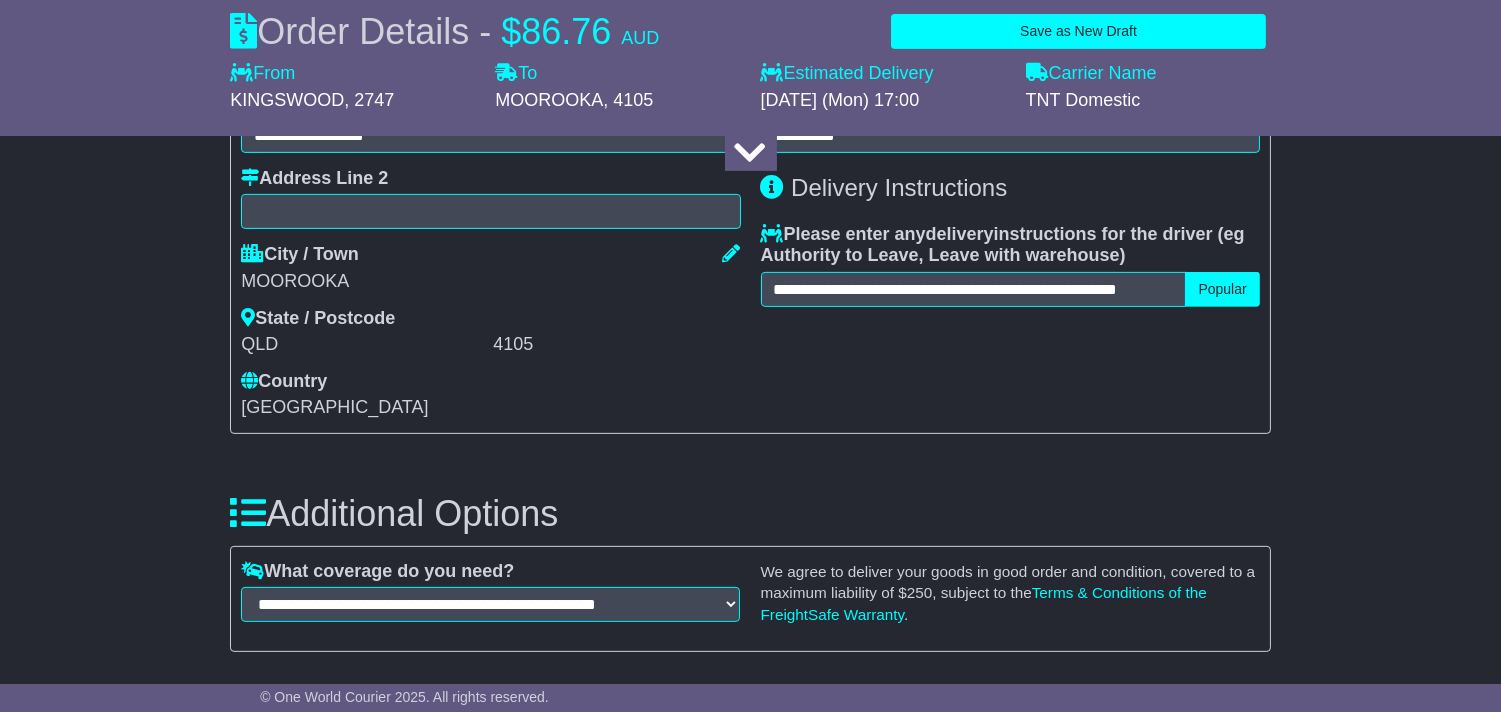 scroll, scrollTop: 1425, scrollLeft: 0, axis: vertical 